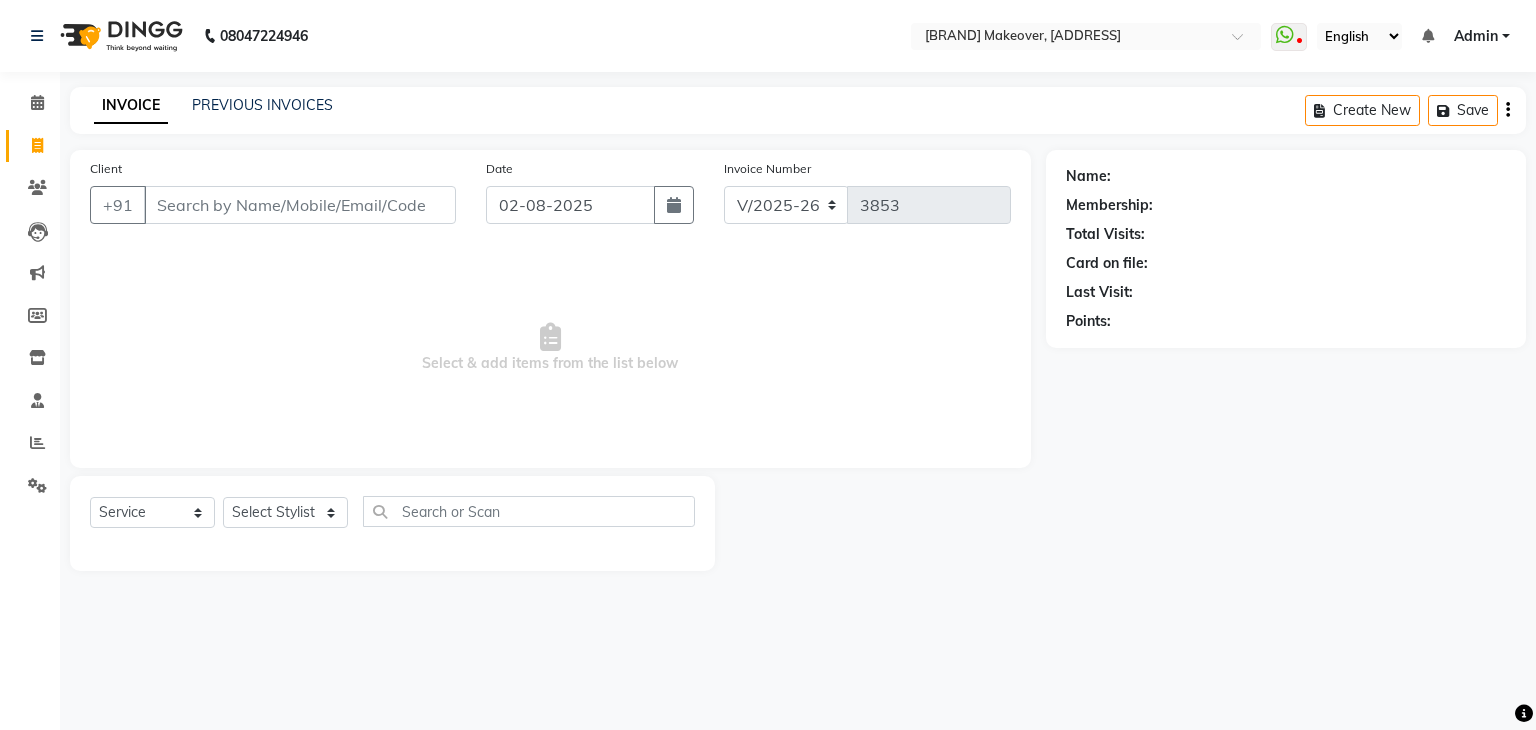 select on "6880" 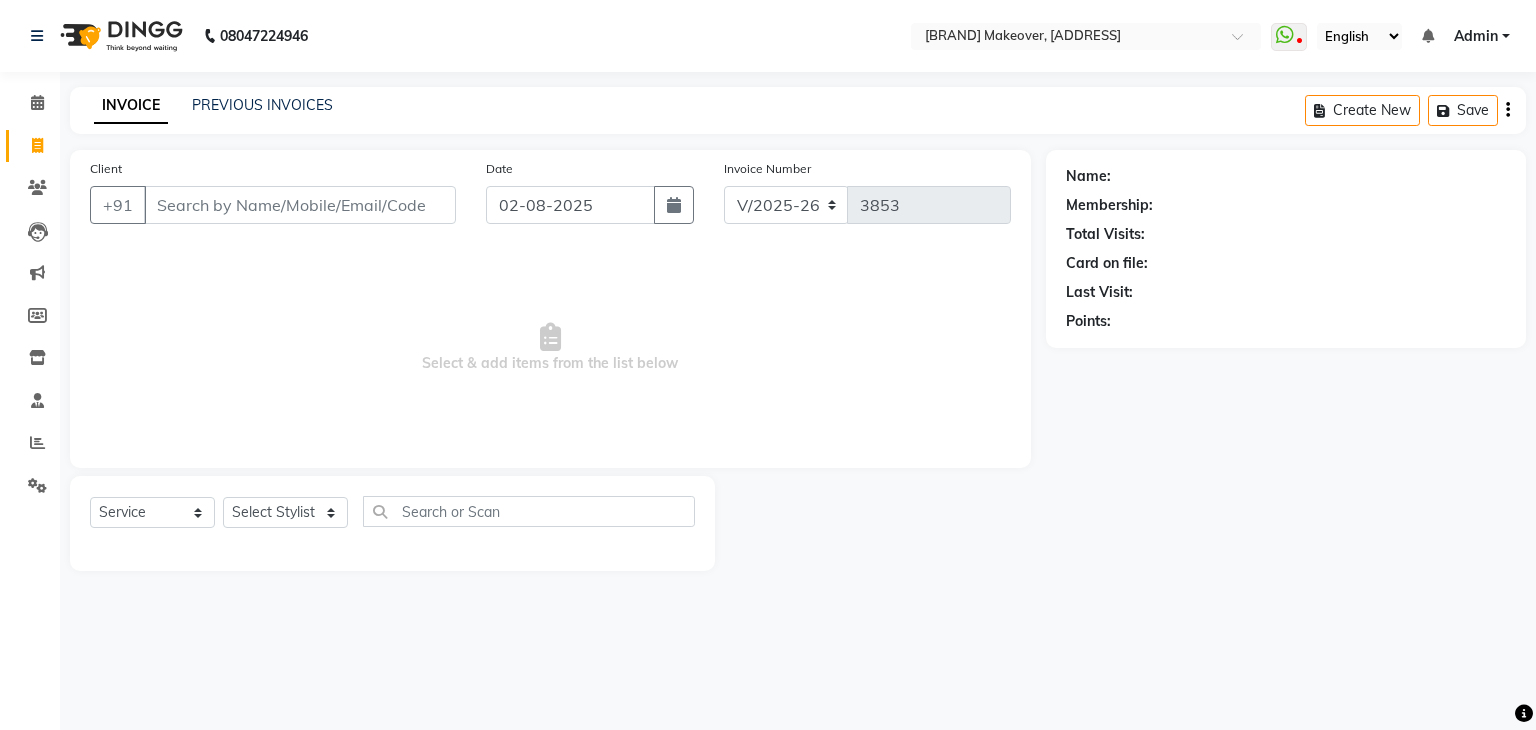 scroll, scrollTop: 0, scrollLeft: 0, axis: both 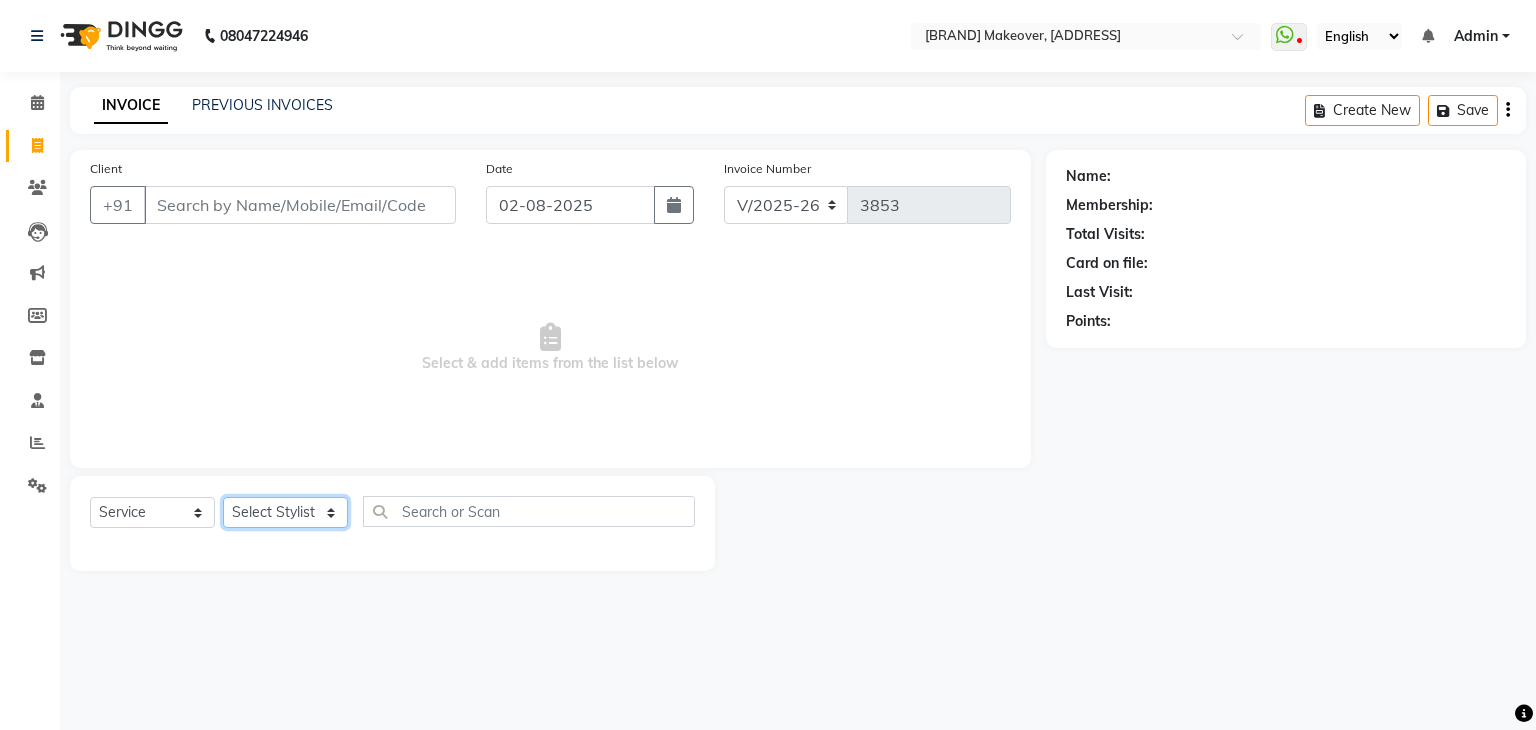 click on "Select Stylist [FIRST] [LAST] [FIRST] [LAST] [FIRST] [LAST] [FIRST] [LAST] [FIRST] [LAST] [FIRST] [LAST] [FIRST] [LAST] [FIRST] [LAST] [FIRST] [LAST] [FIRST] [LAST] [FIRST] [LAST] [FIRST] [LAST] [FIRST] [LAST] [FIRST] [LAST] [FIRST] [LAST] [FIRST] [LAST] [FIRST] [LAST] [FIRST] [LAST]" 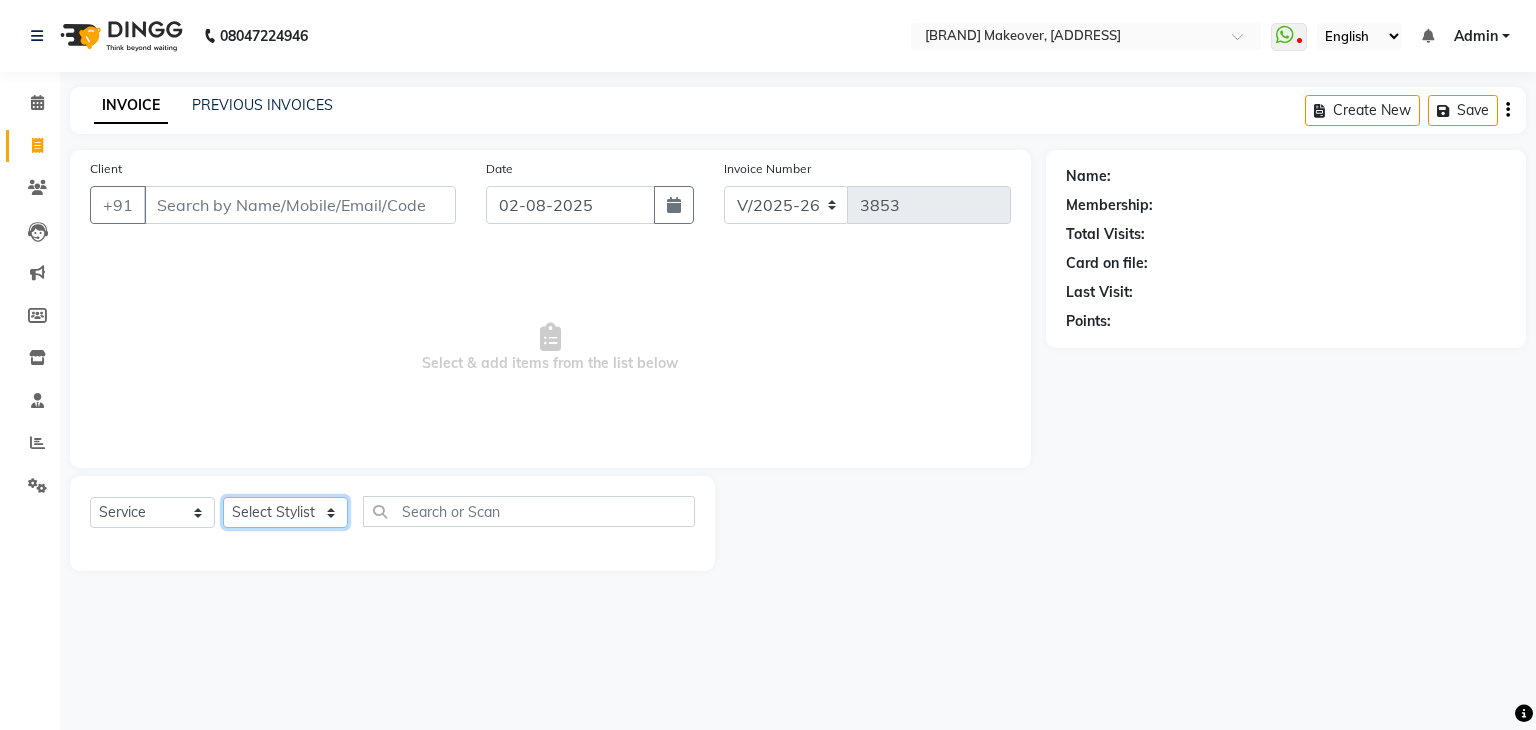 select on "53879" 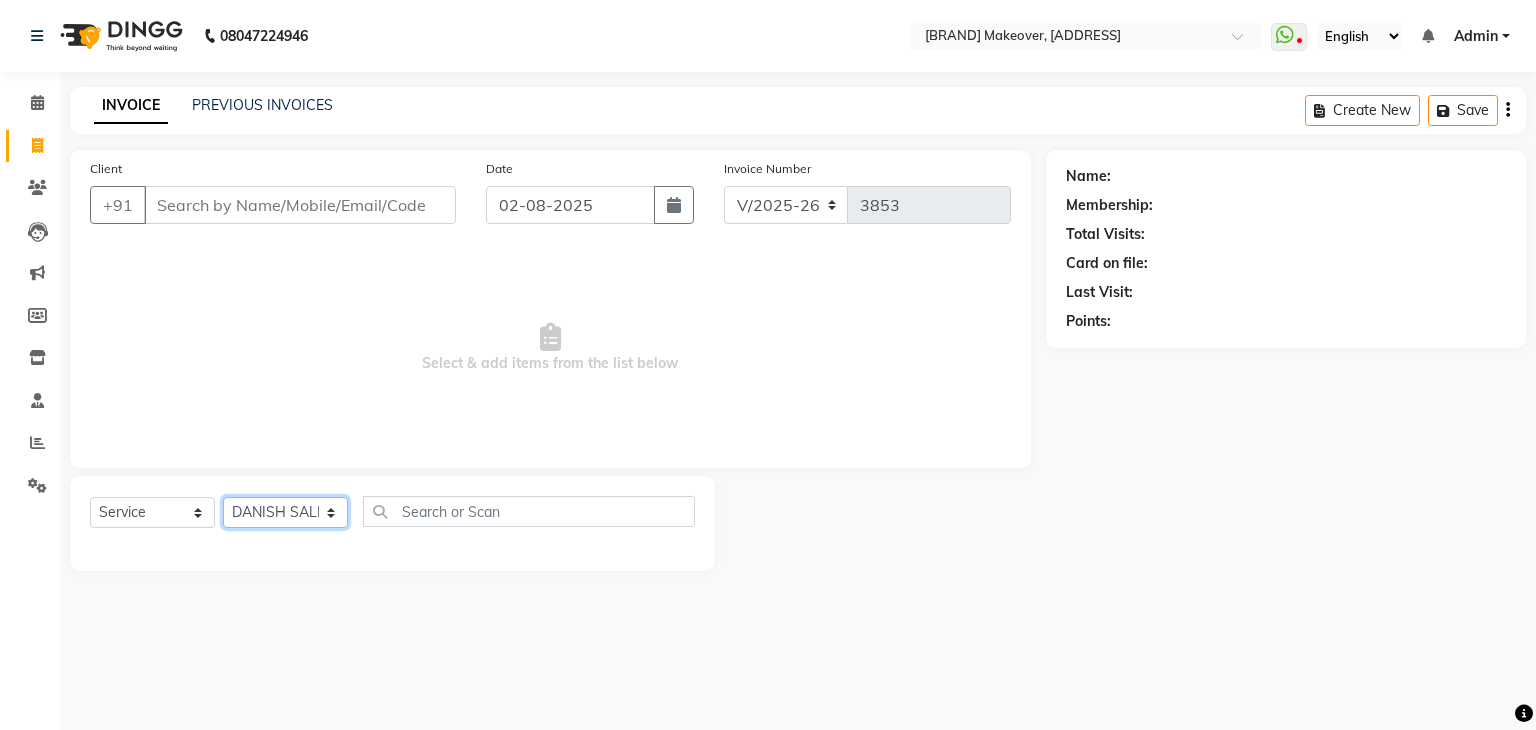 click on "Select Stylist [FIRST] [LAST] [FIRST] [LAST] [FIRST] [LAST] [FIRST] [LAST] [FIRST] [LAST] [FIRST] [LAST] [FIRST] [LAST] [FIRST] [LAST] [FIRST] [LAST] [FIRST] [LAST] [FIRST] [LAST] [FIRST] [LAST] [FIRST] [LAST] [FIRST] [LAST] [FIRST] [LAST] [FIRST] [LAST] [FIRST] [LAST] [FIRST] [LAST]" 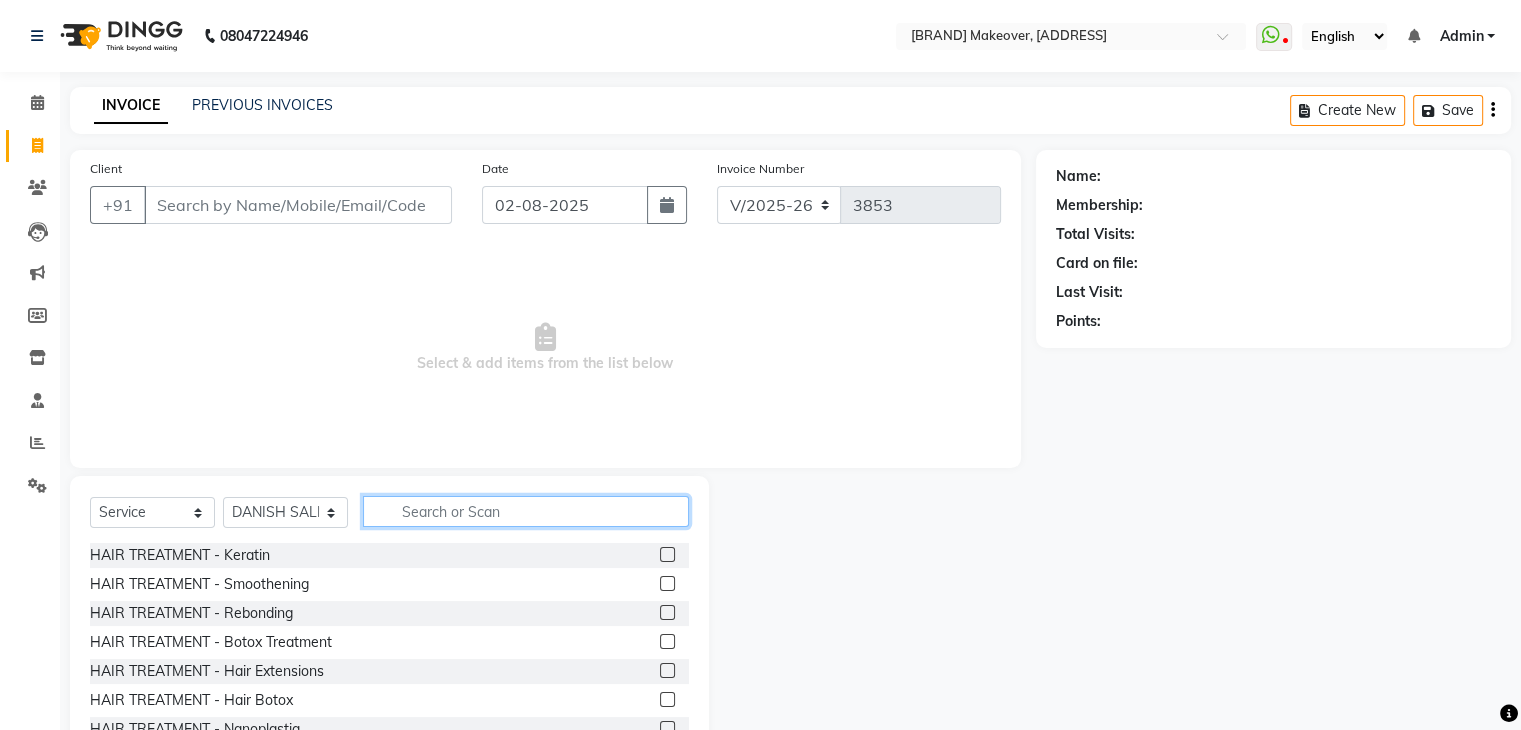 click 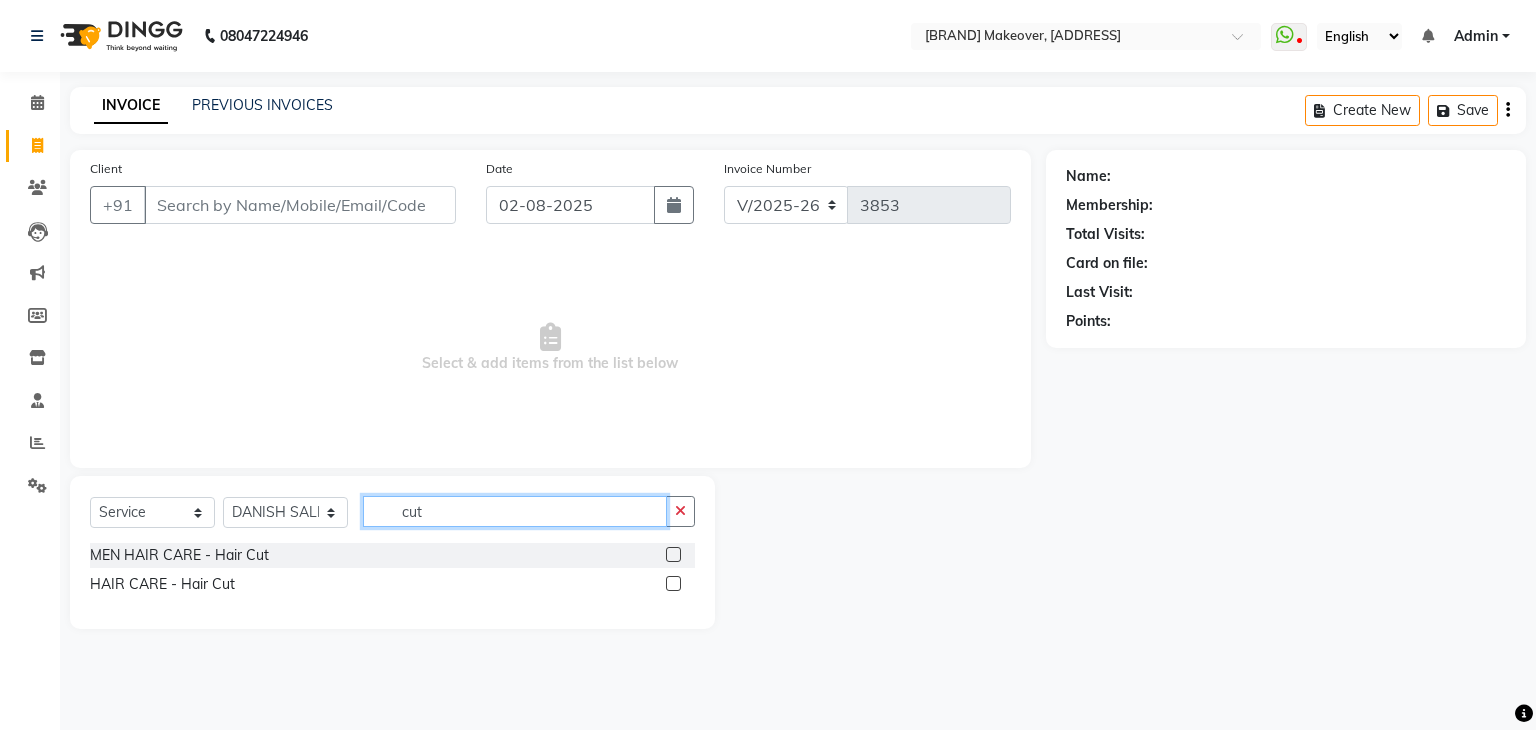 type on "cut" 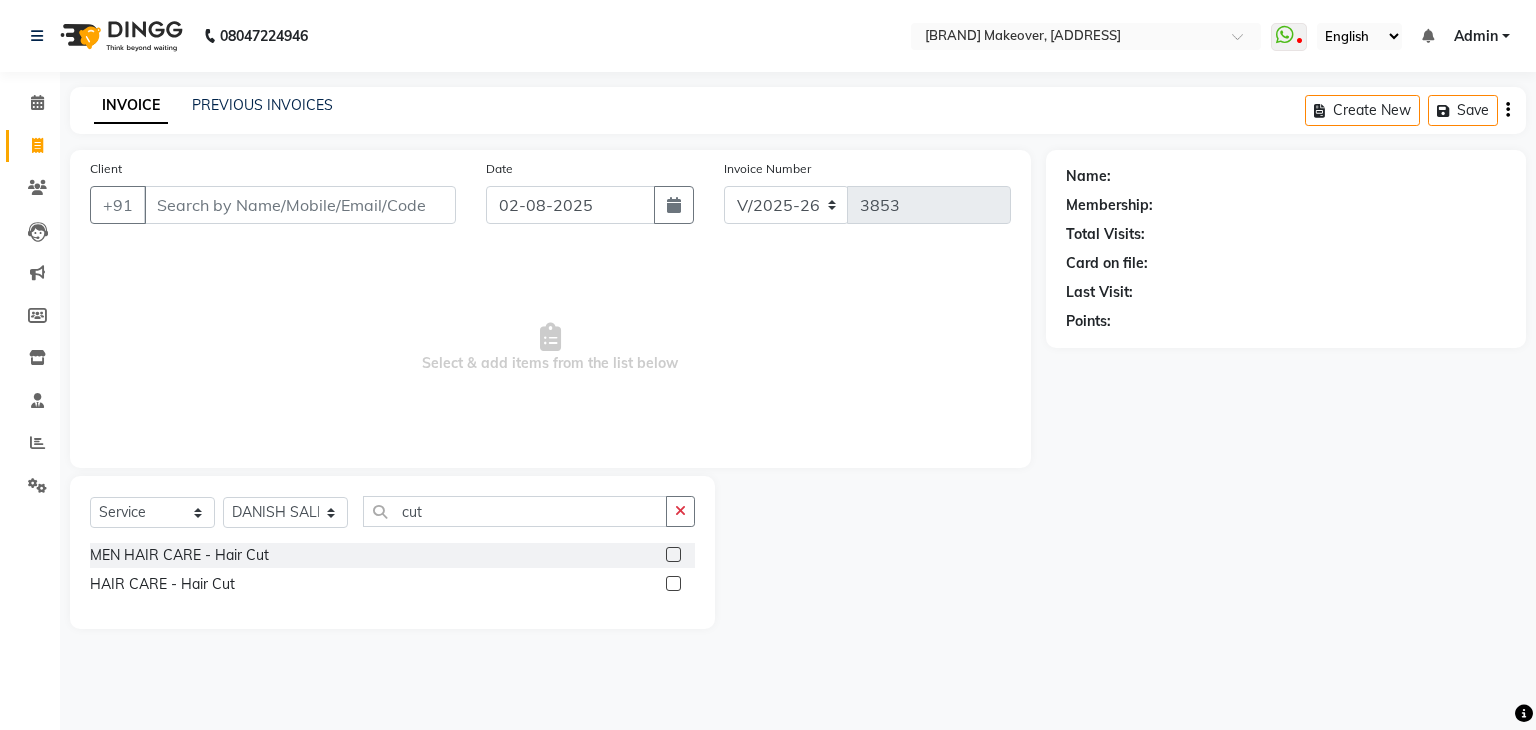 click 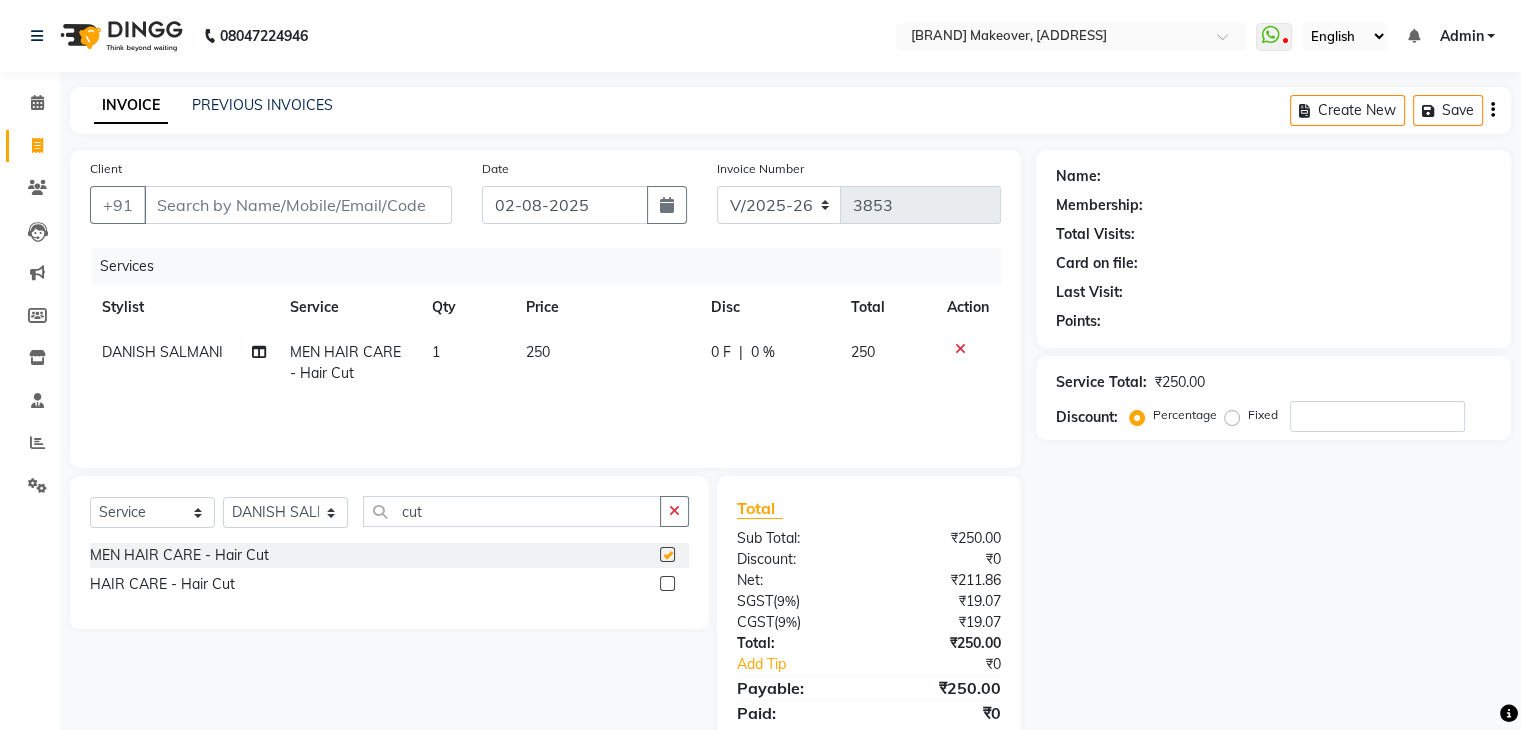 checkbox on "false" 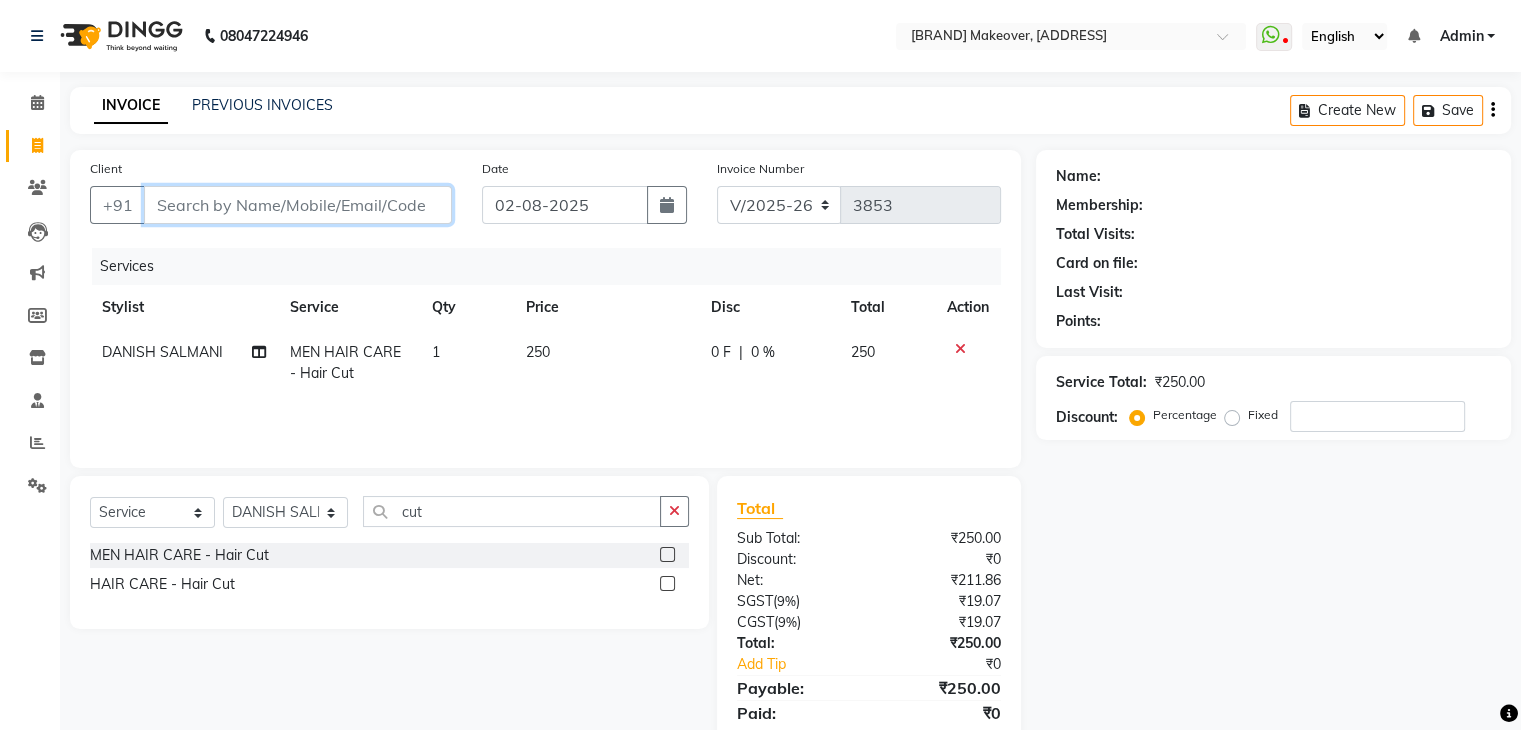 click on "Client" at bounding box center [298, 205] 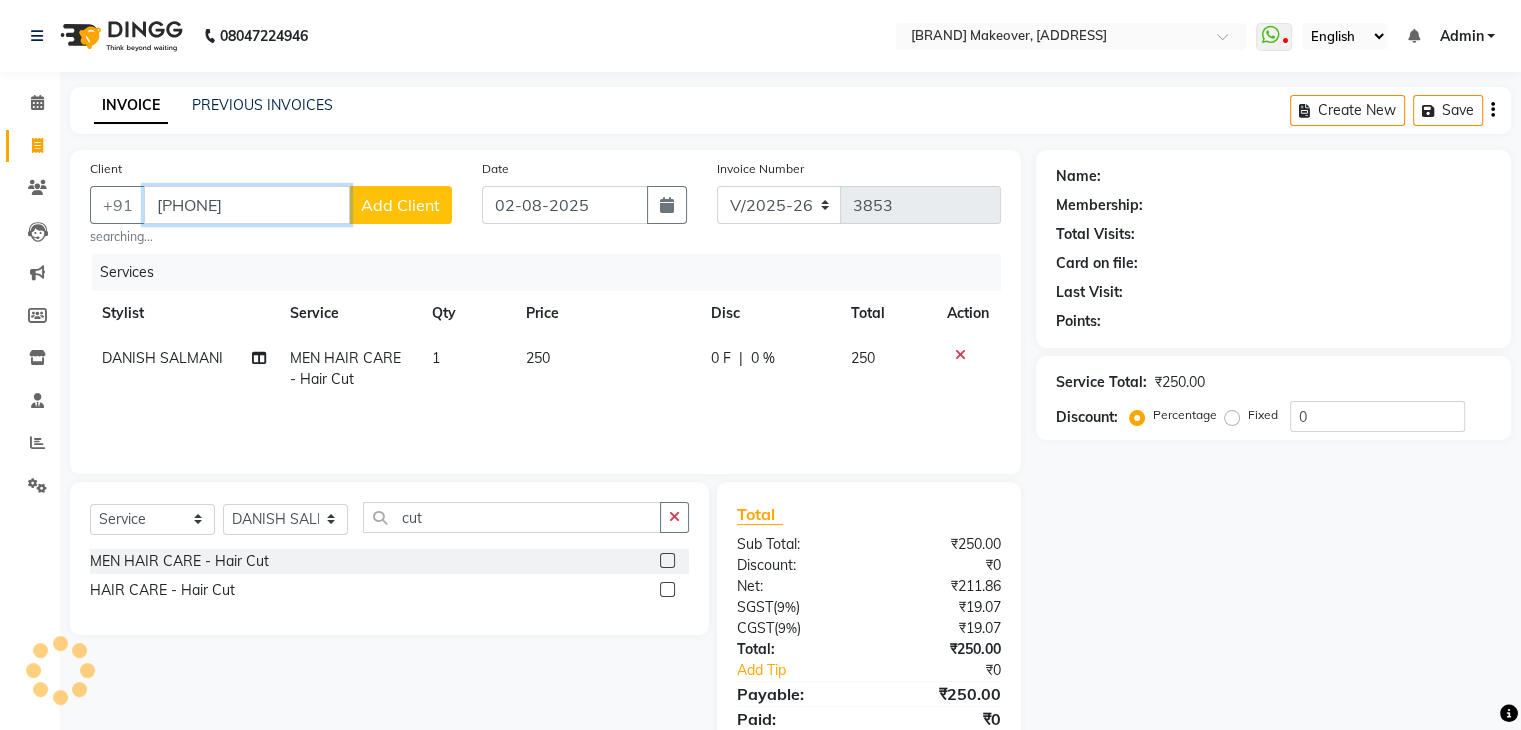 type on "9415049652" 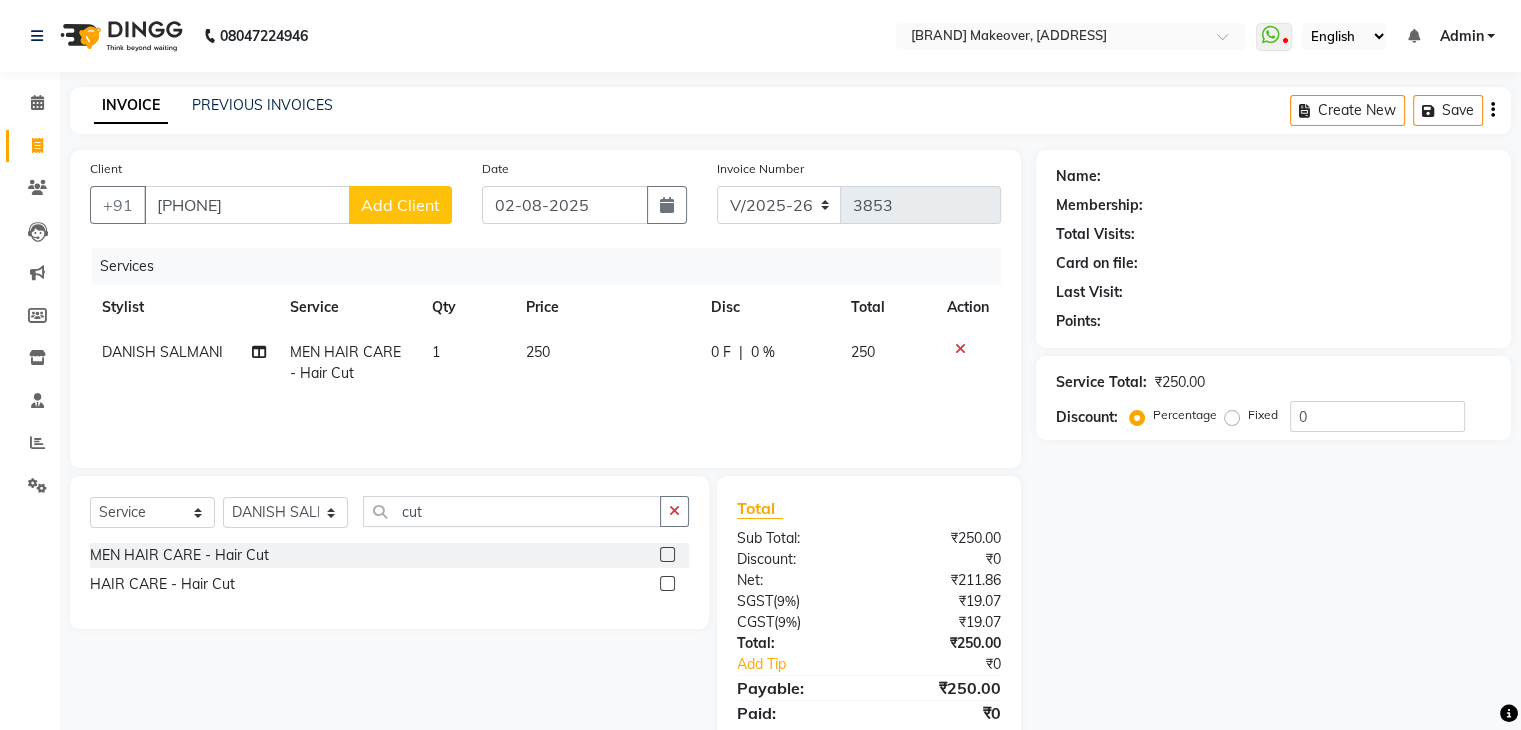 click on "Add Client" 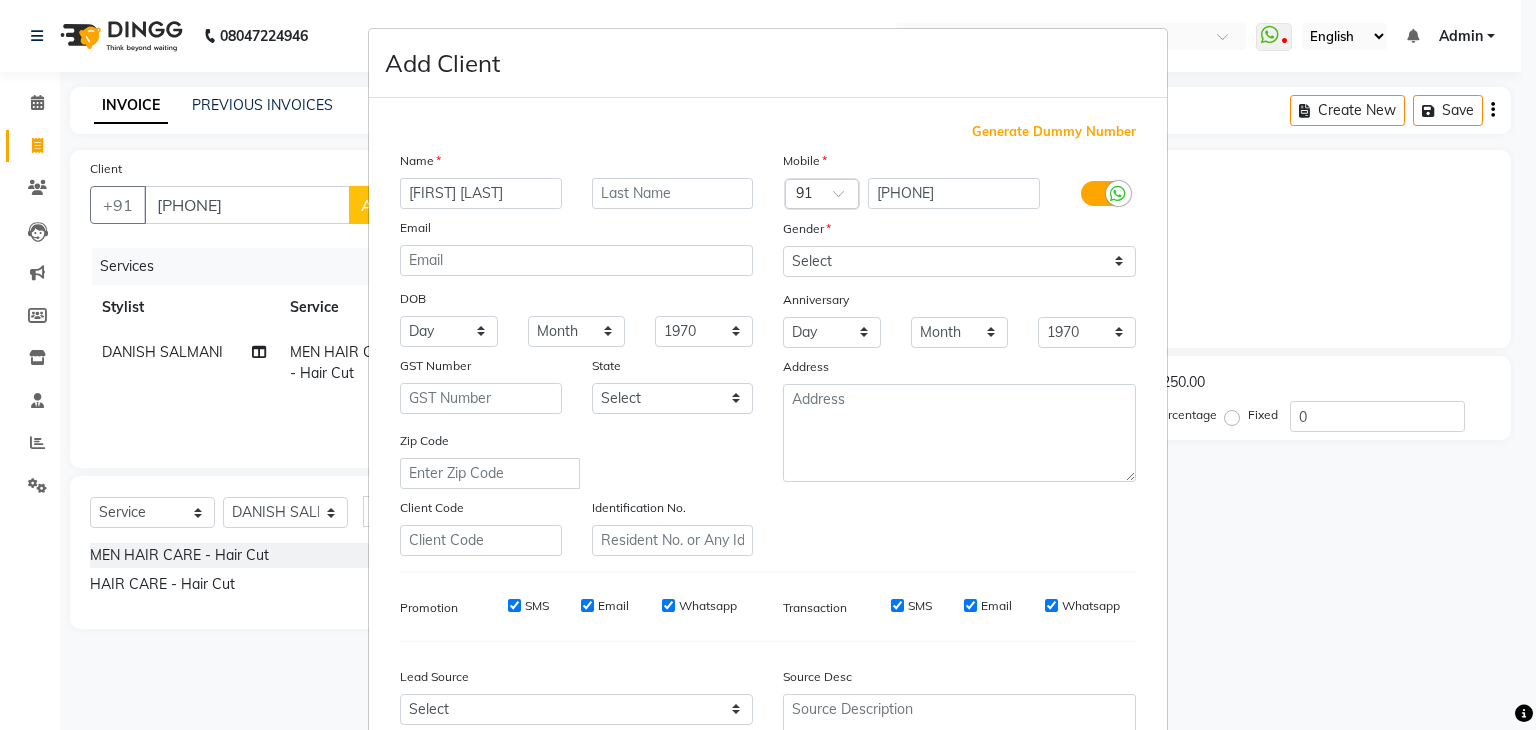 type on "rp giri" 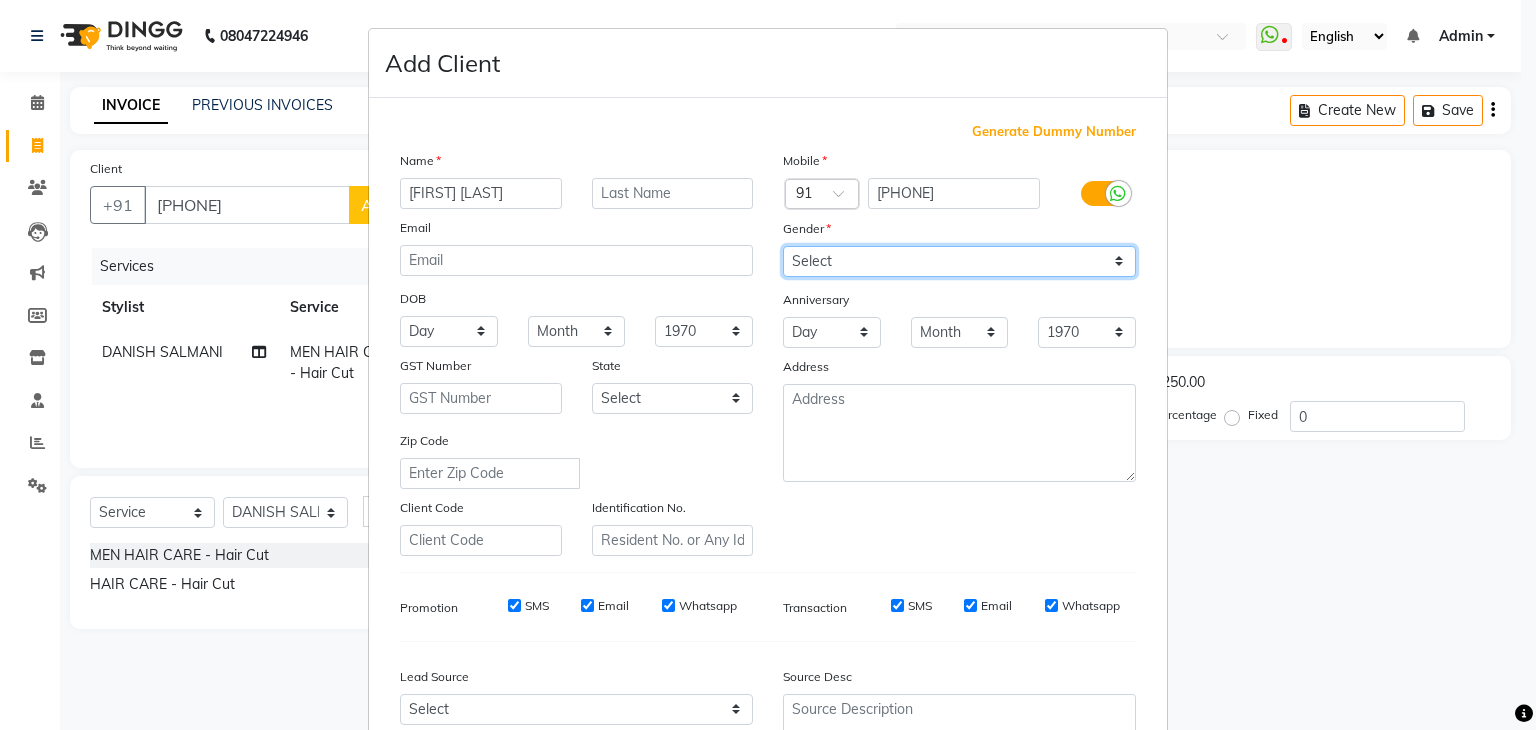 click on "Select Male Female Other Prefer Not To Say" at bounding box center [959, 261] 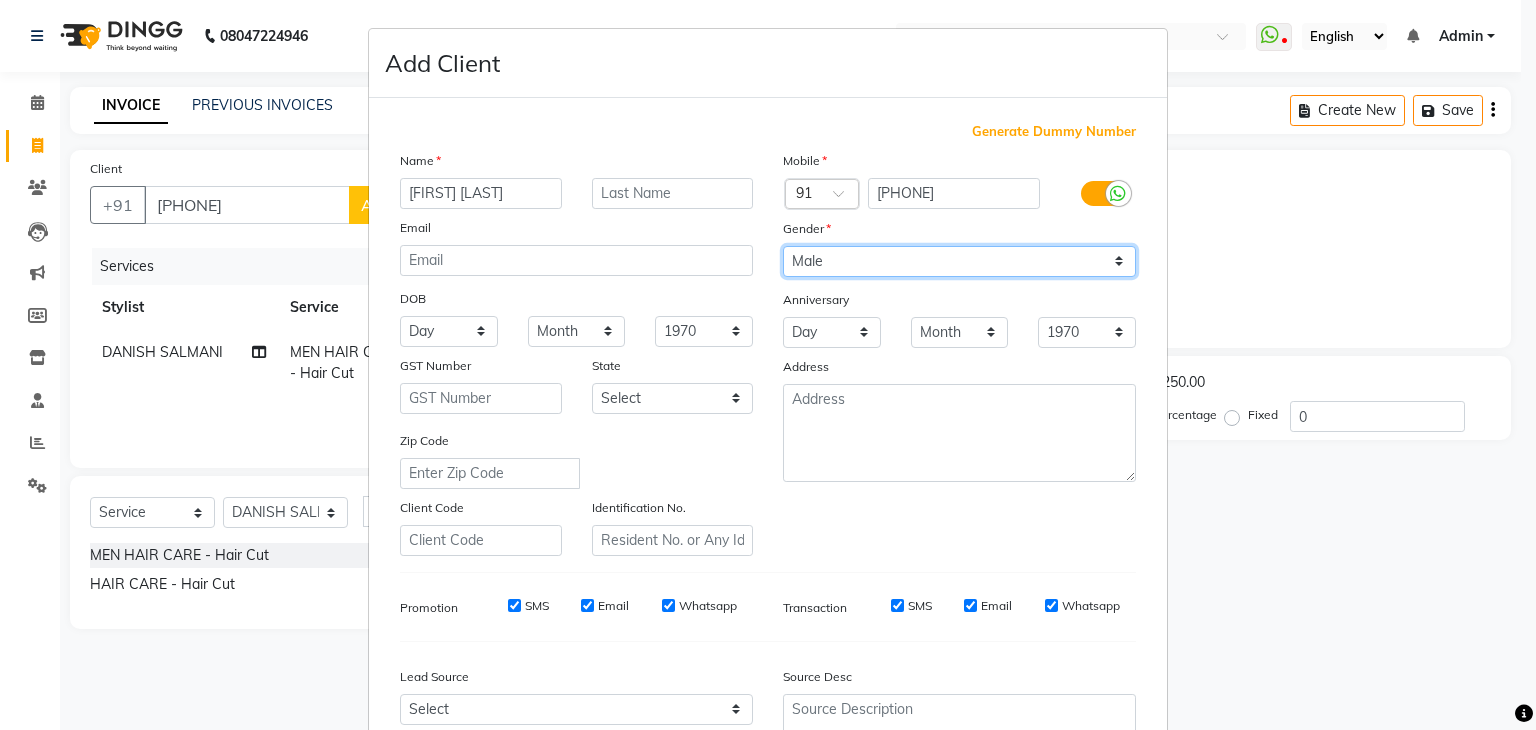 click on "Select Male Female Other Prefer Not To Say" at bounding box center [959, 261] 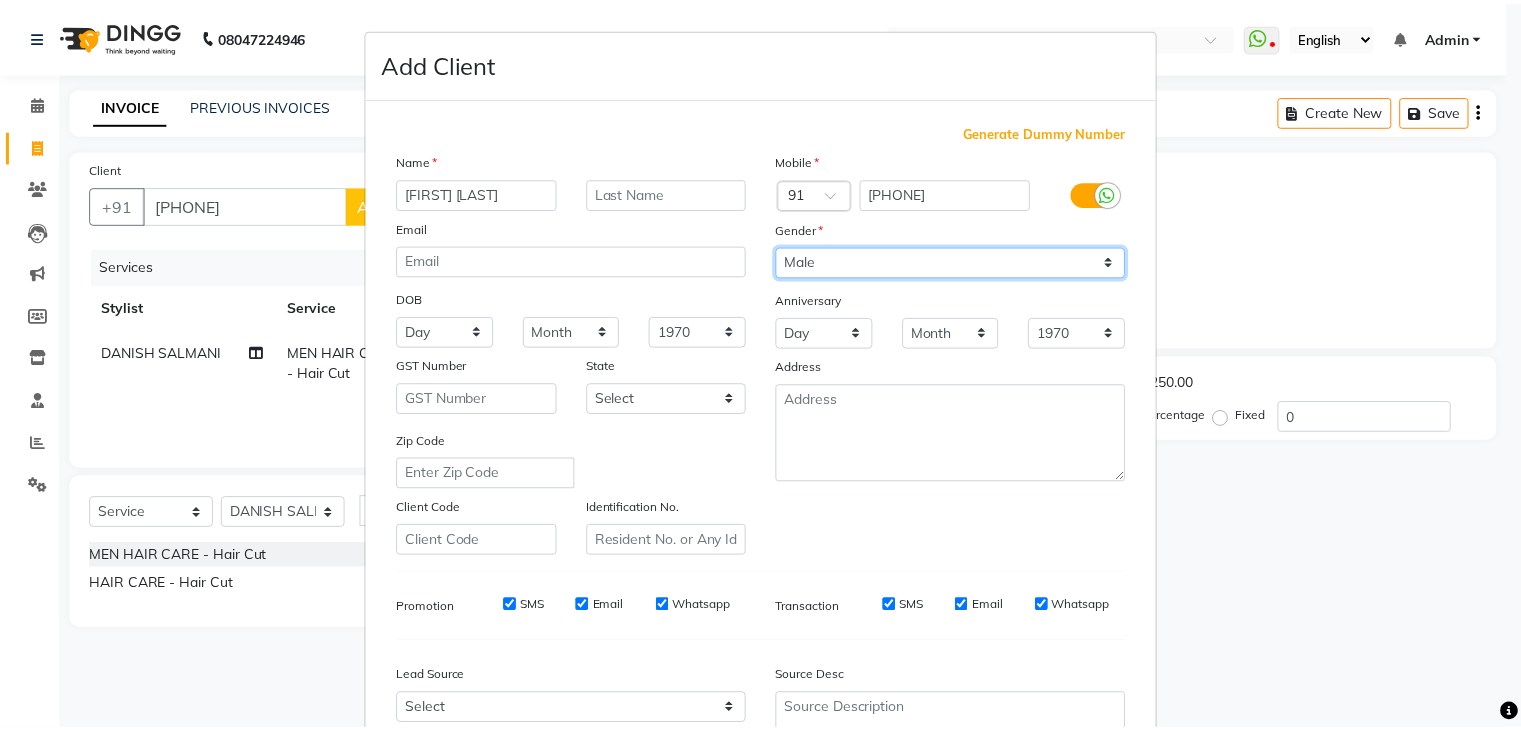 scroll, scrollTop: 203, scrollLeft: 0, axis: vertical 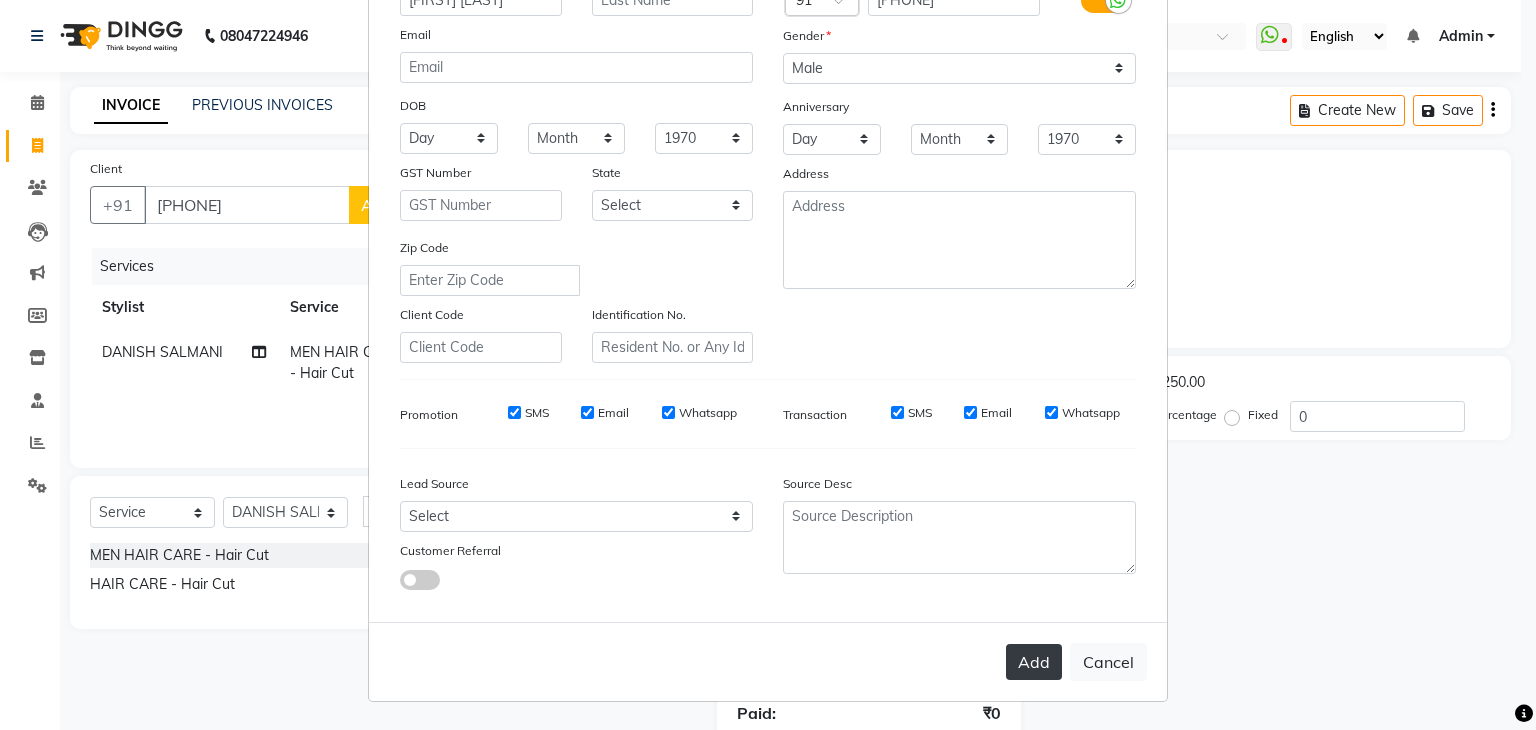 click on "Add" at bounding box center [1034, 662] 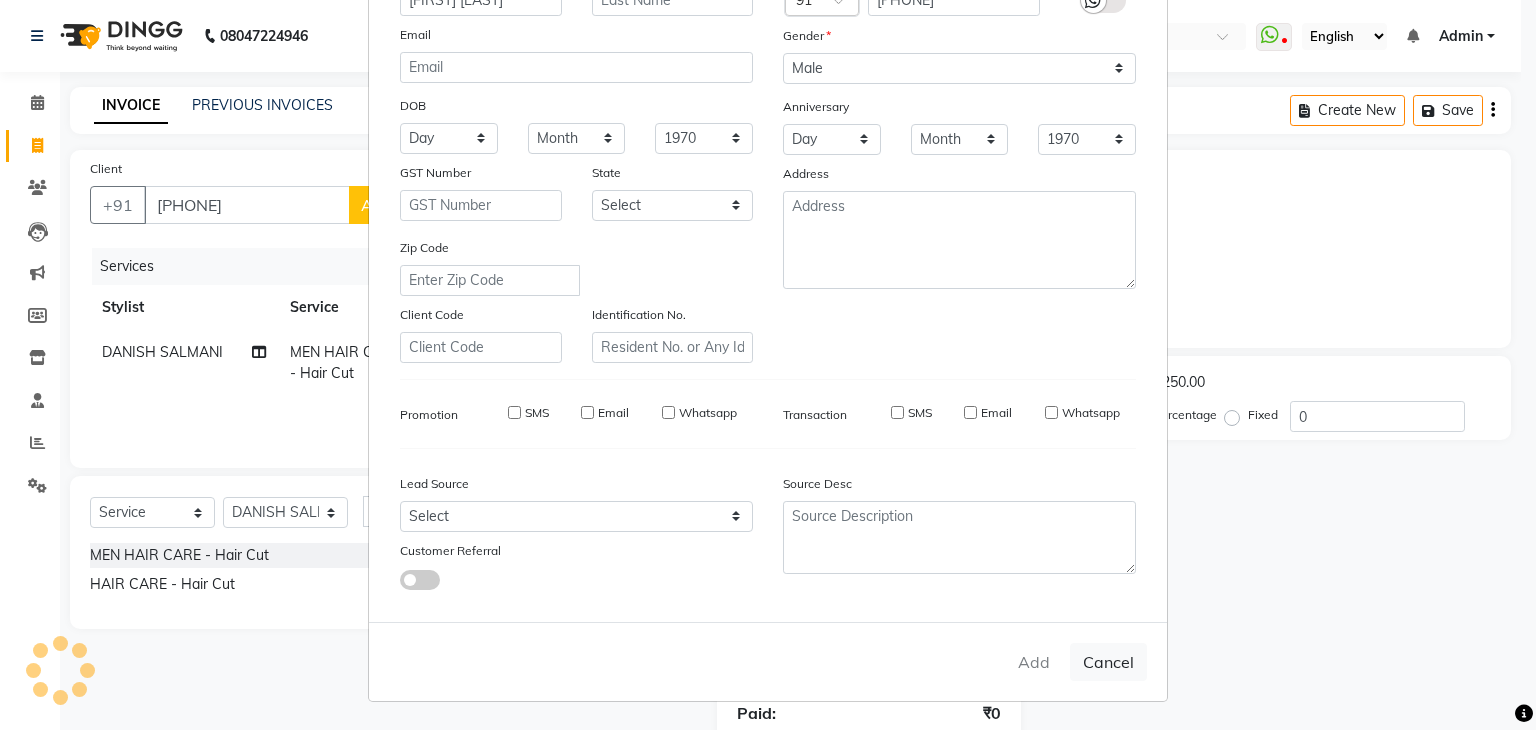 type 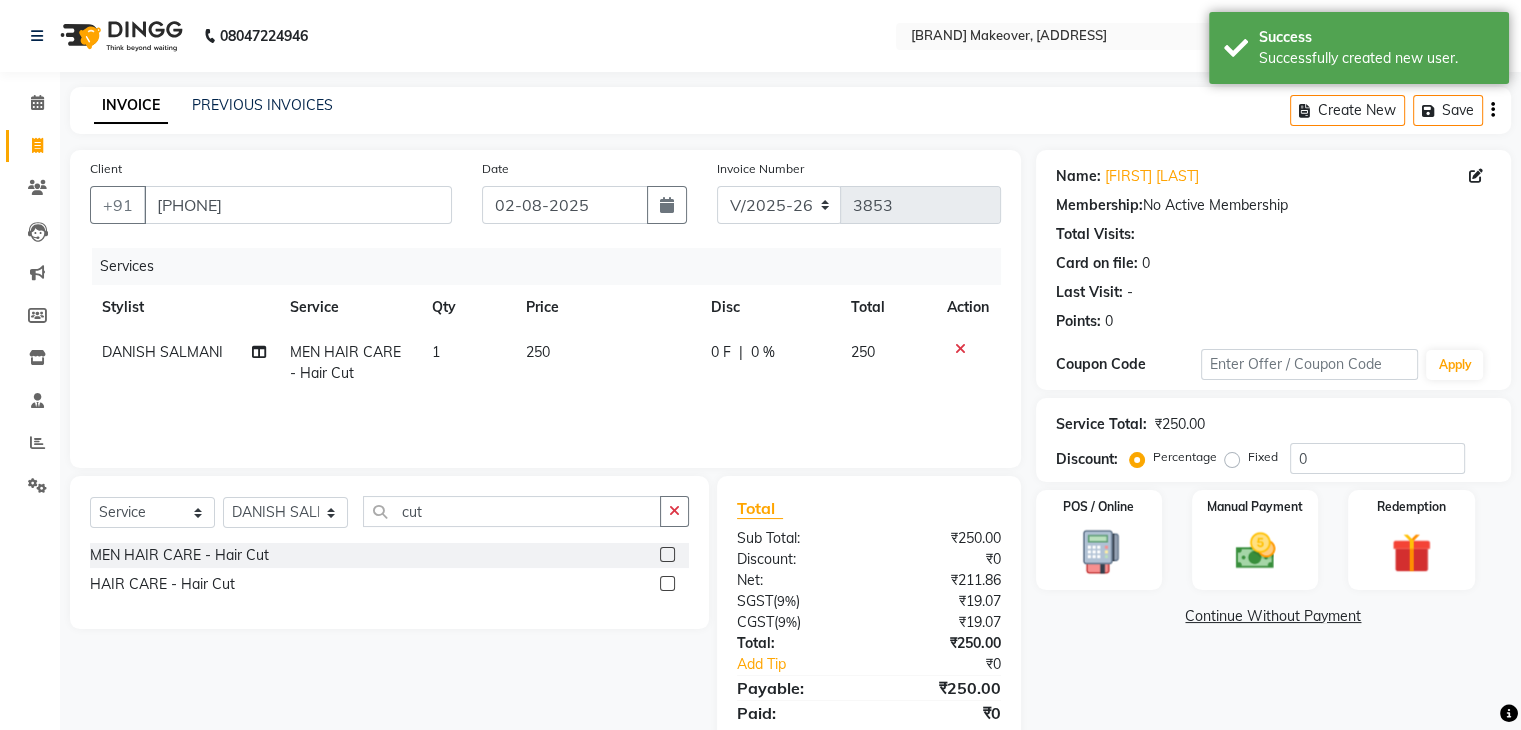 click on "Total Sub Total: ₹250.00 Discount: ₹0 Net: ₹211.86 SGST  ( 9% ) ₹19.07 CGST  ( 9% ) ₹19.07 Total: ₹250.00 Add Tip ₹0 Payable: ₹250.00 Paid: ₹0 Balance   : ₹250.00" 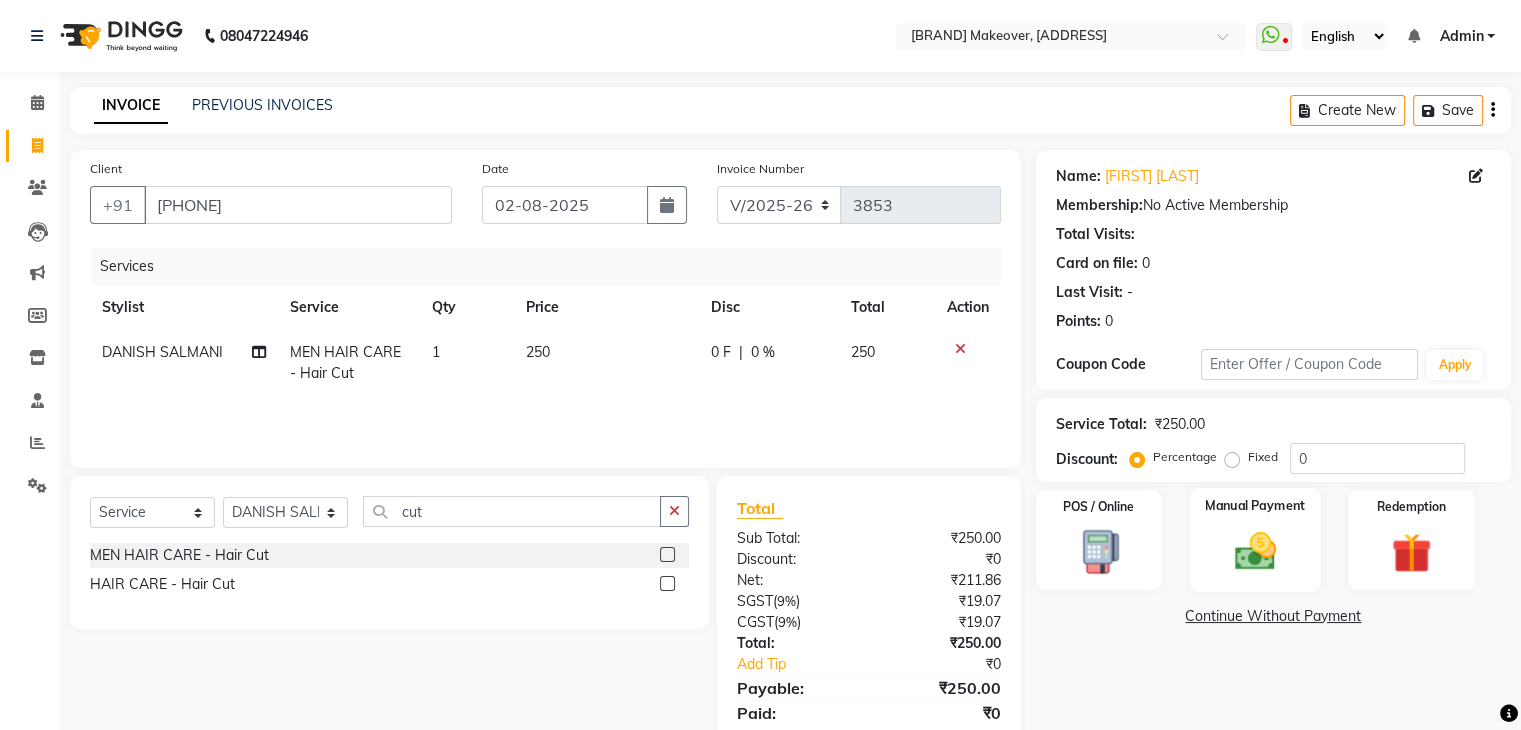 click 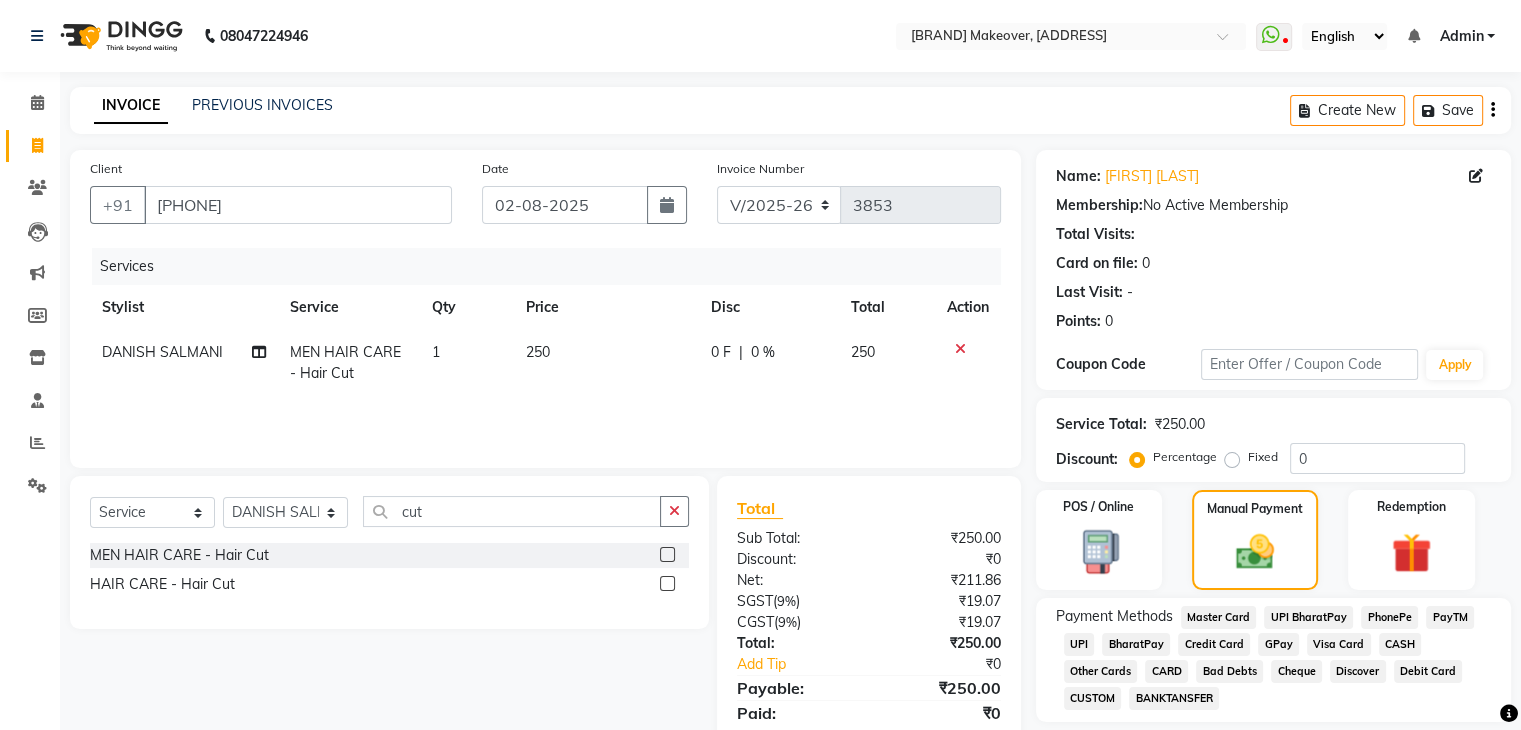click on "CASH" 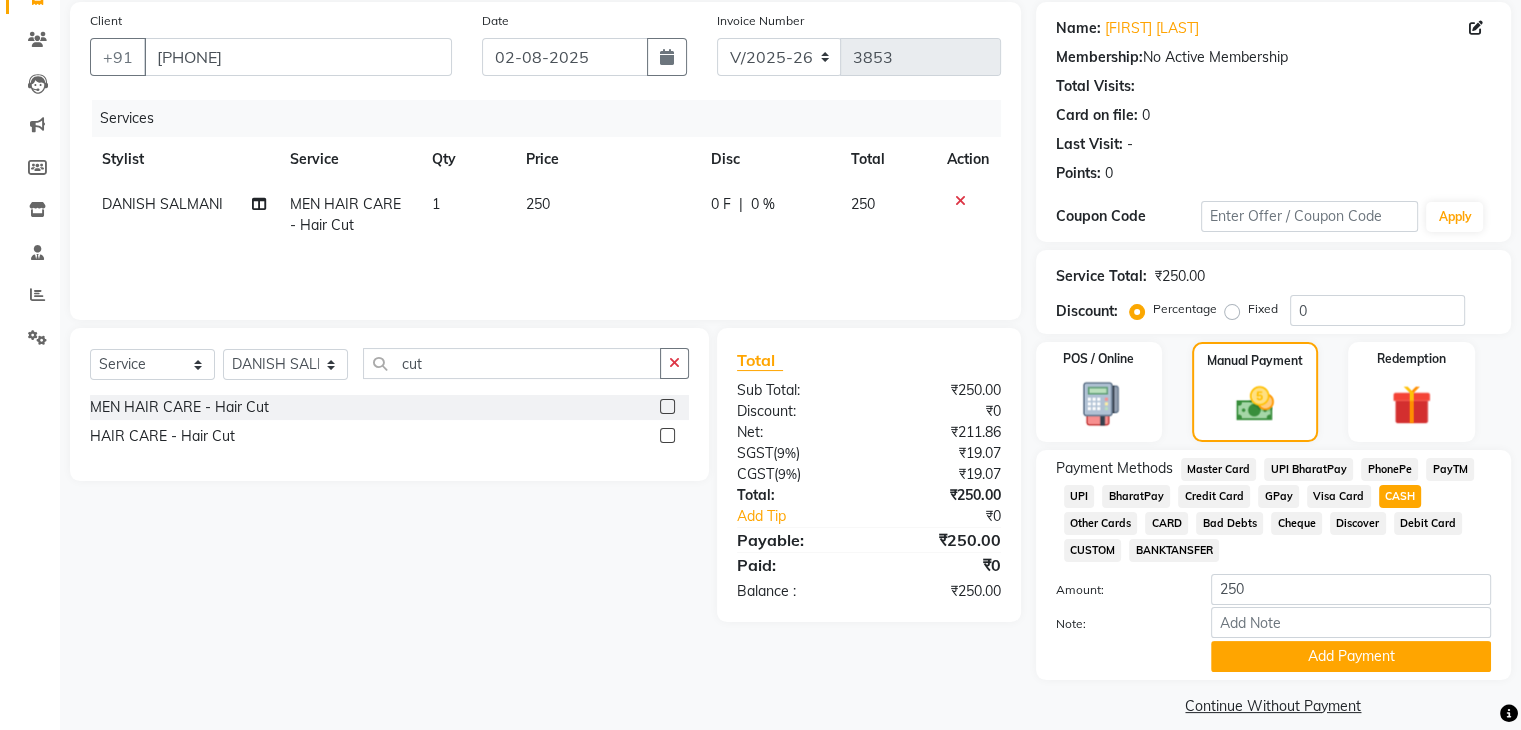 scroll, scrollTop: 172, scrollLeft: 0, axis: vertical 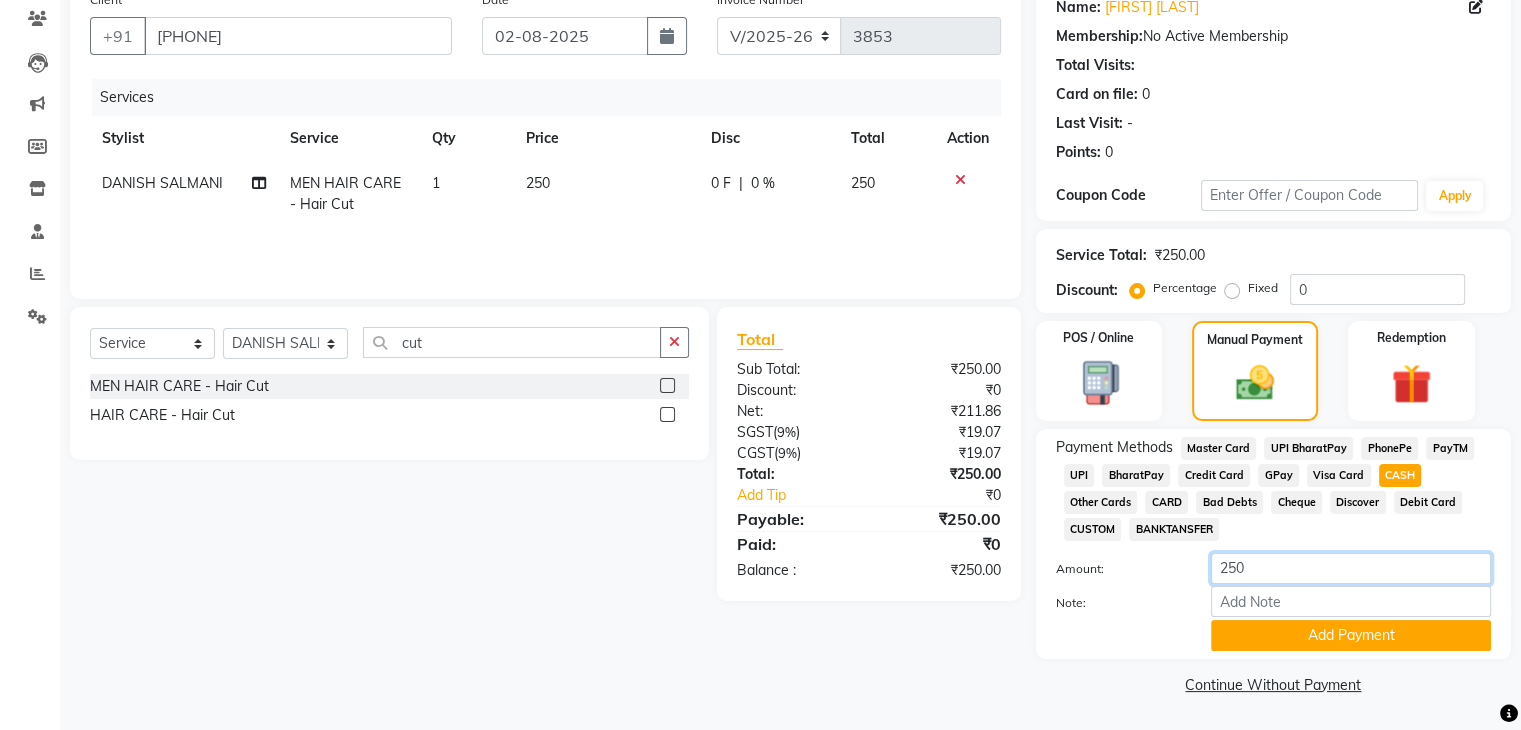 click on "250" 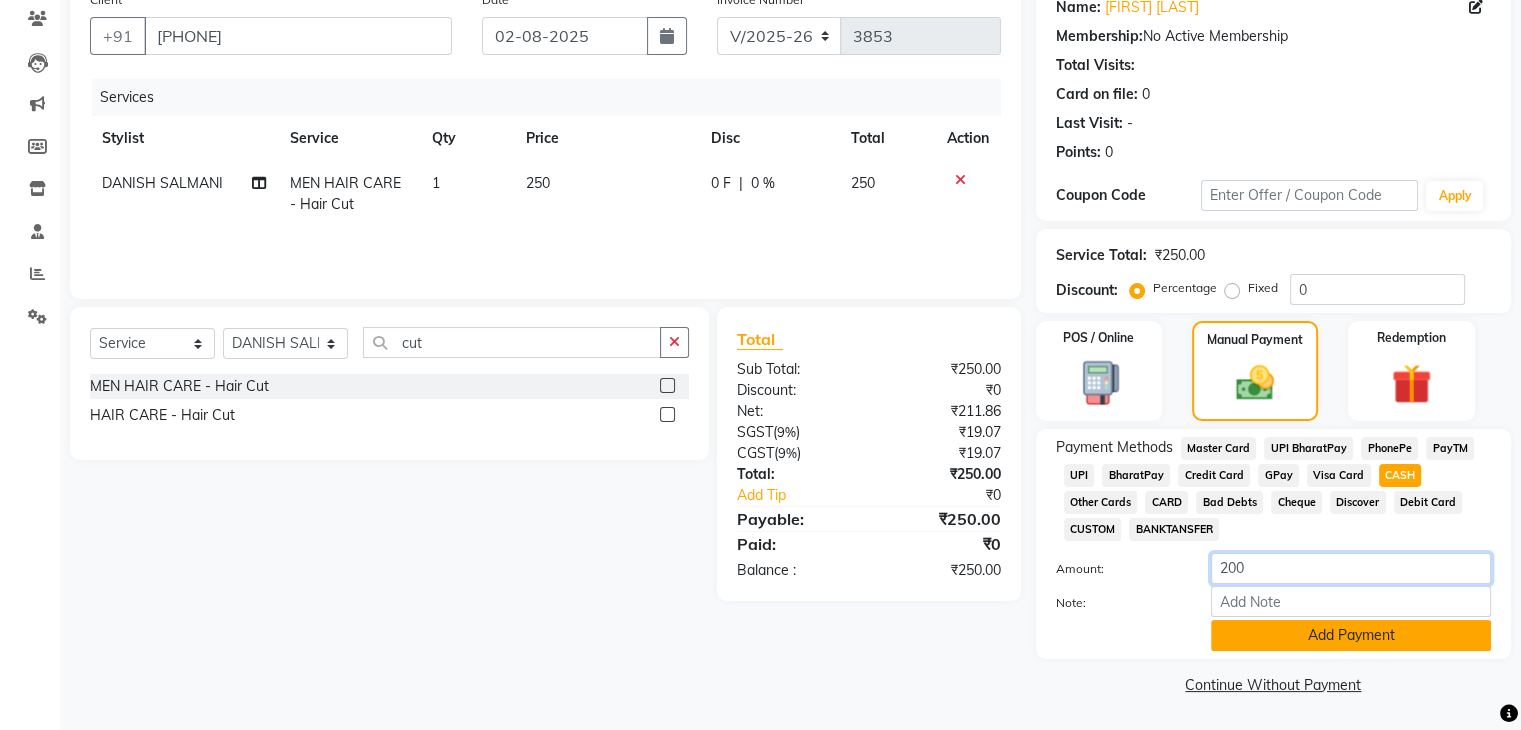 type on "200" 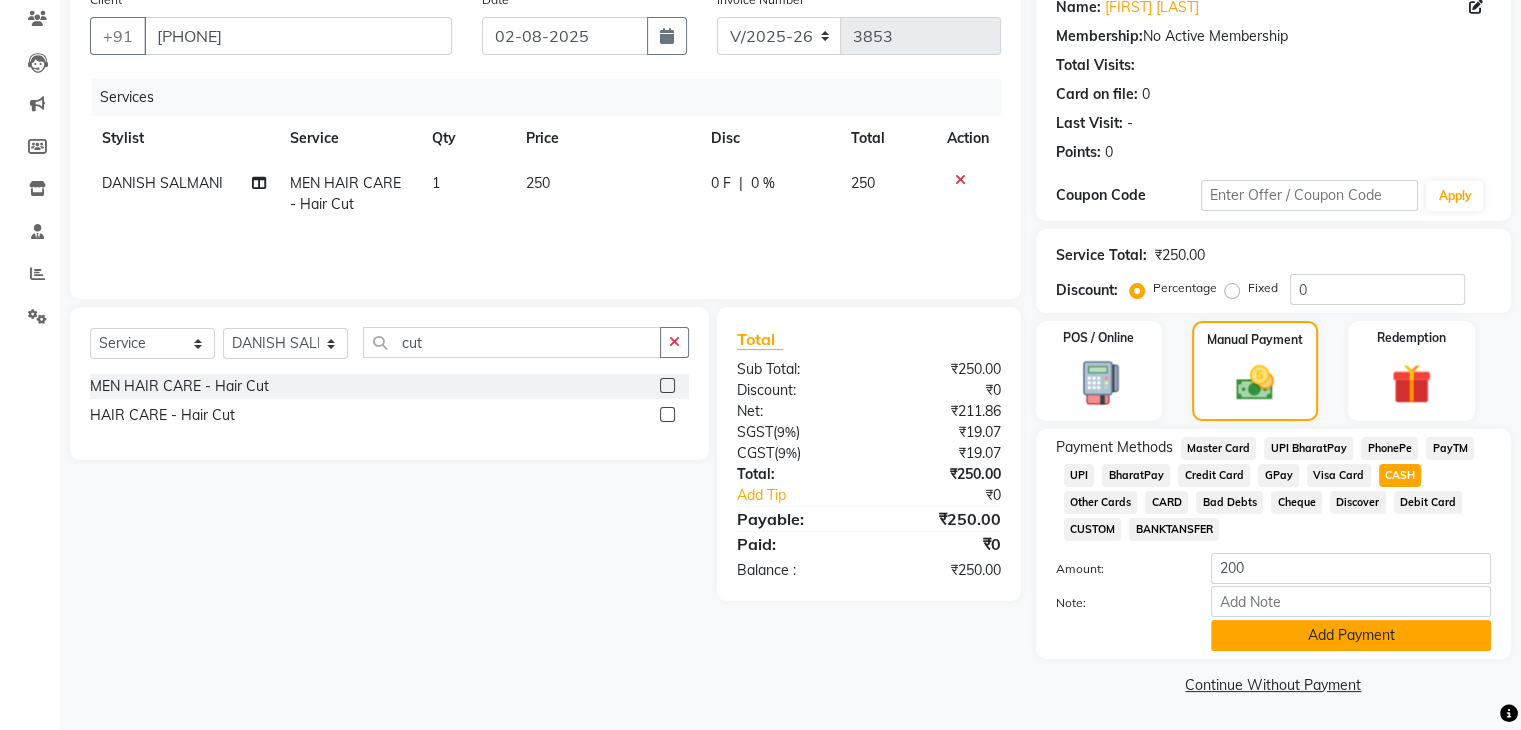 click on "Add Payment" 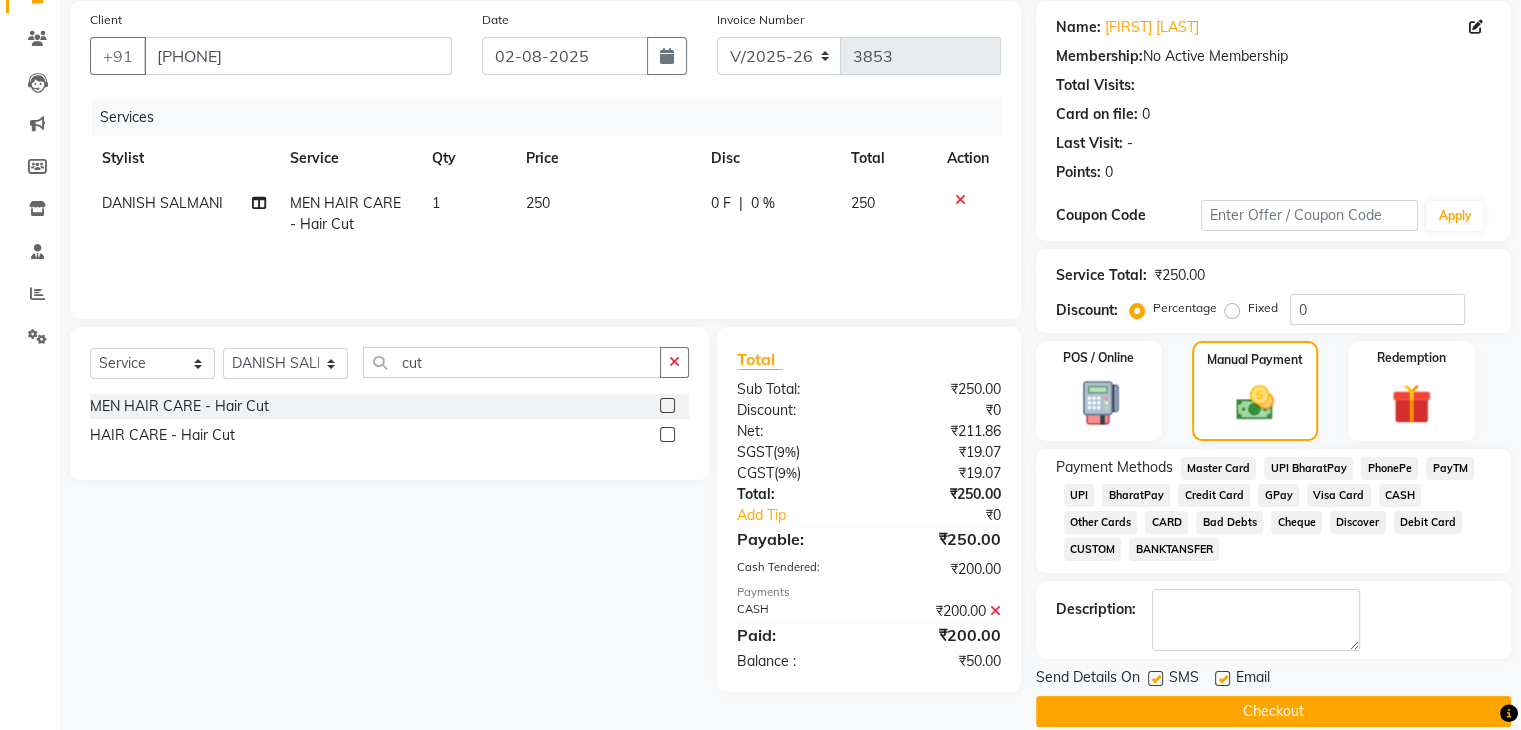 scroll, scrollTop: 178, scrollLeft: 0, axis: vertical 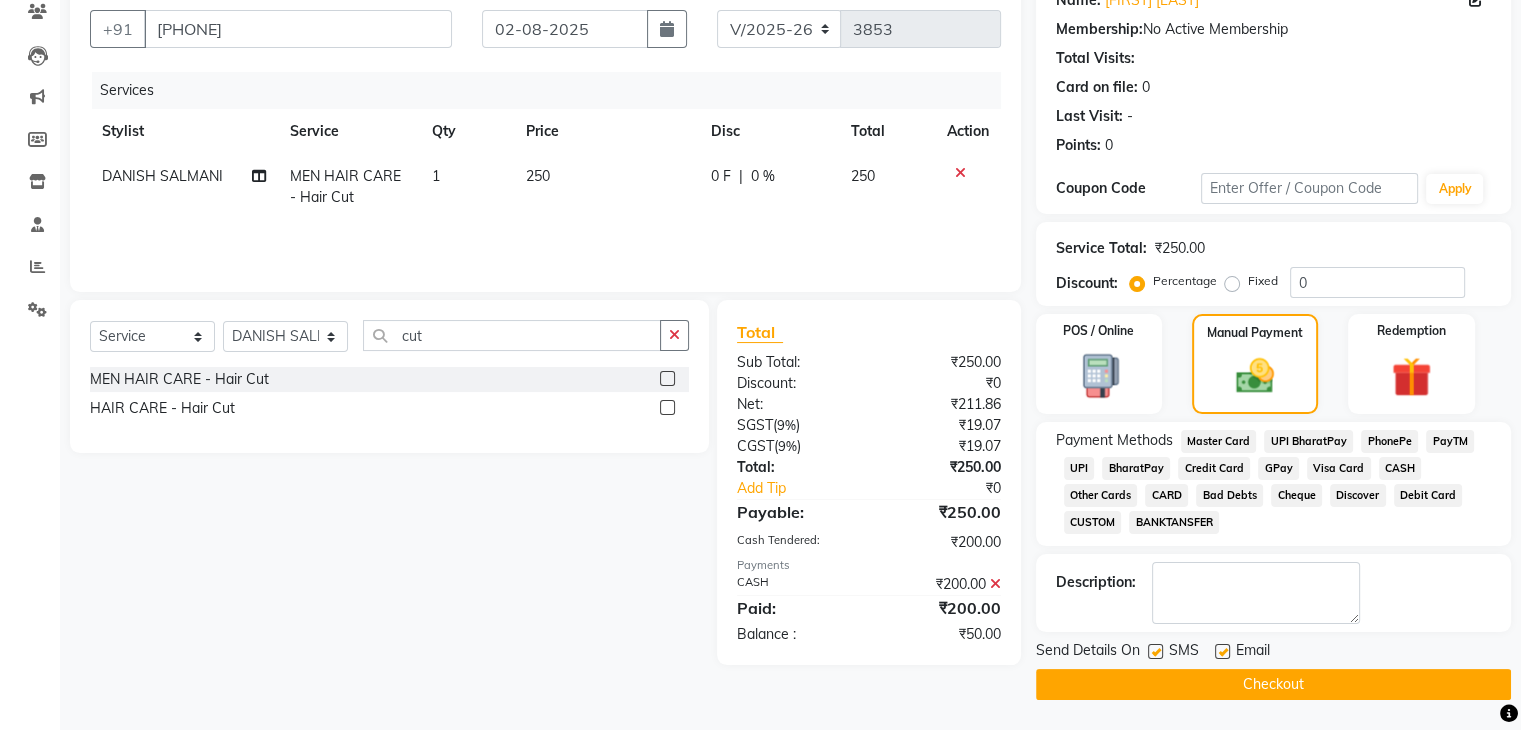 click on "UPI" 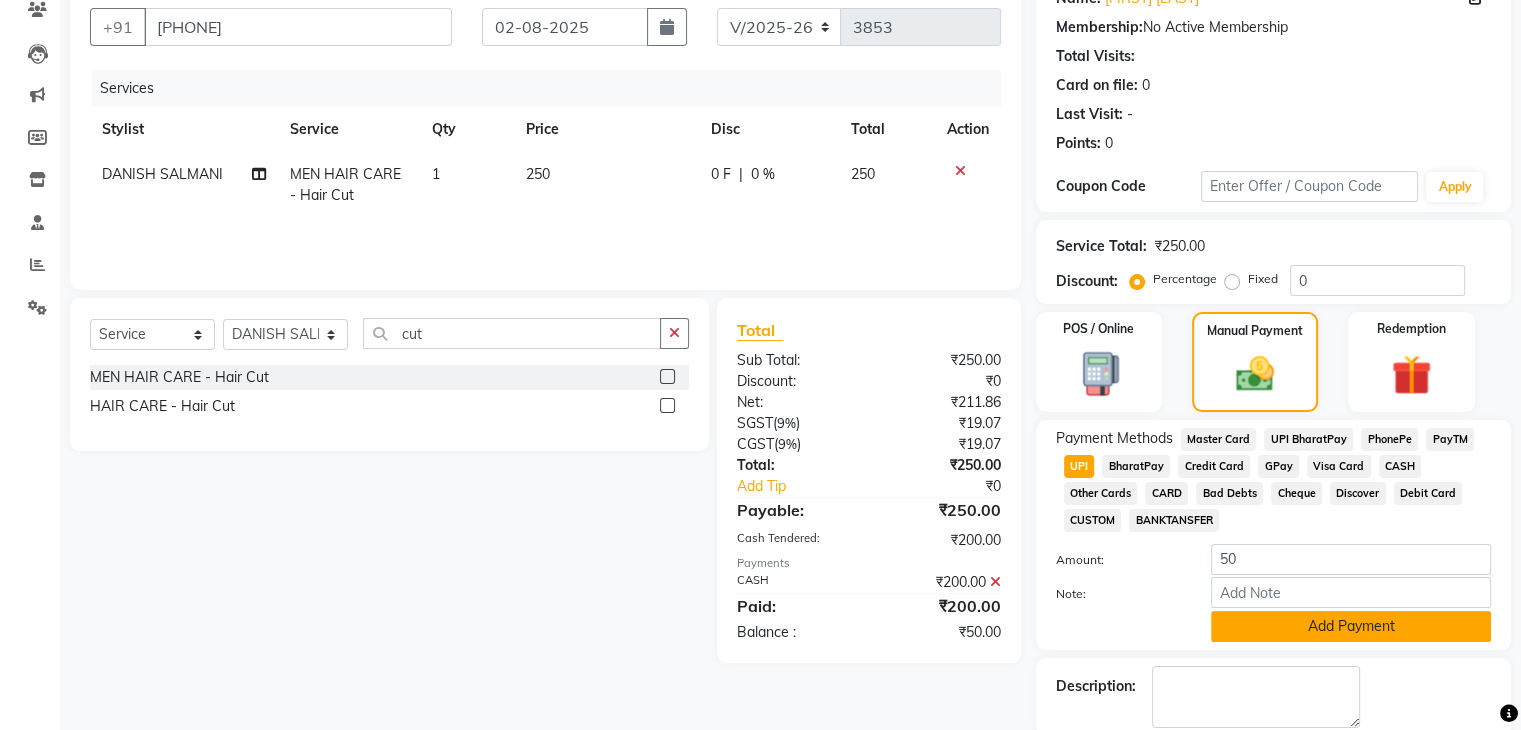 click on "Add Payment" 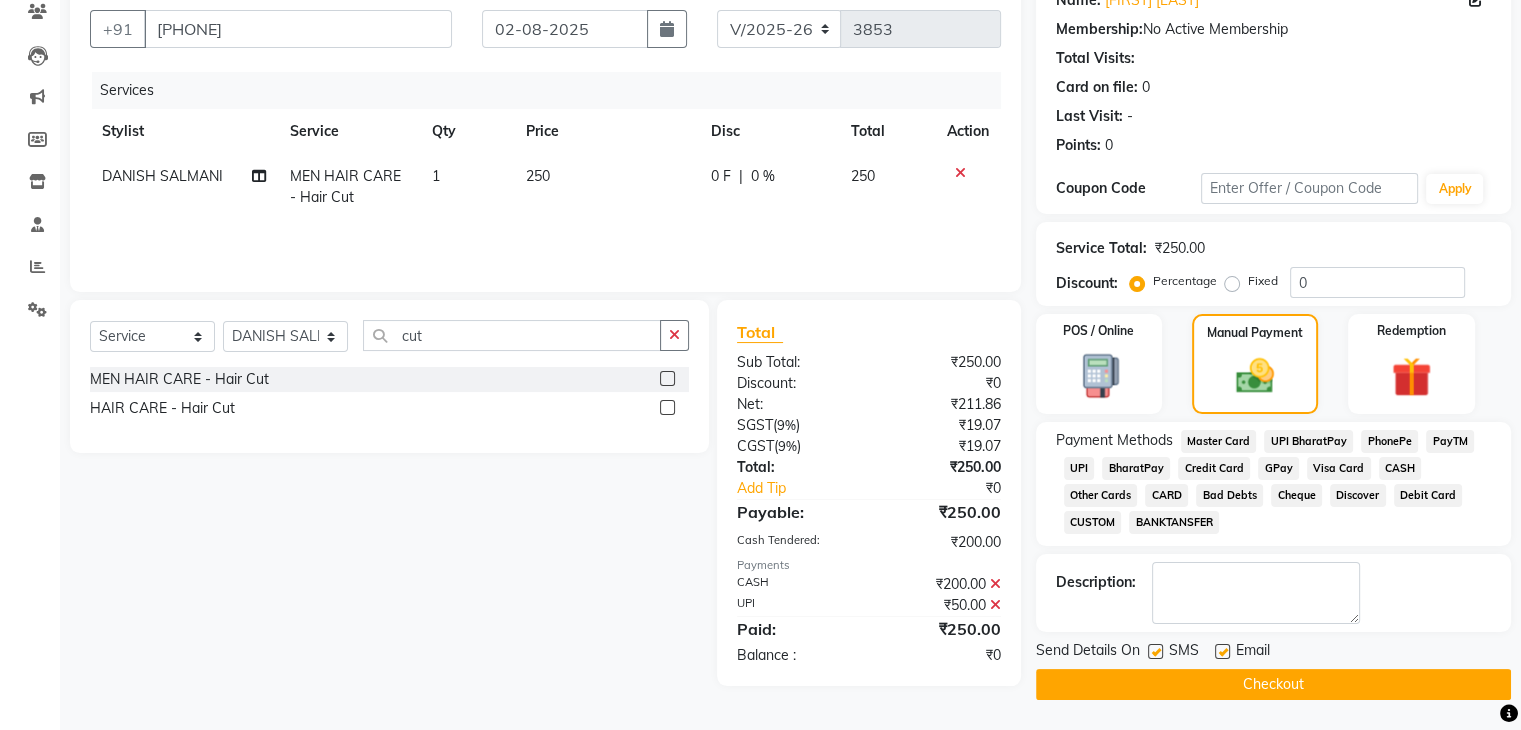 scroll, scrollTop: 177, scrollLeft: 0, axis: vertical 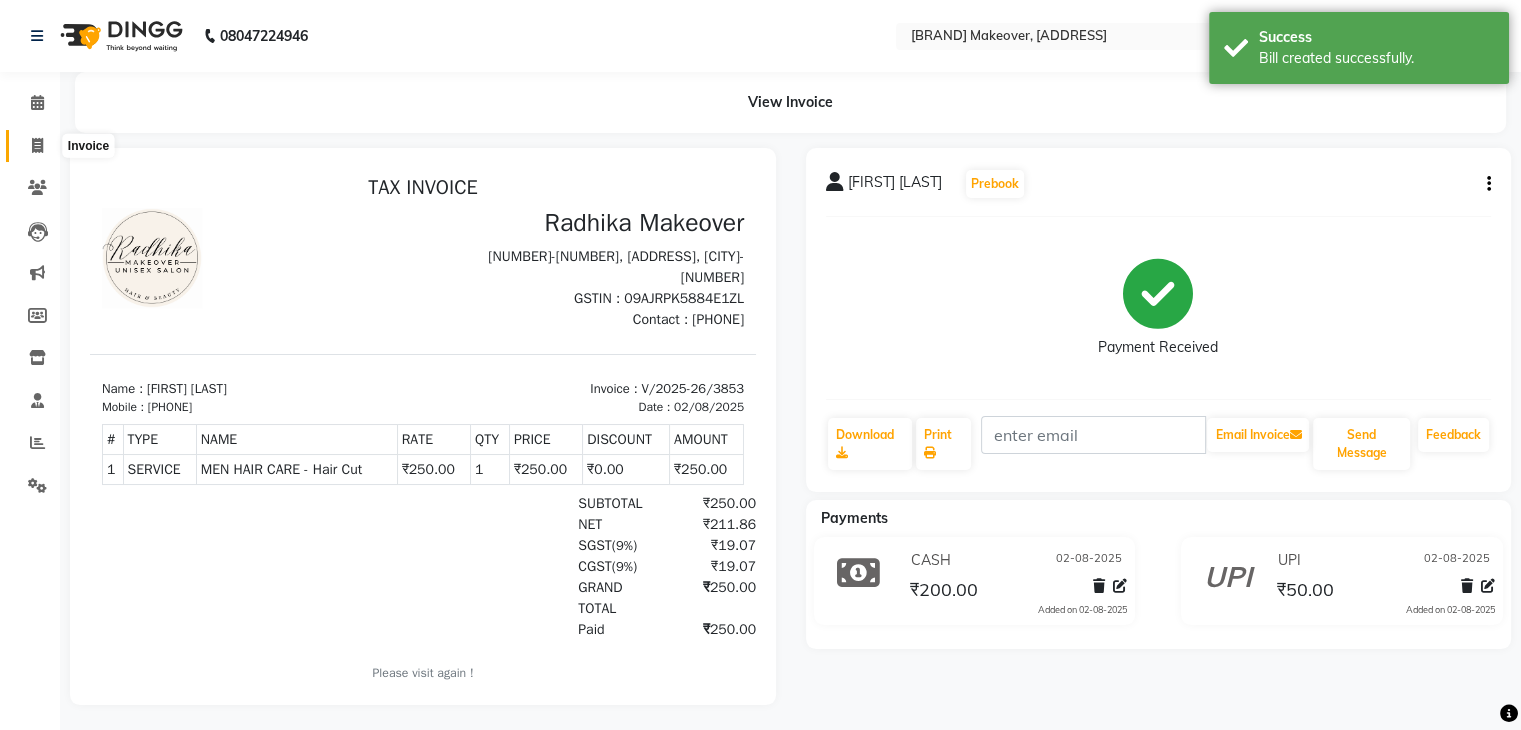 click 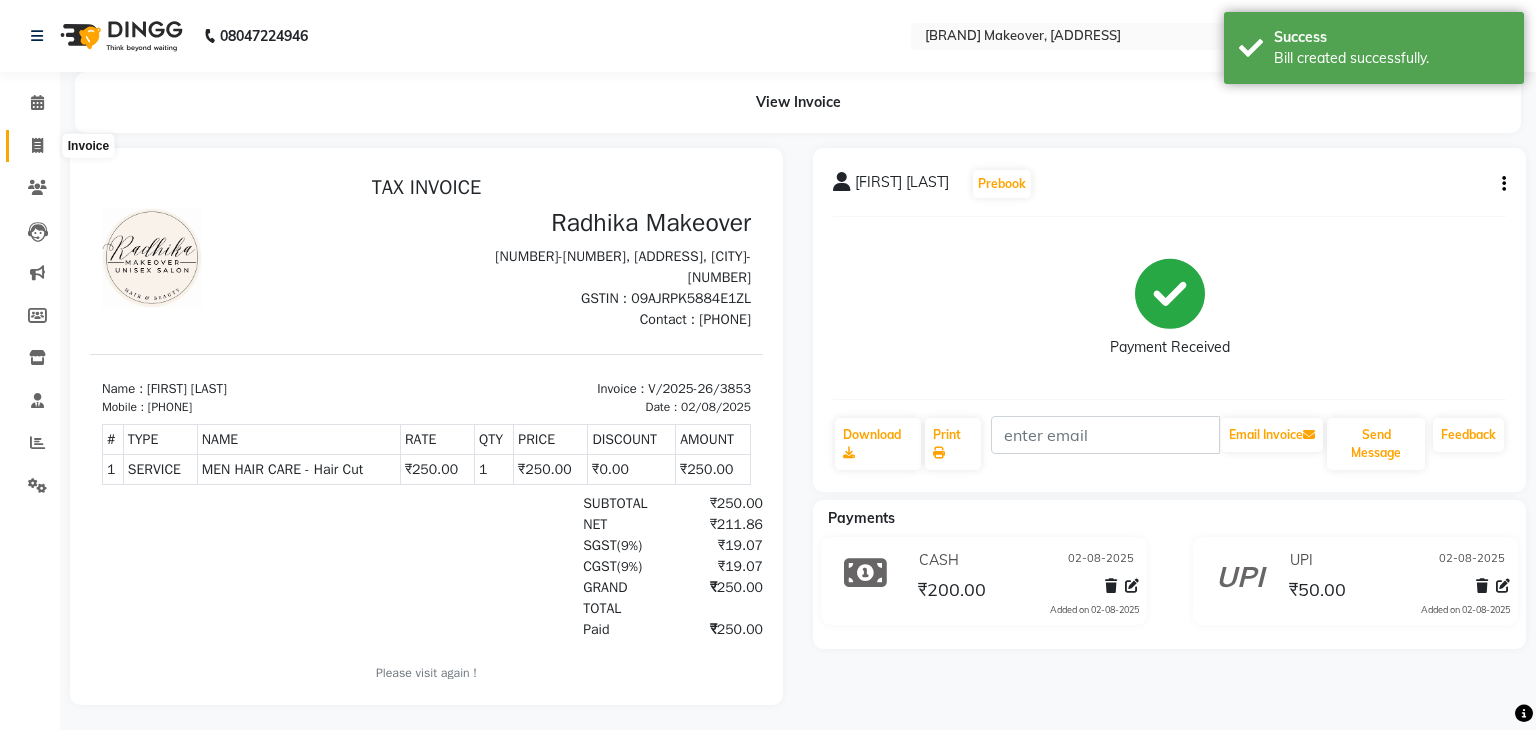 select on "6880" 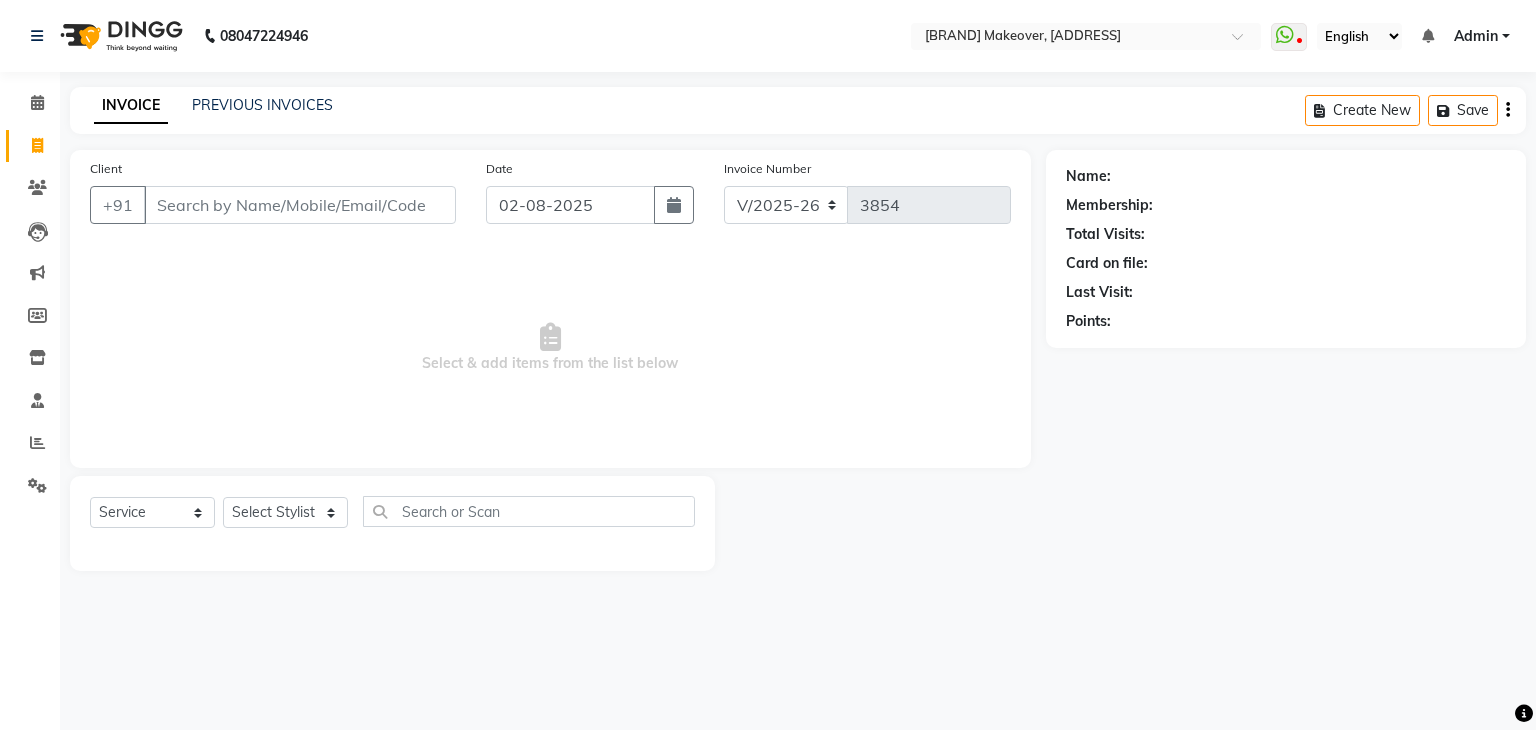 click on "Client" at bounding box center [300, 205] 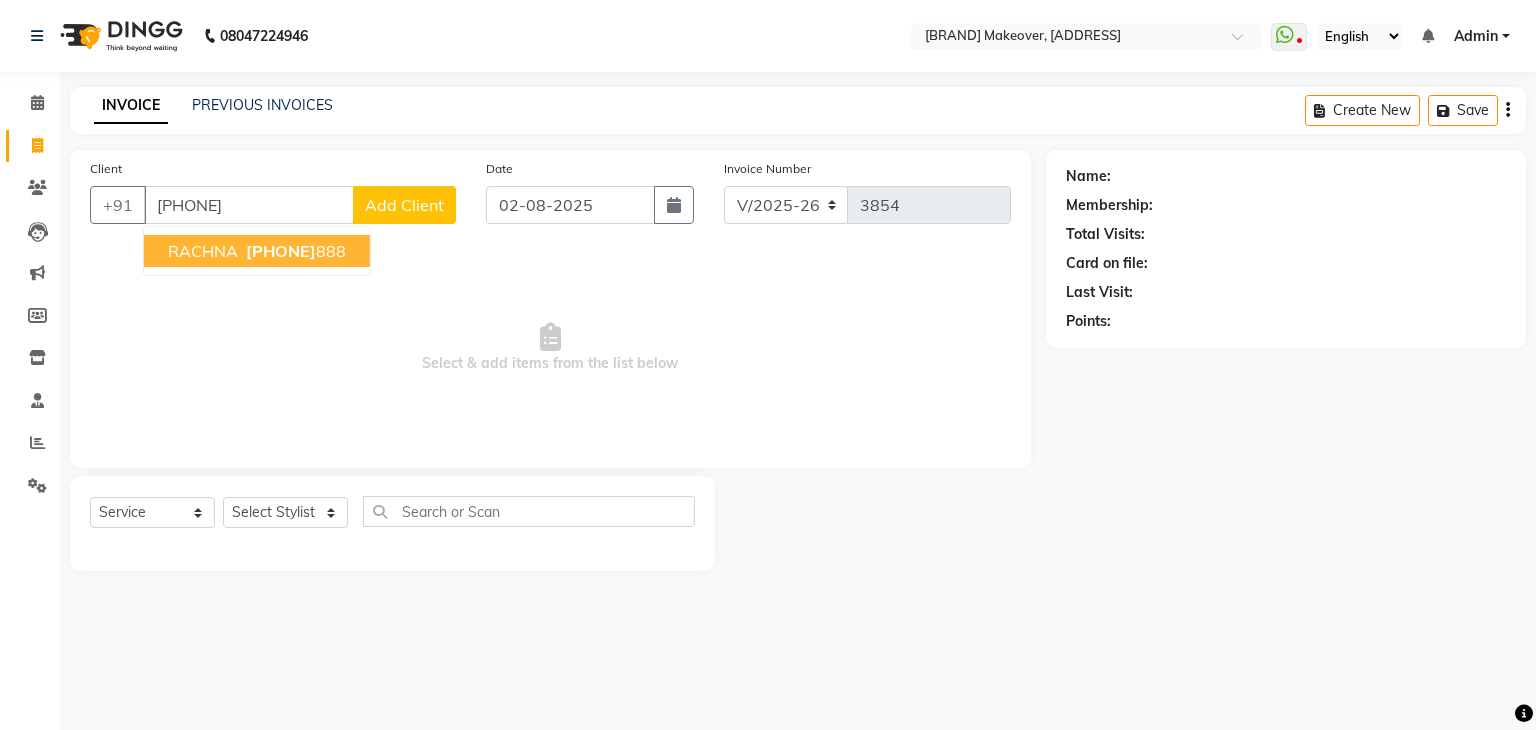 click on "9760240 888" at bounding box center (294, 251) 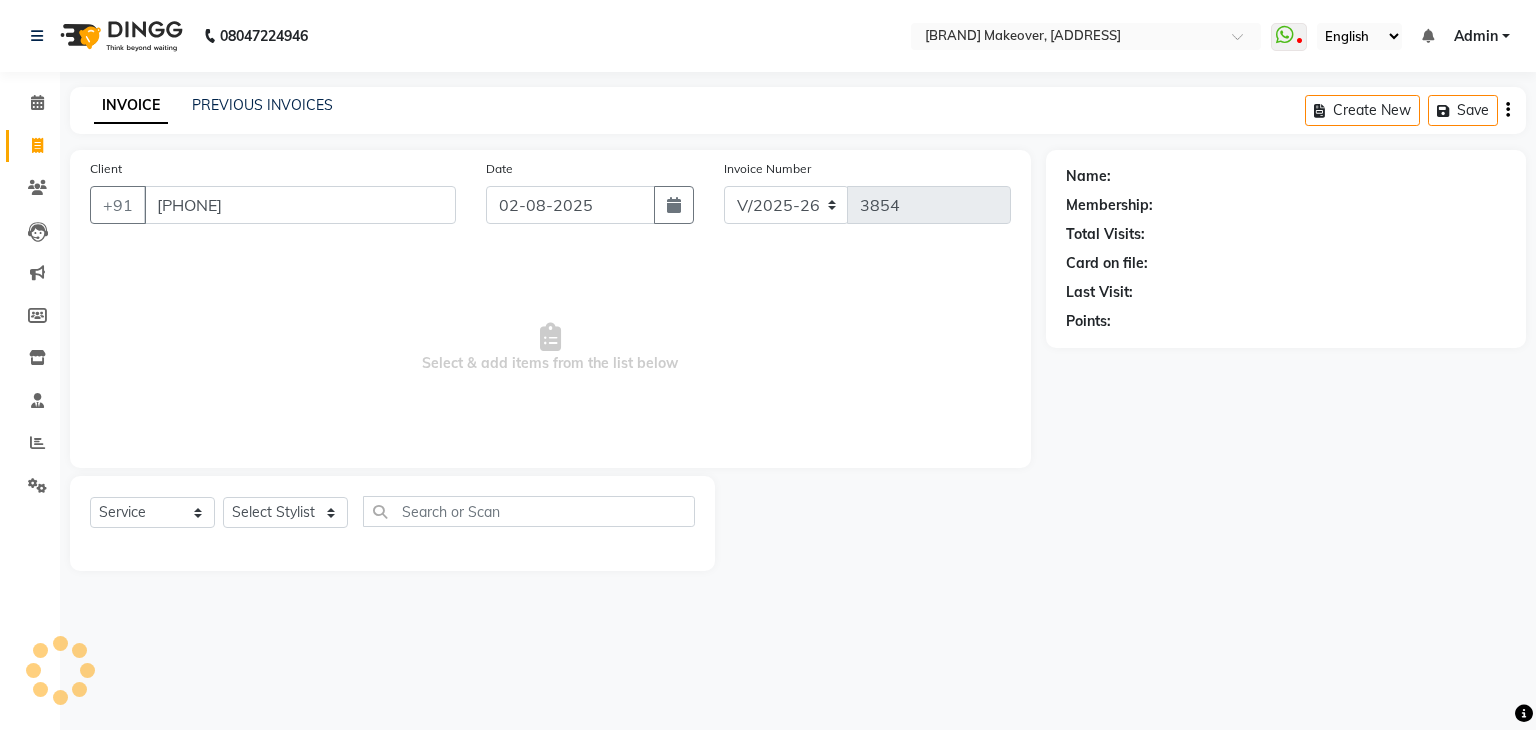 type on "9760240888" 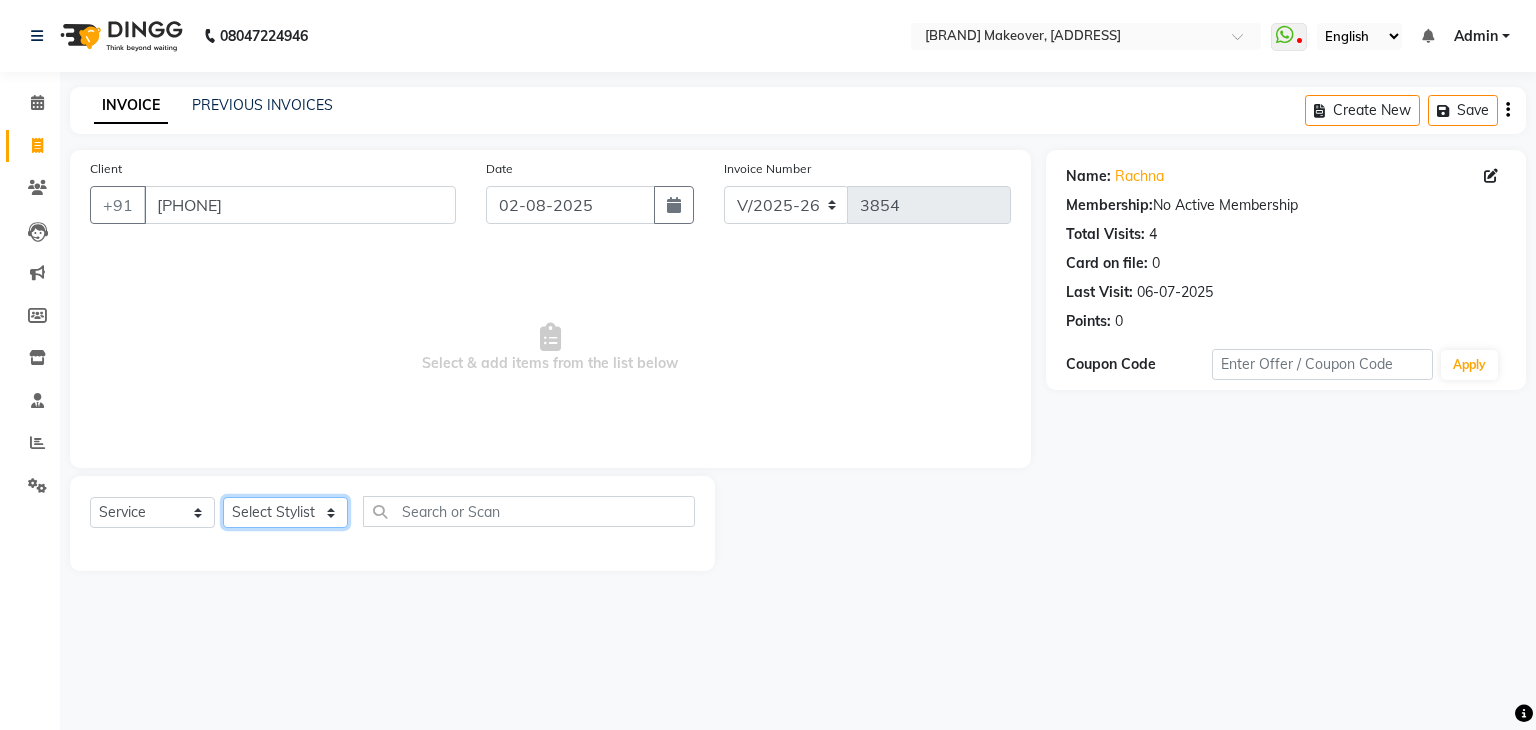 click on "Select Stylist AMAN DANISH SALMANI GOPAL PACHORI KANU KAVITA KIRAN KUMARI MEENU KUMARI NEHA NIKHIL CHAUDHARY Priya PRIYANKA YADAV RASHMI SANDHYA SHAGUFTA SHWETA SONA SAXENA SOUMYA TUSHAR OTWAL VINAY KUMAR" 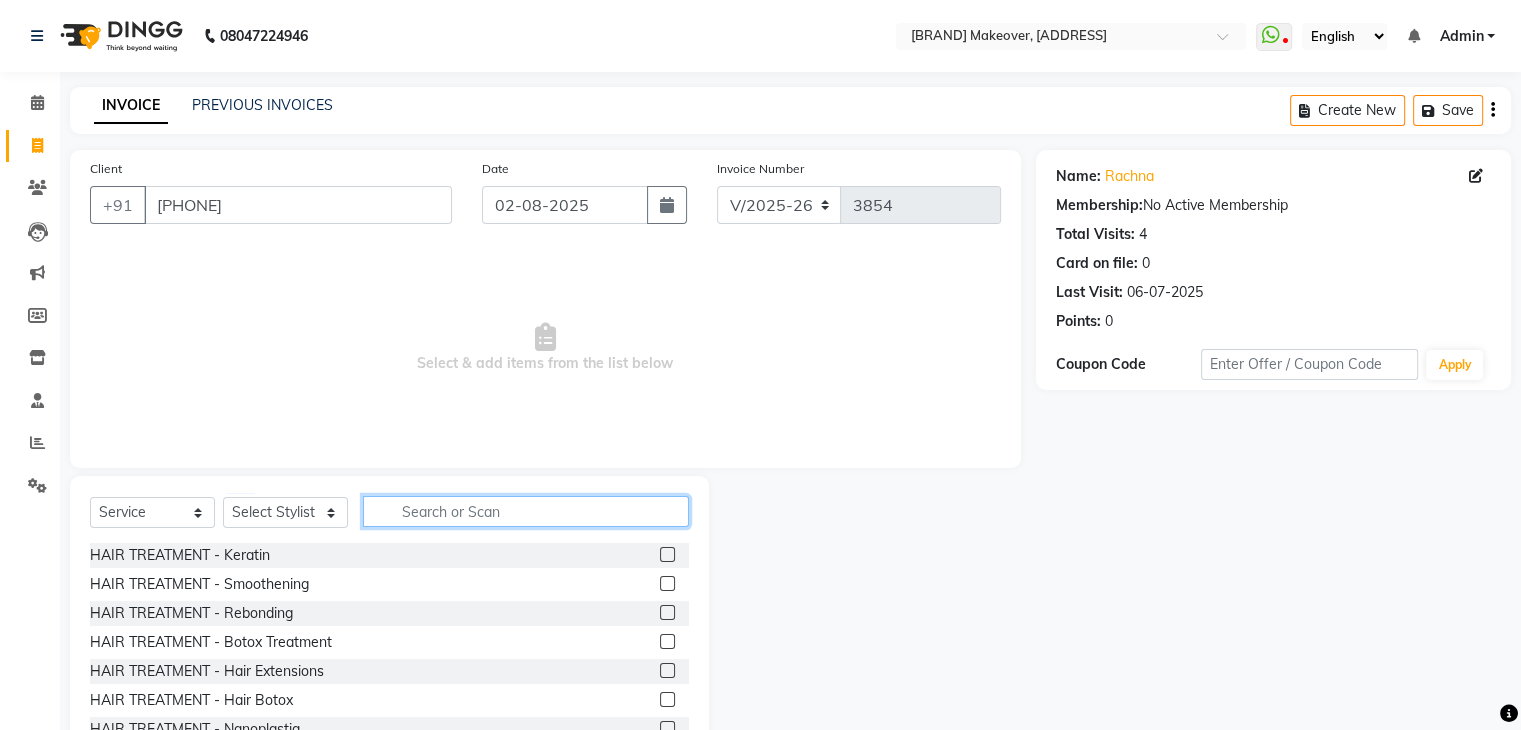 click 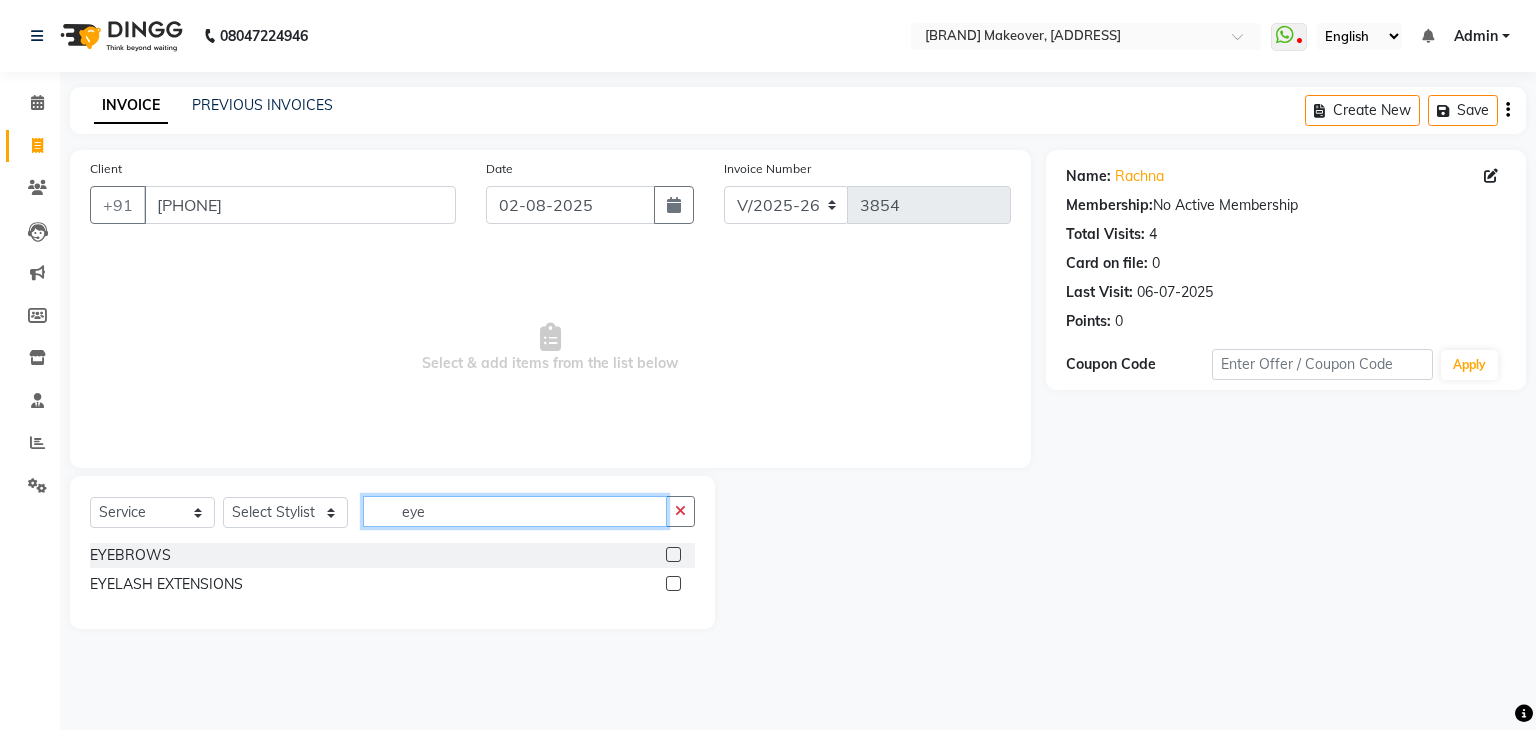 type on "eye" 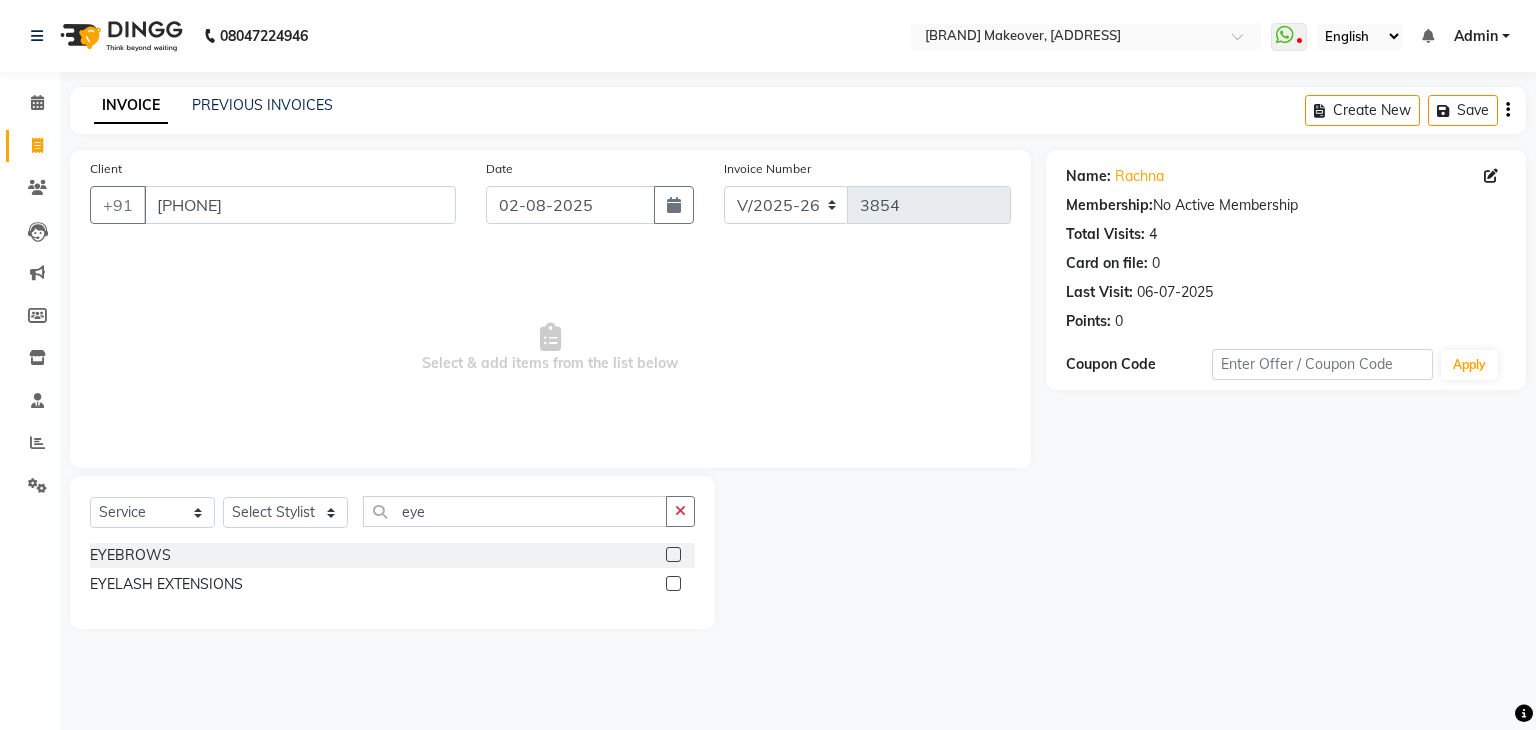 click 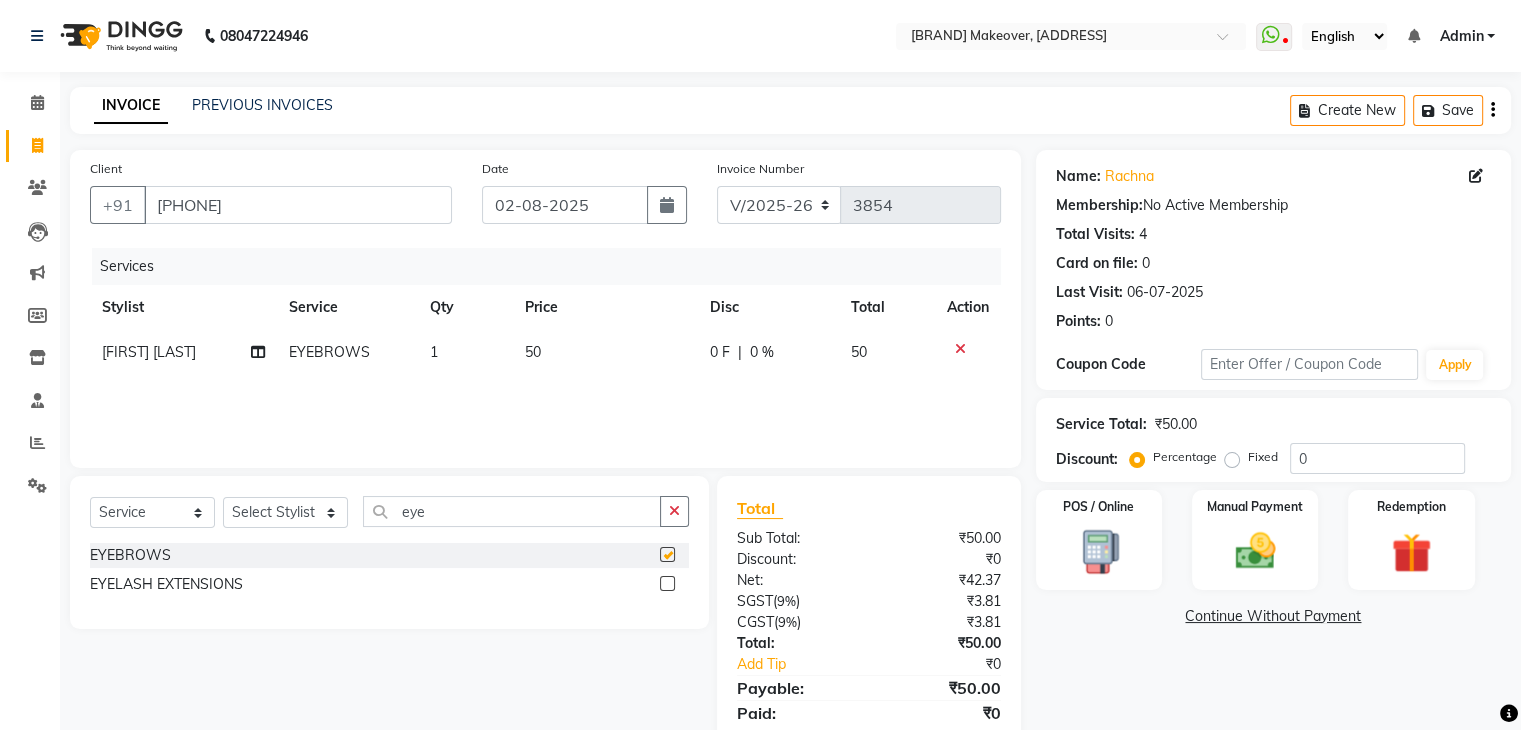 checkbox on "false" 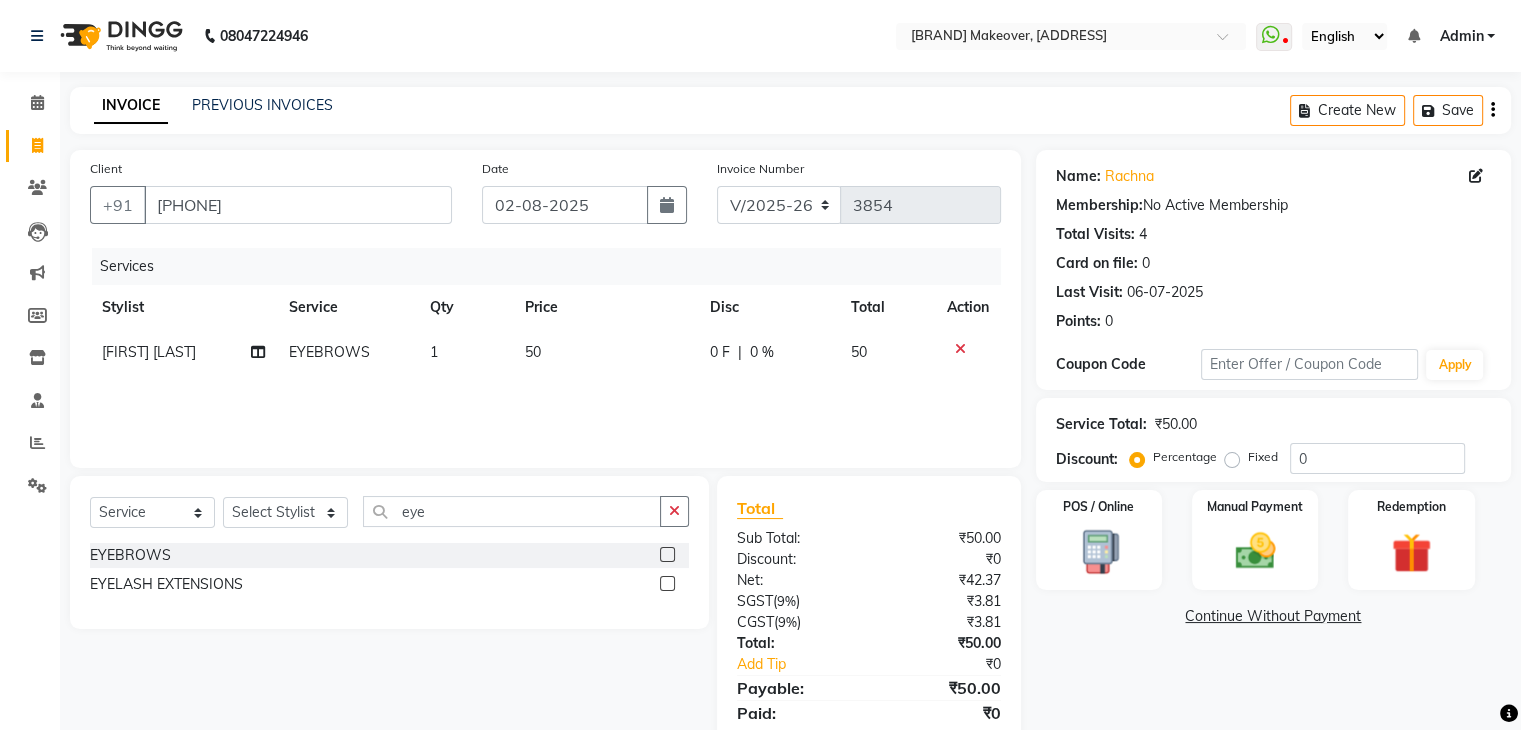 click on "50" 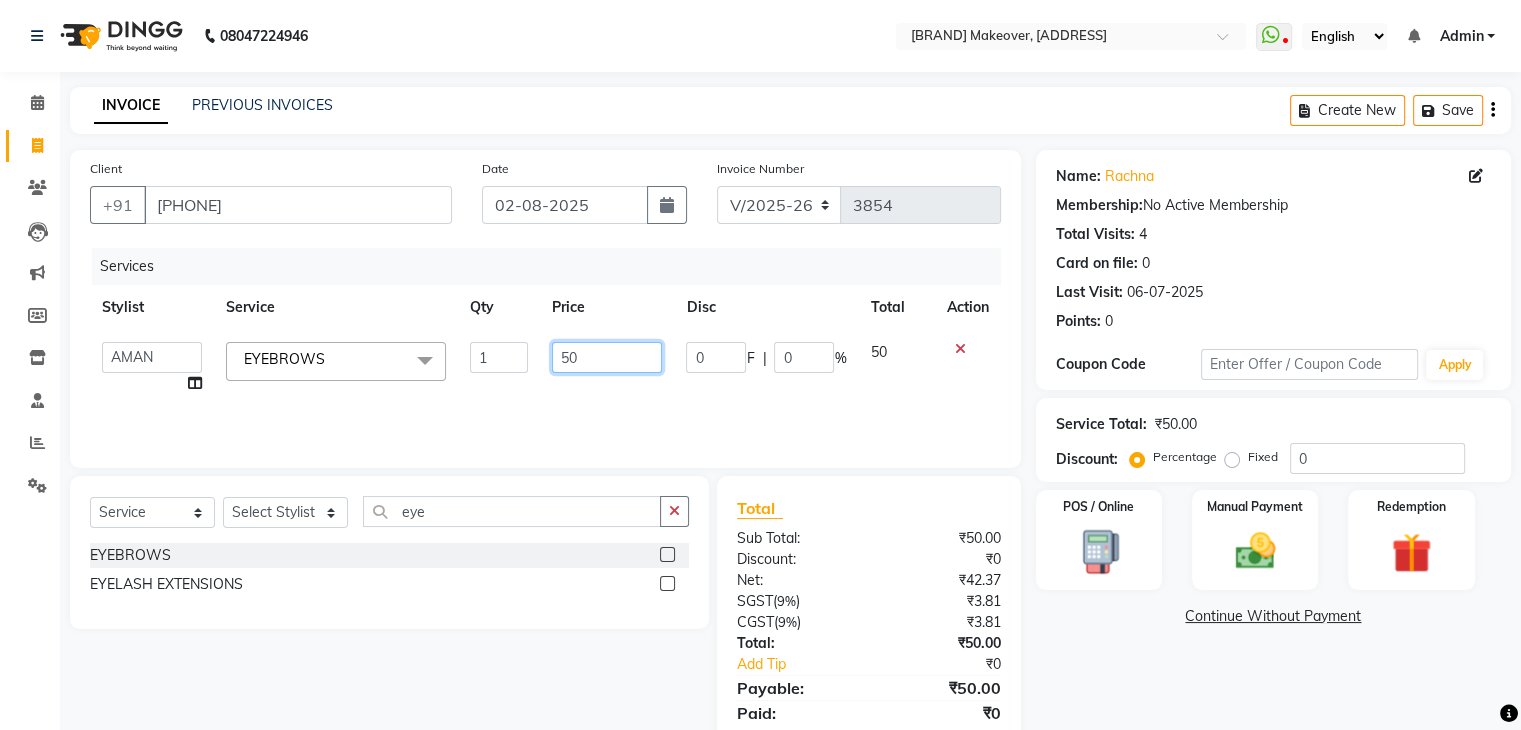 click on "50" 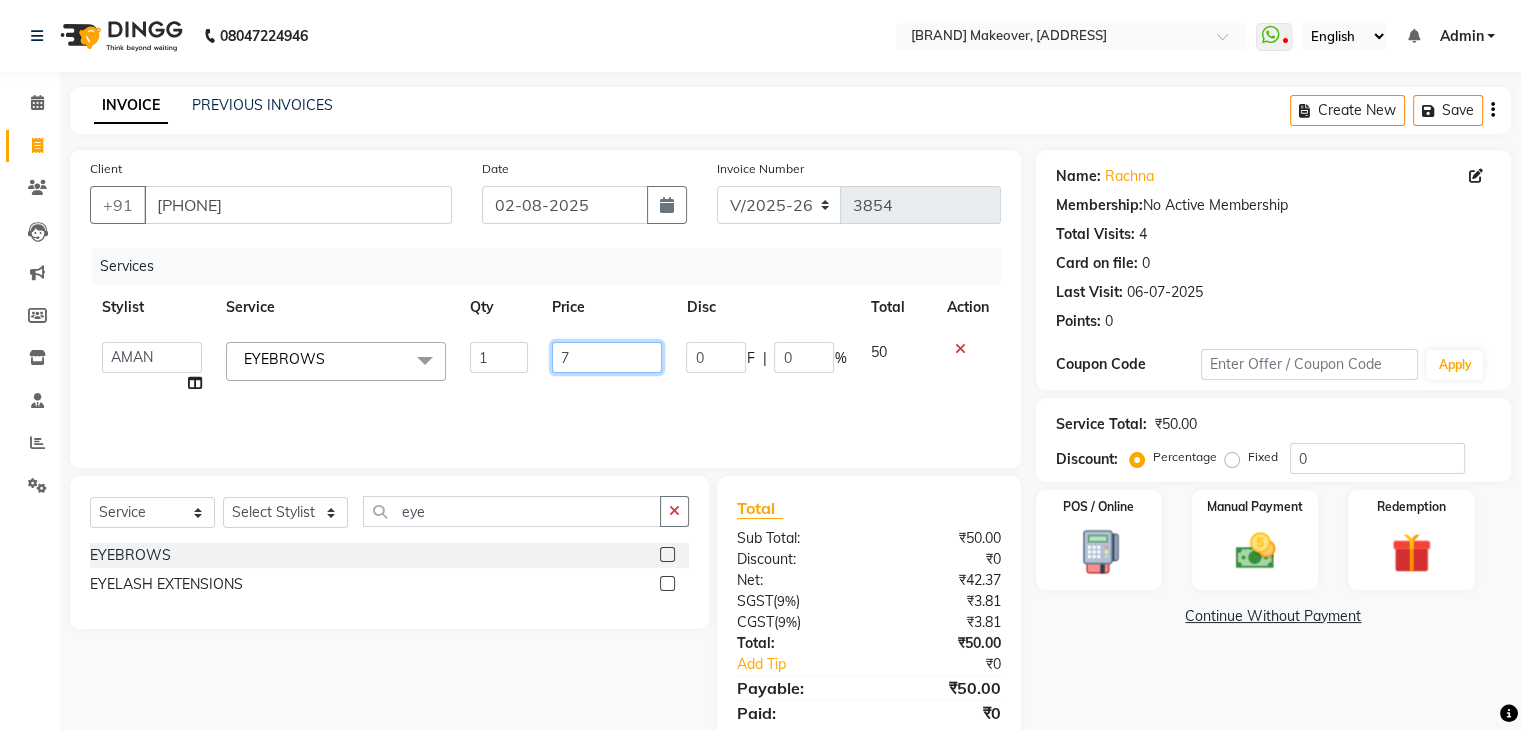 type on "70" 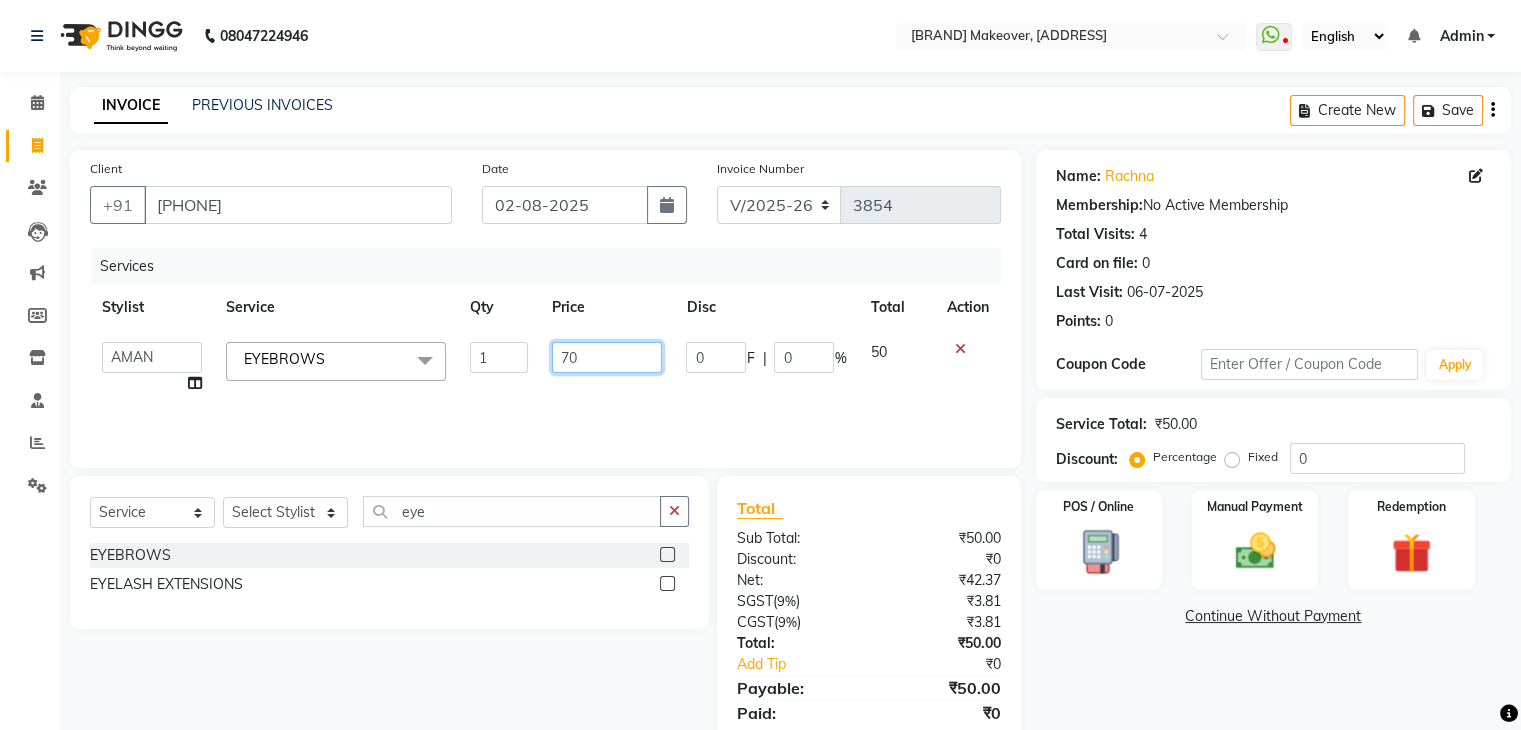 scroll, scrollTop: 71, scrollLeft: 0, axis: vertical 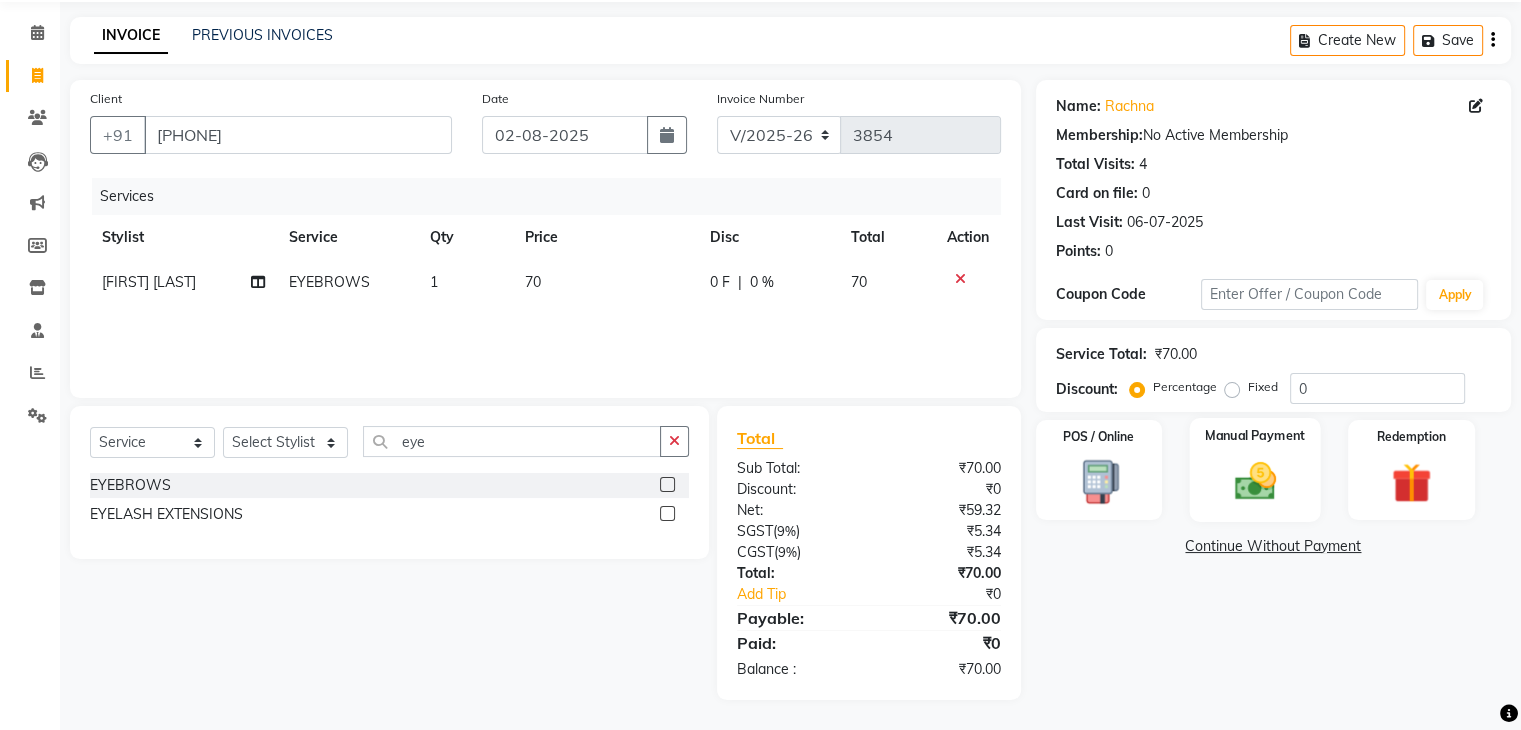 click on "Manual Payment" 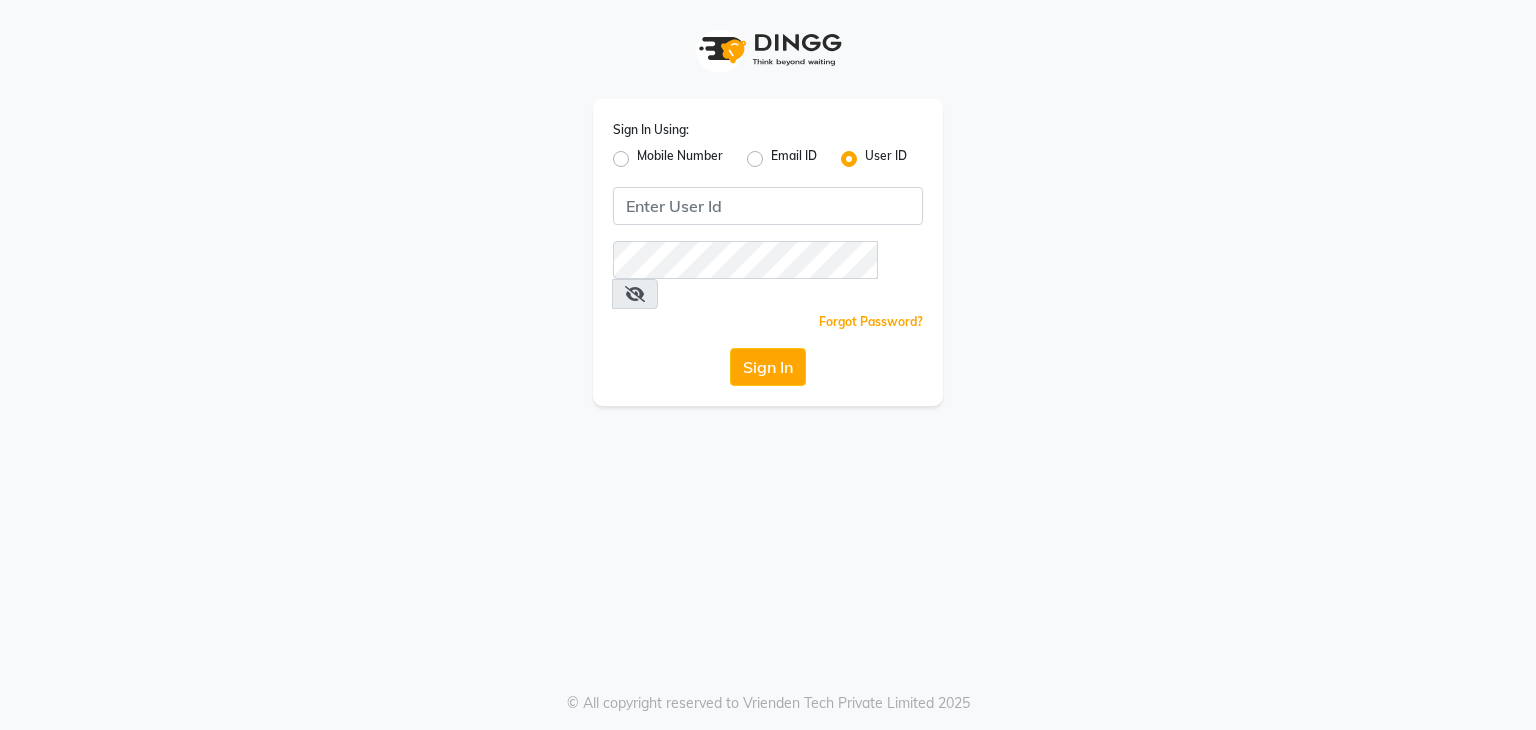scroll, scrollTop: 0, scrollLeft: 0, axis: both 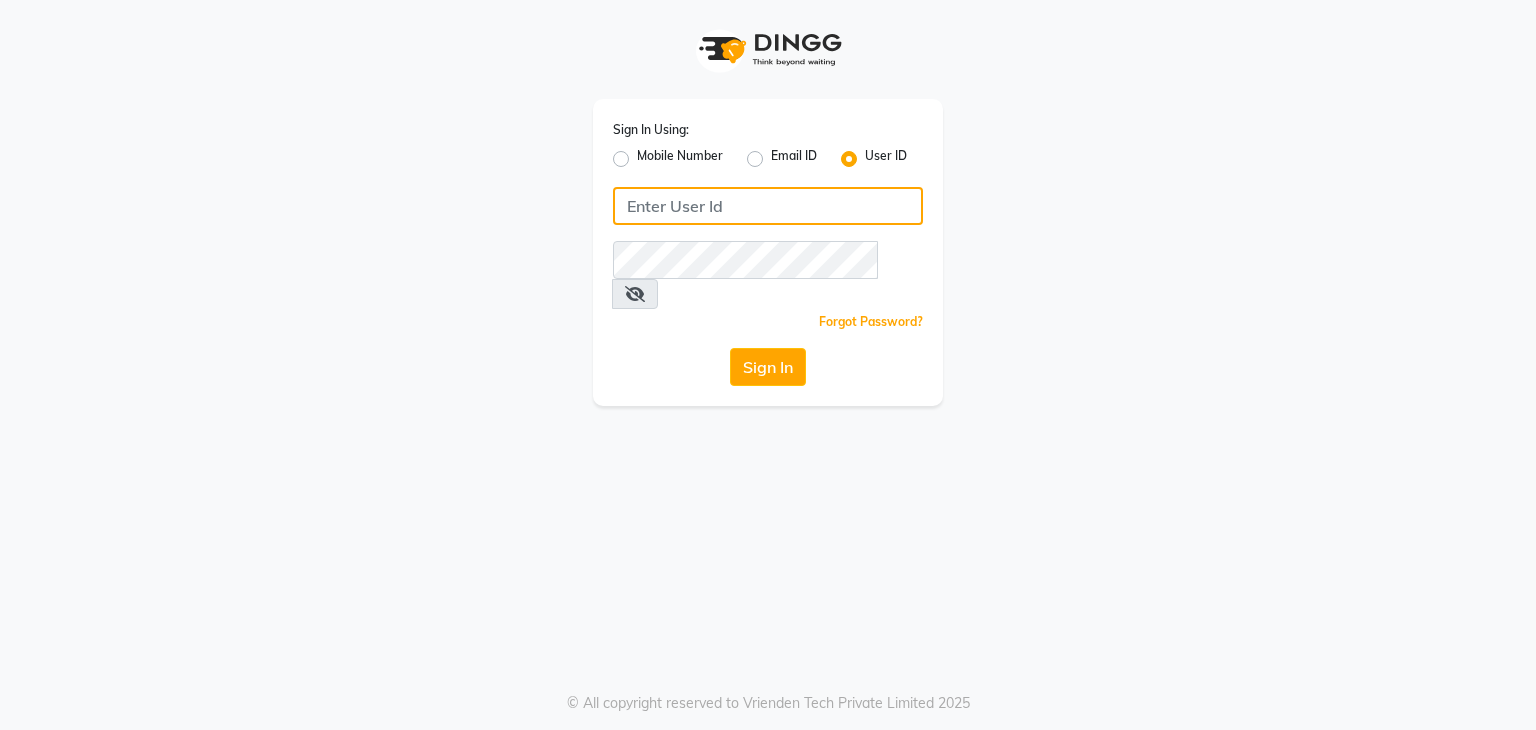 type on "[USERNAME]" 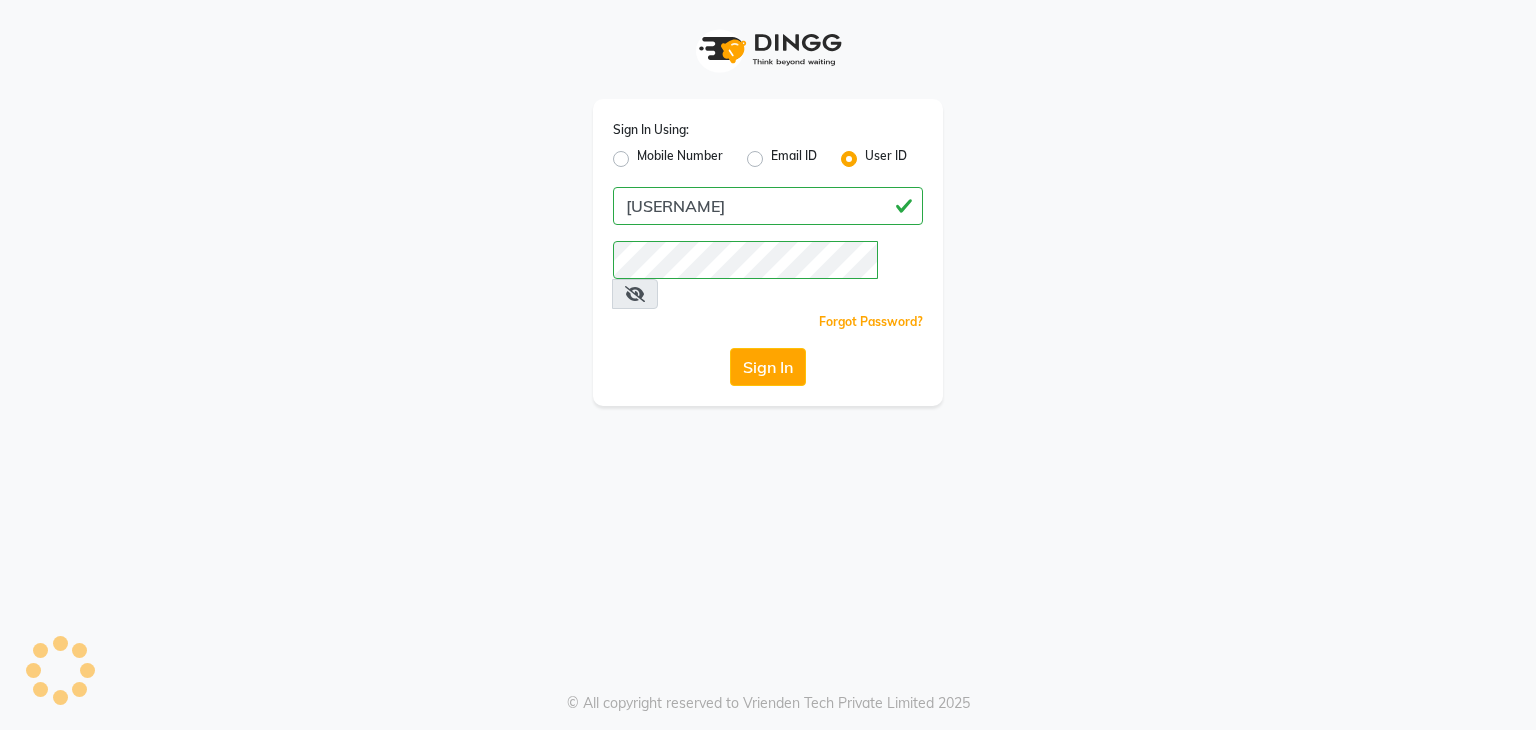 click on "Sign In" 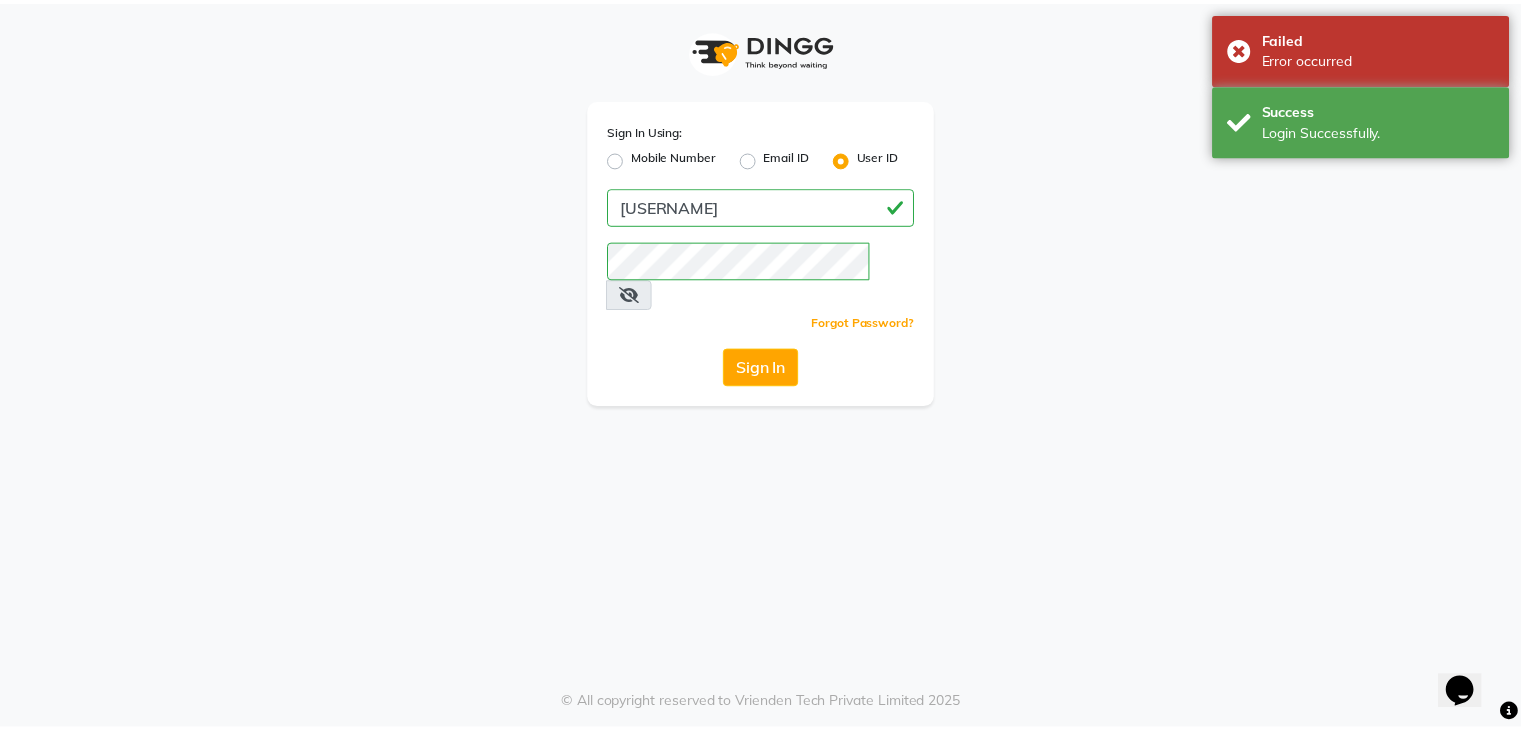 scroll, scrollTop: 0, scrollLeft: 0, axis: both 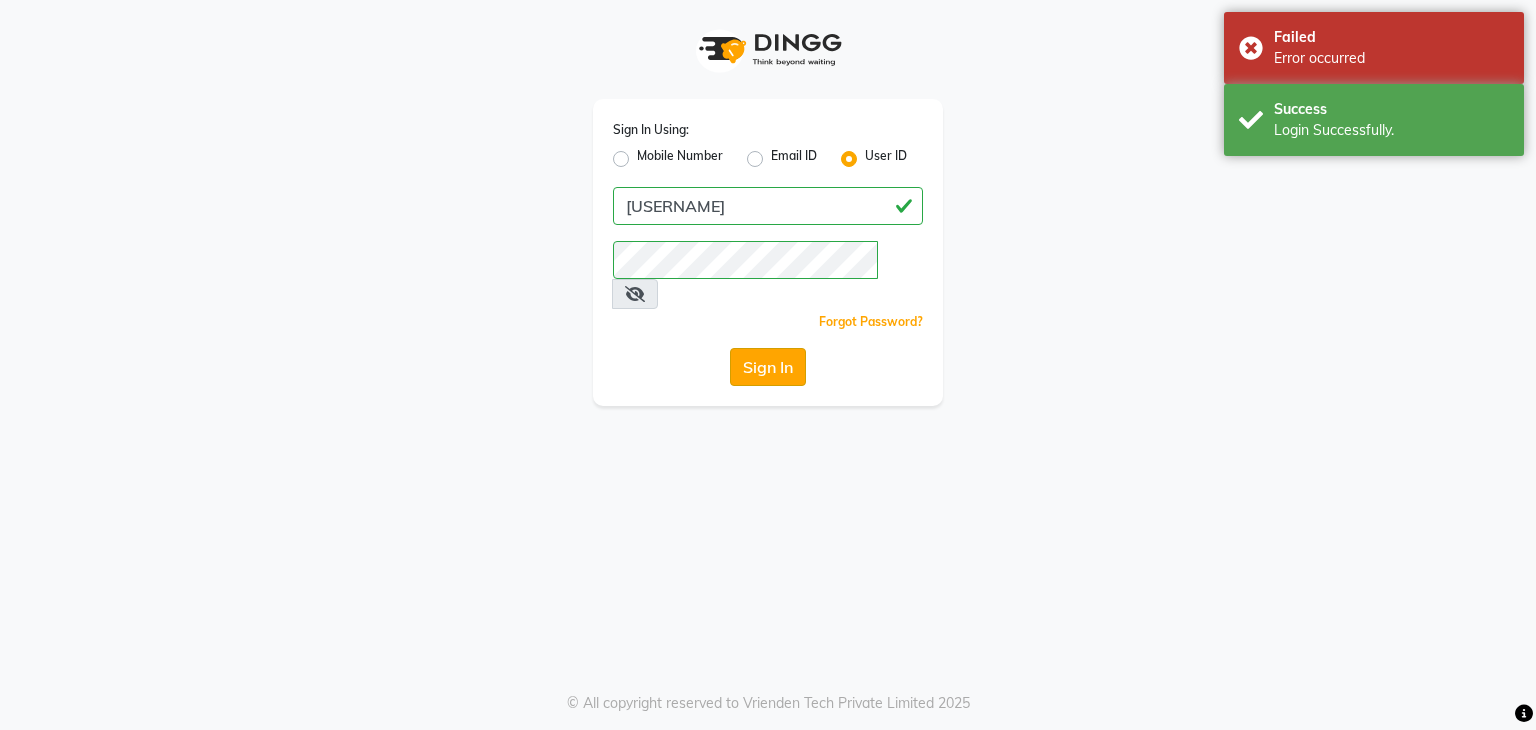 click on "Sign In" 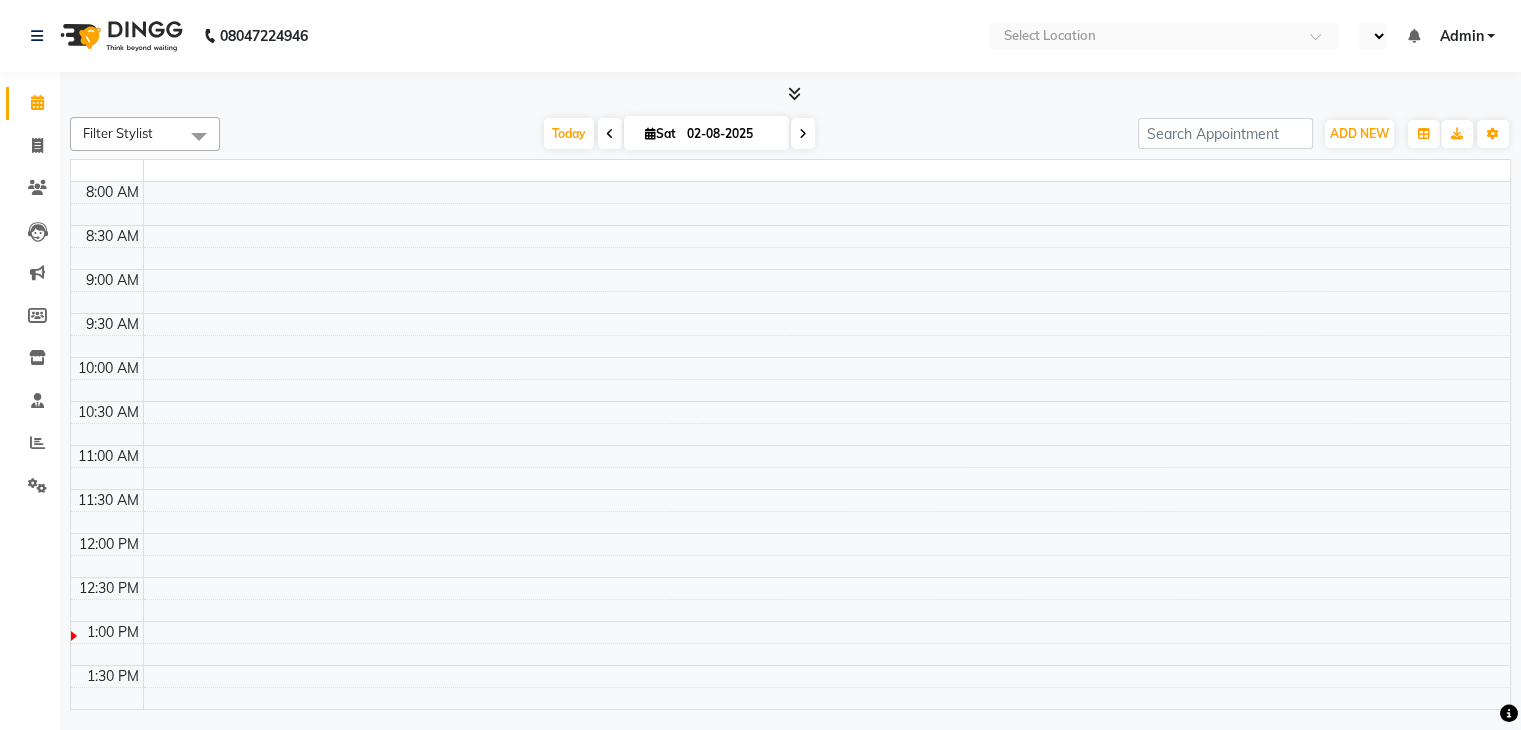 select on "en" 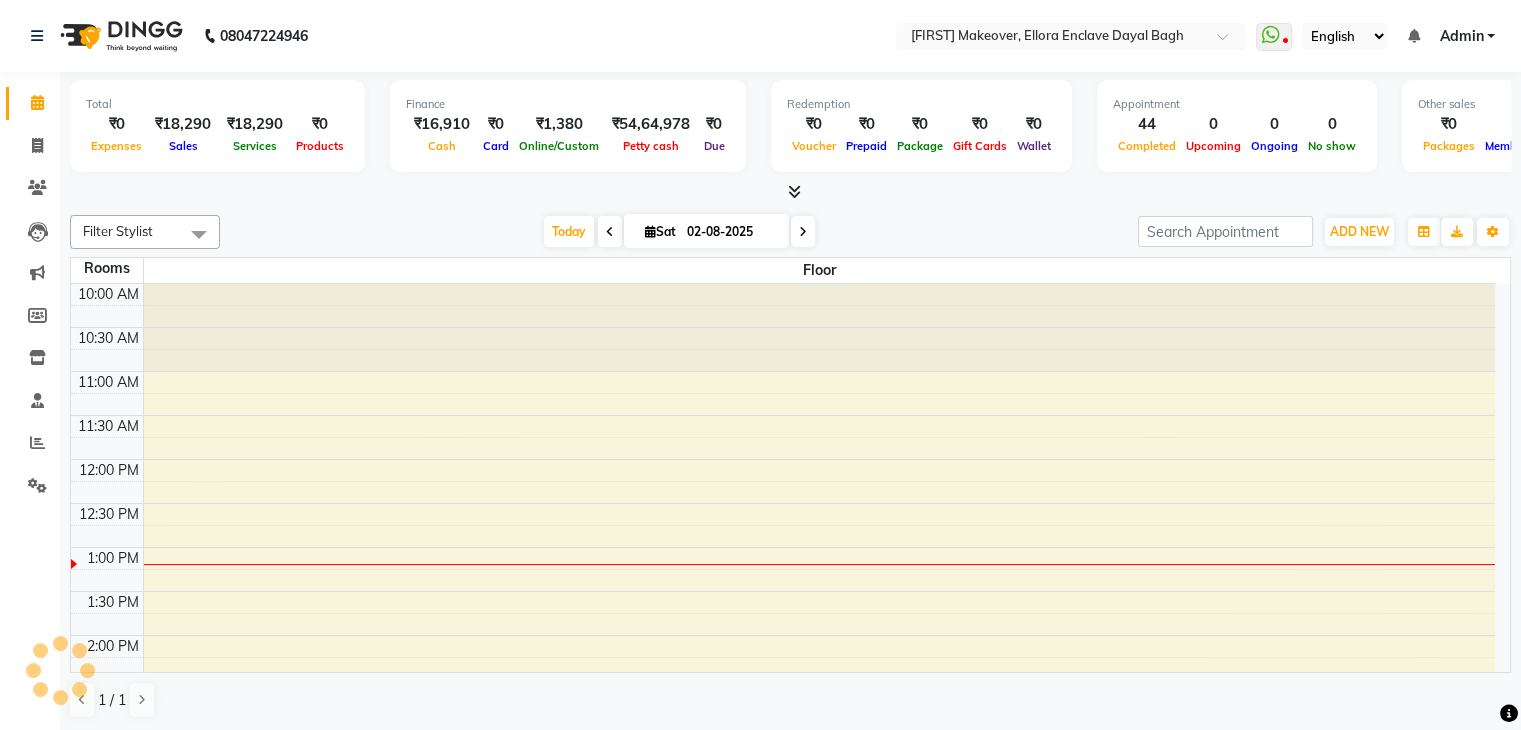 scroll, scrollTop: 0, scrollLeft: 0, axis: both 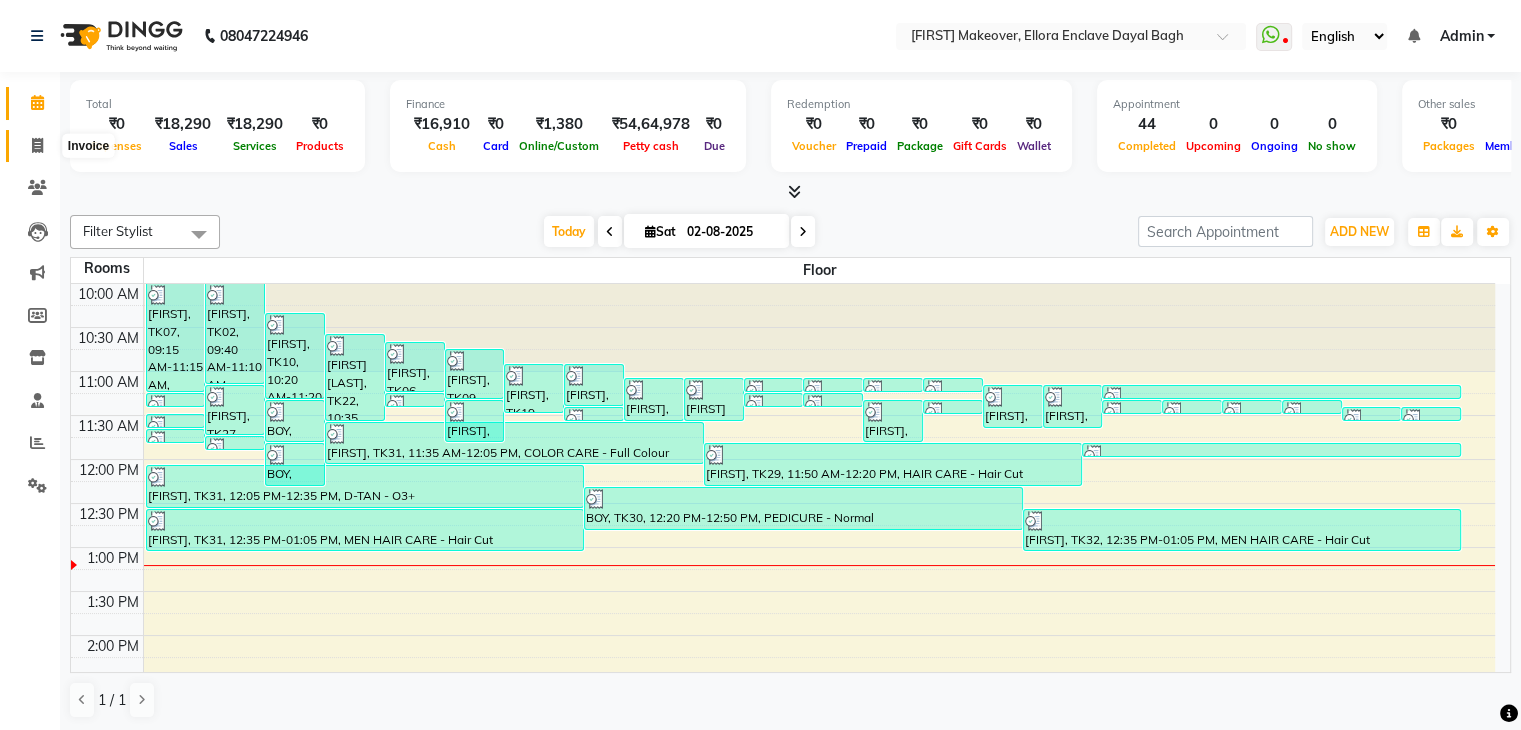 click 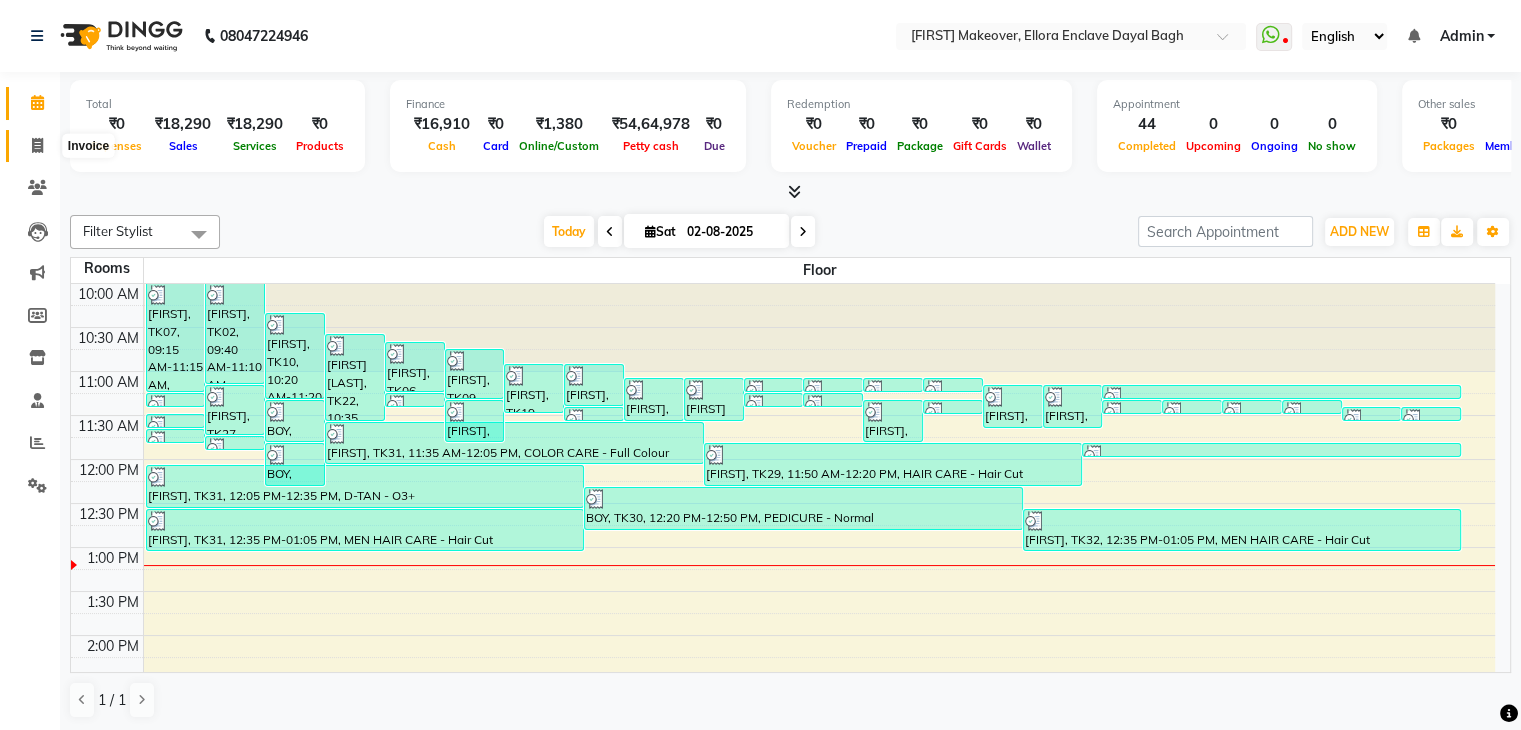 select on "service" 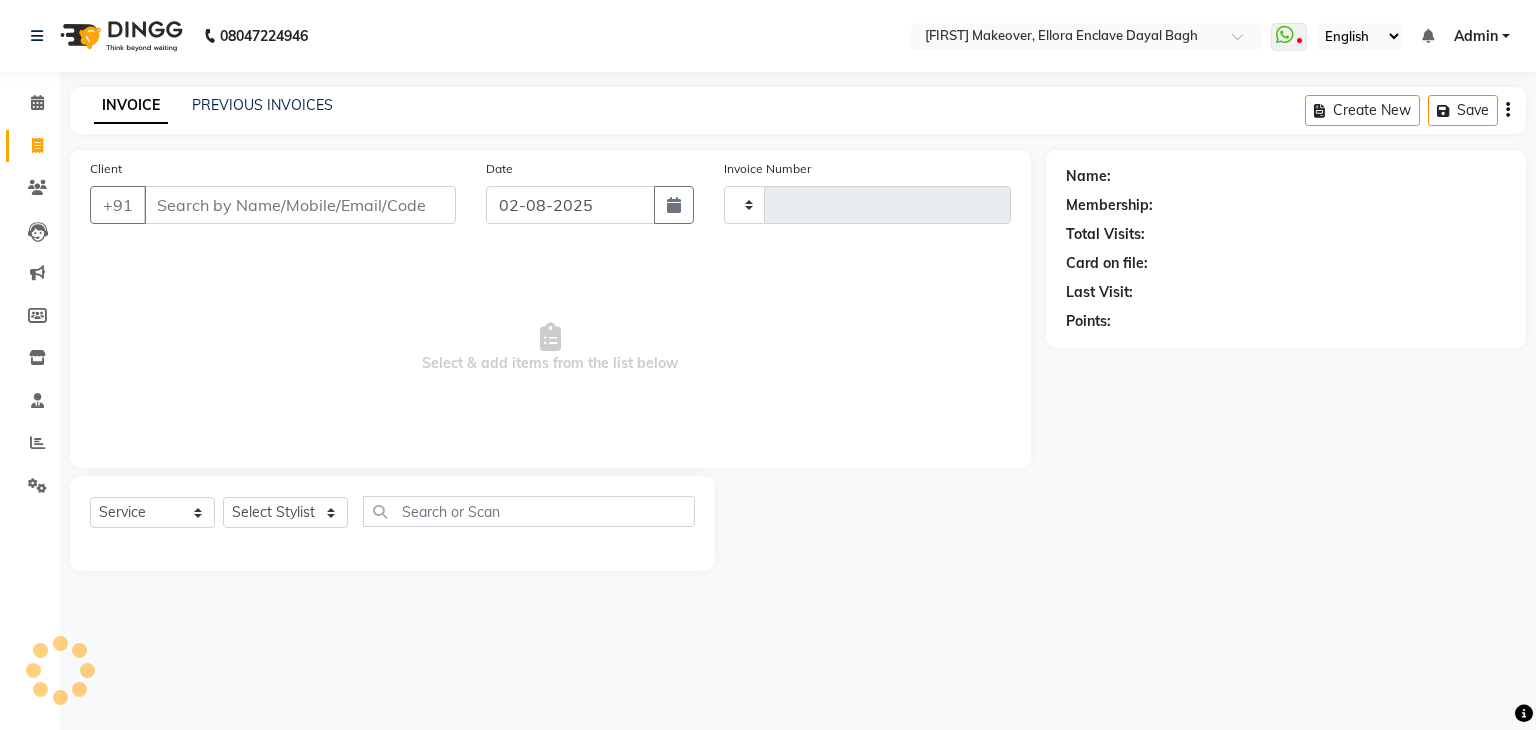 type on "3854" 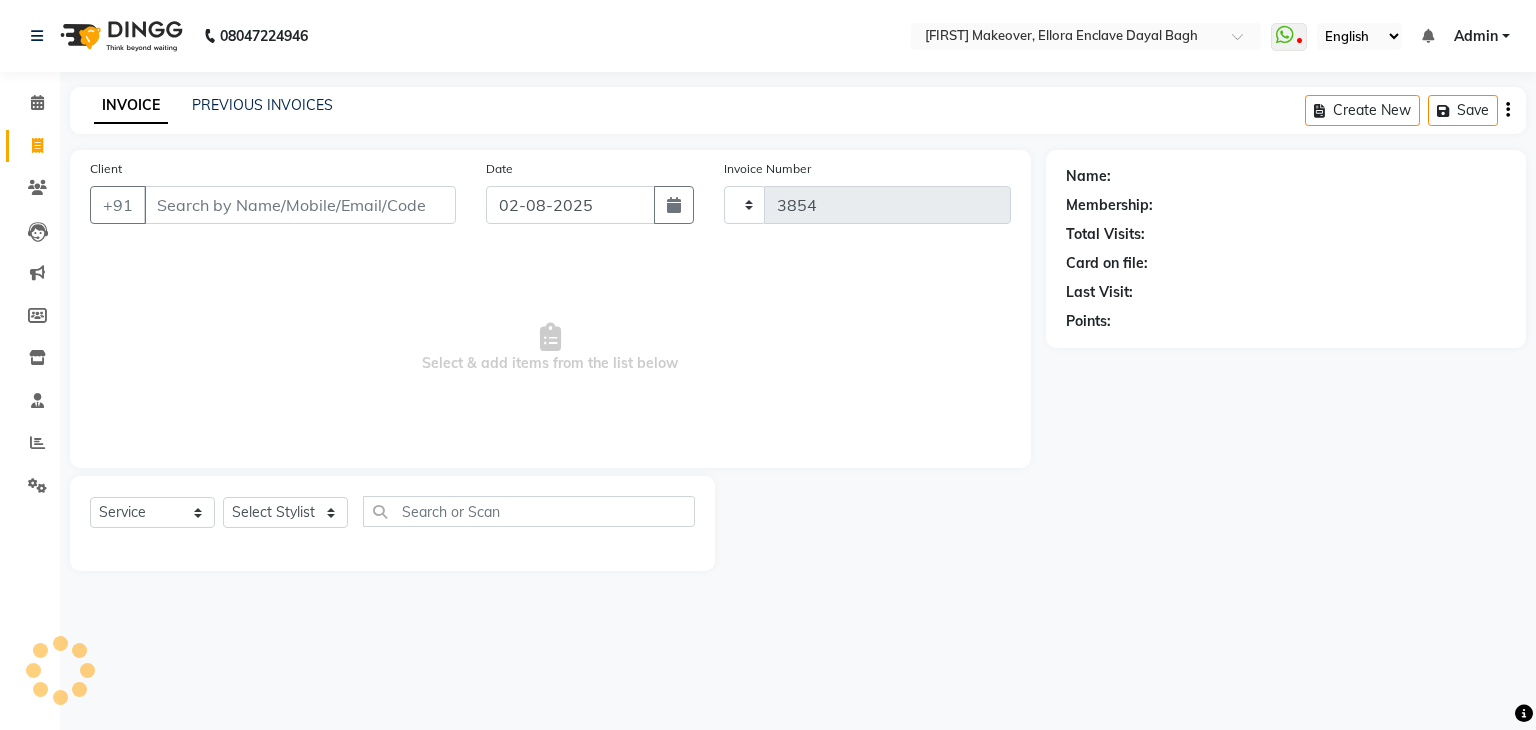 select on "6880" 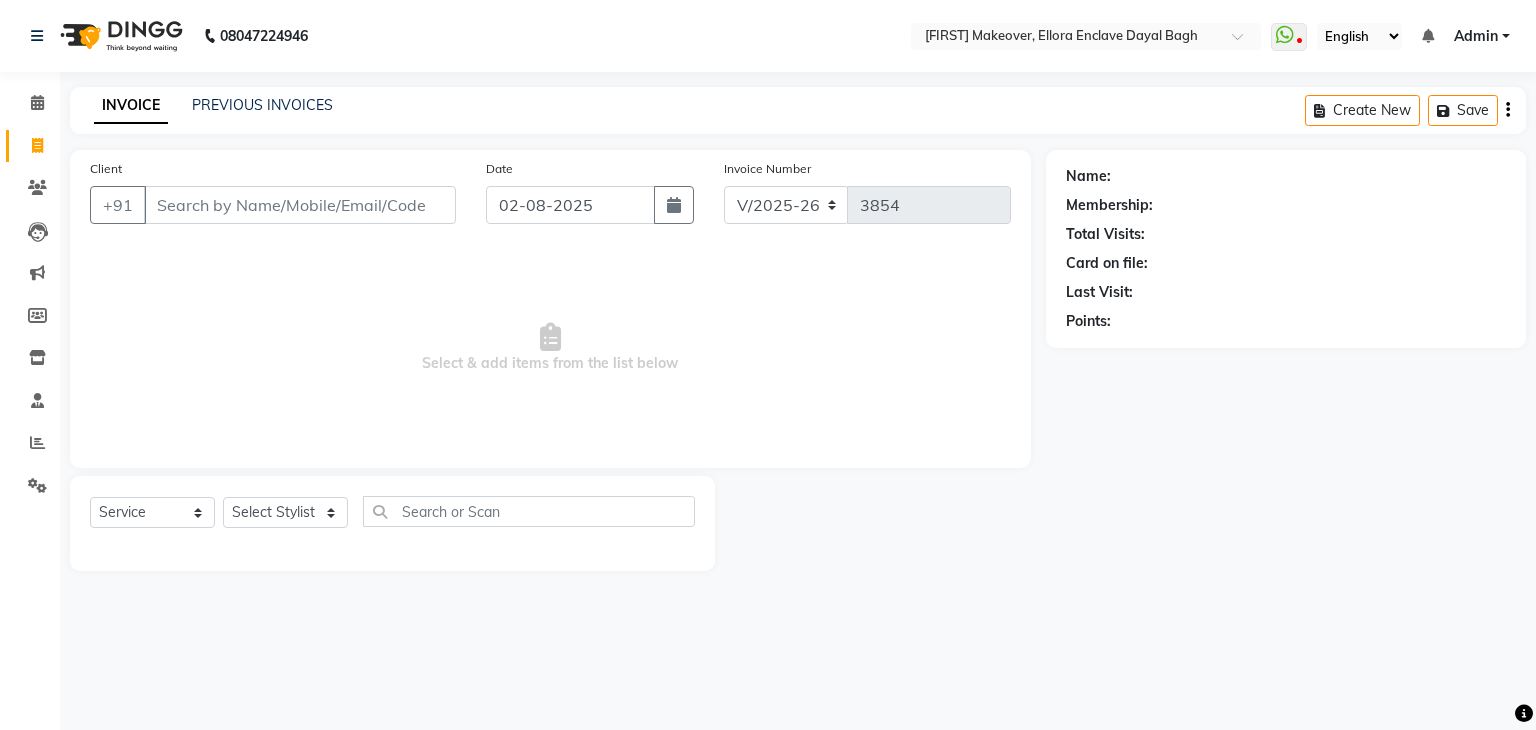 click on "Client" at bounding box center (300, 205) 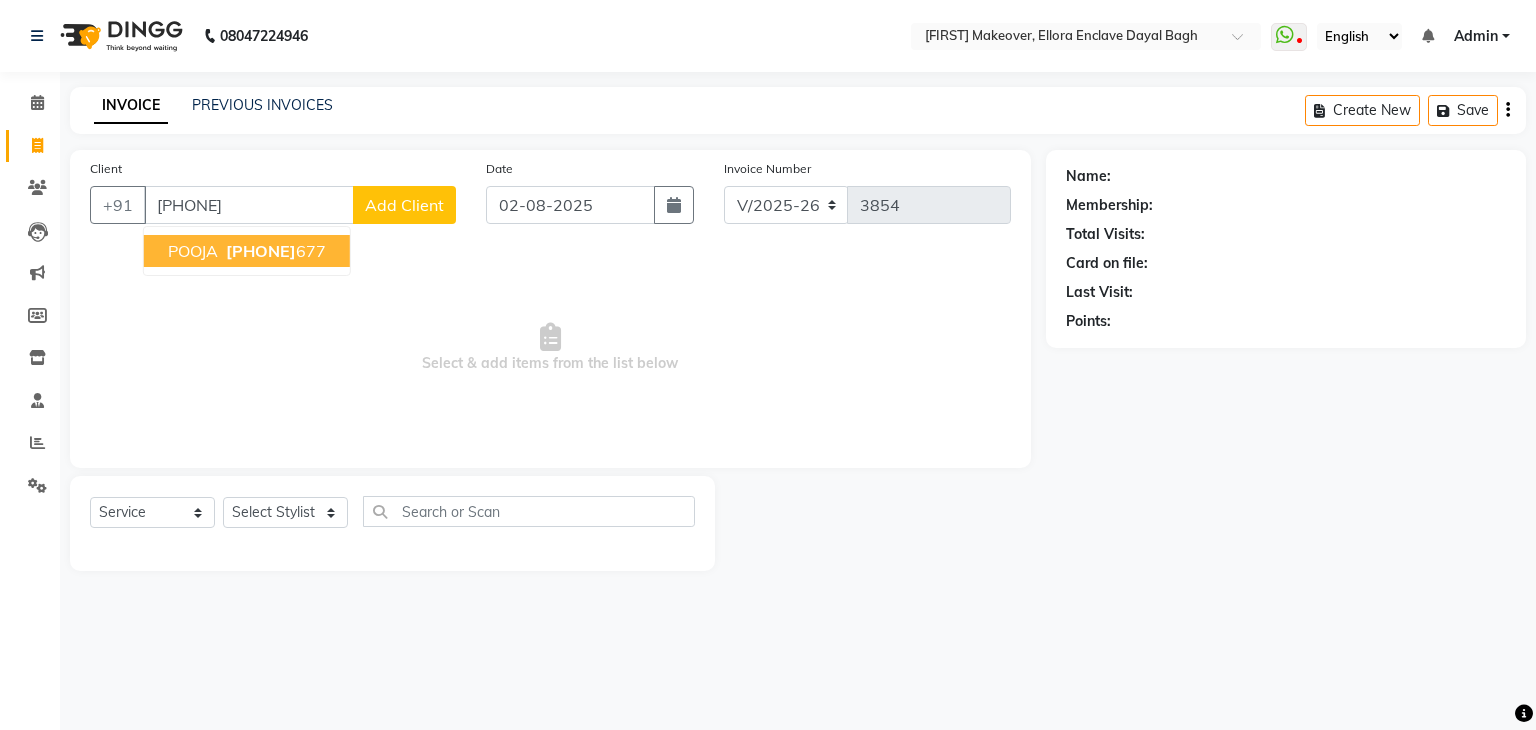 click on "[FIRST]   [PHONE]" at bounding box center (247, 251) 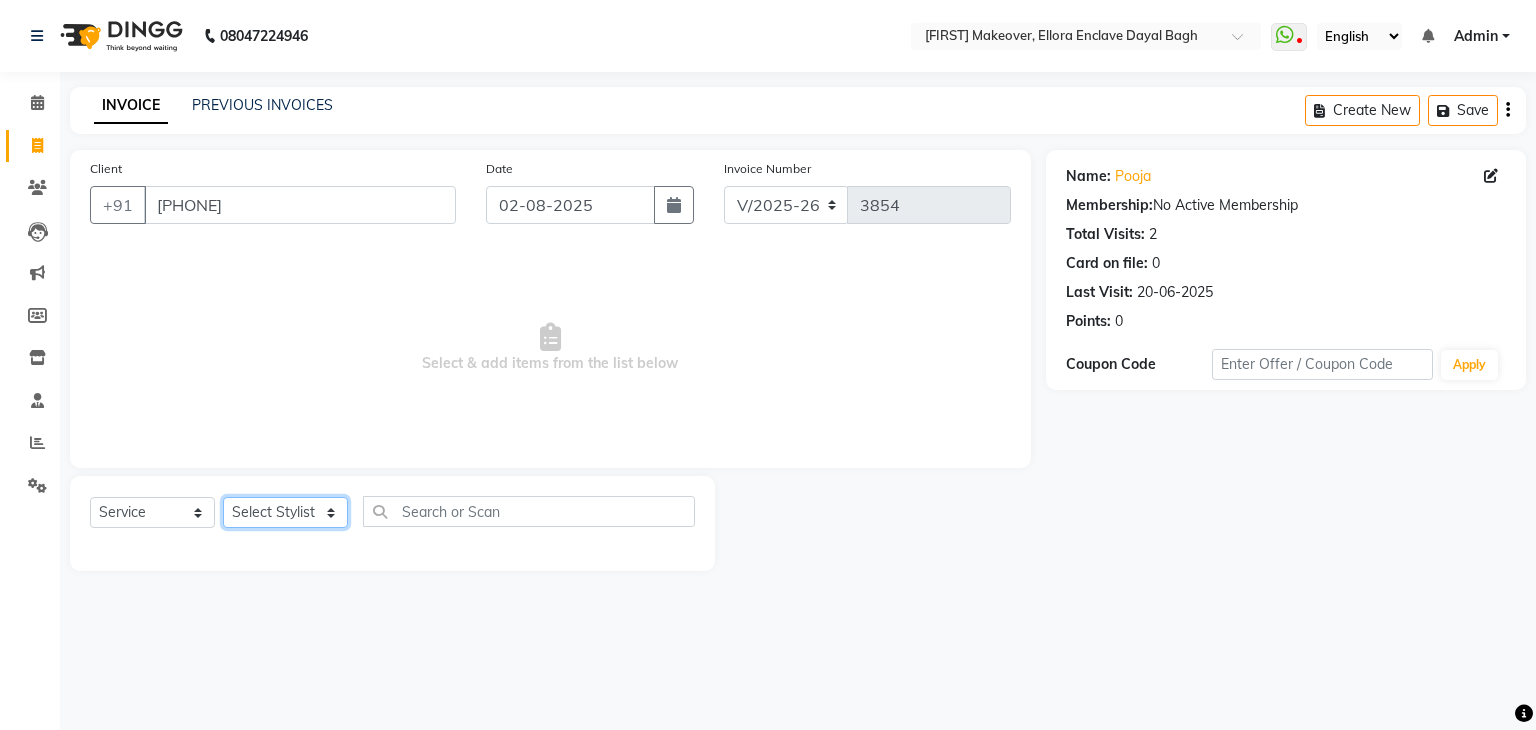 click on "Select Stylist AMAN DANISH SALMANI GOPAL PACHORI KANU KAVITA KIRAN KUMARI MEENU KUMARI NEHA NIKHIL CHAUDHARY Priya PRIYANKA YADAV RASHMI SANDHYA SHAGUFTA SHWETA SONA SAXENA SOUMYA TUSHAR OTWAL VINAY KUMAR" 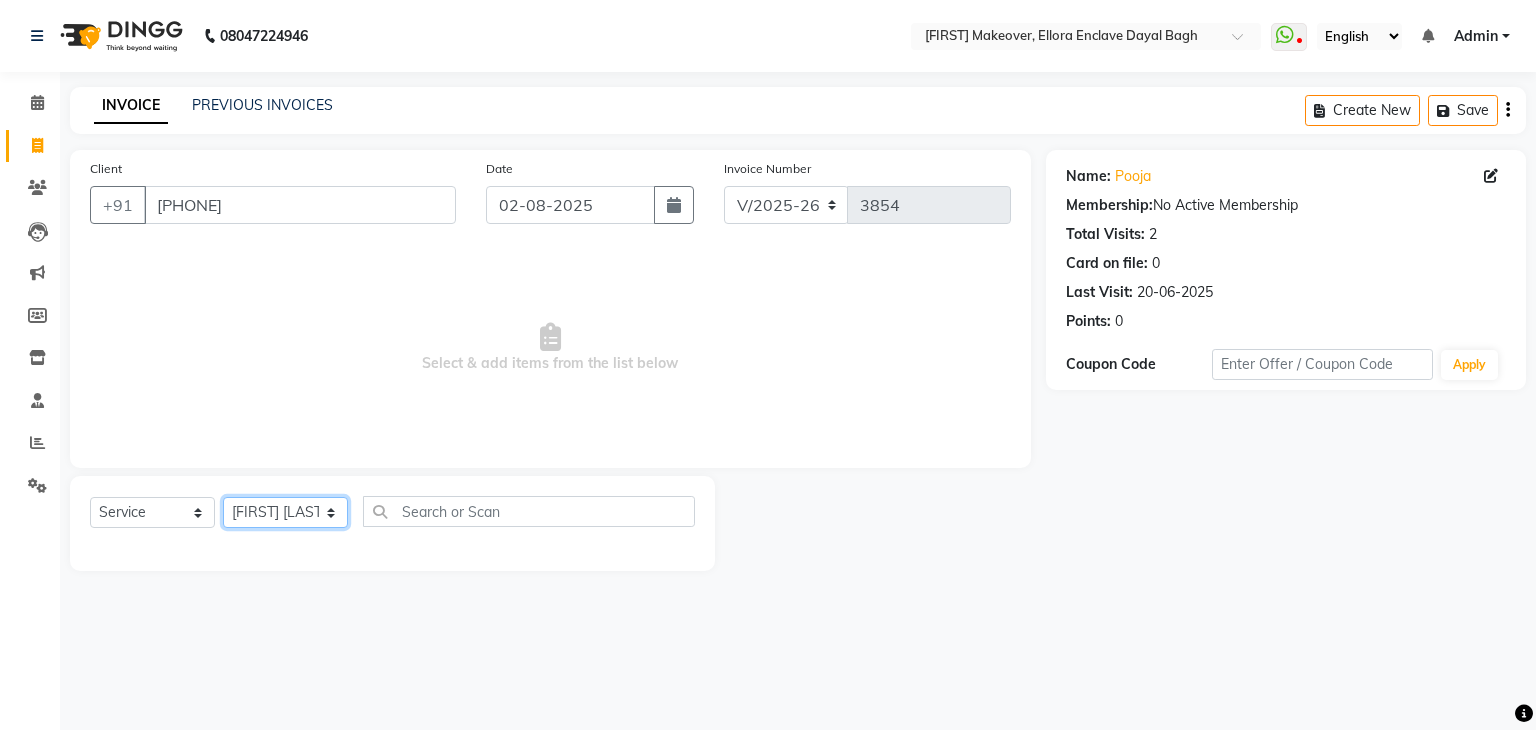 click on "Select Stylist AMAN DANISH SALMANI GOPAL PACHORI KANU KAVITA KIRAN KUMARI MEENU KUMARI NEHA NIKHIL CHAUDHARY Priya PRIYANKA YADAV RASHMI SANDHYA SHAGUFTA SHWETA SONA SAXENA SOUMYA TUSHAR OTWAL VINAY KUMAR" 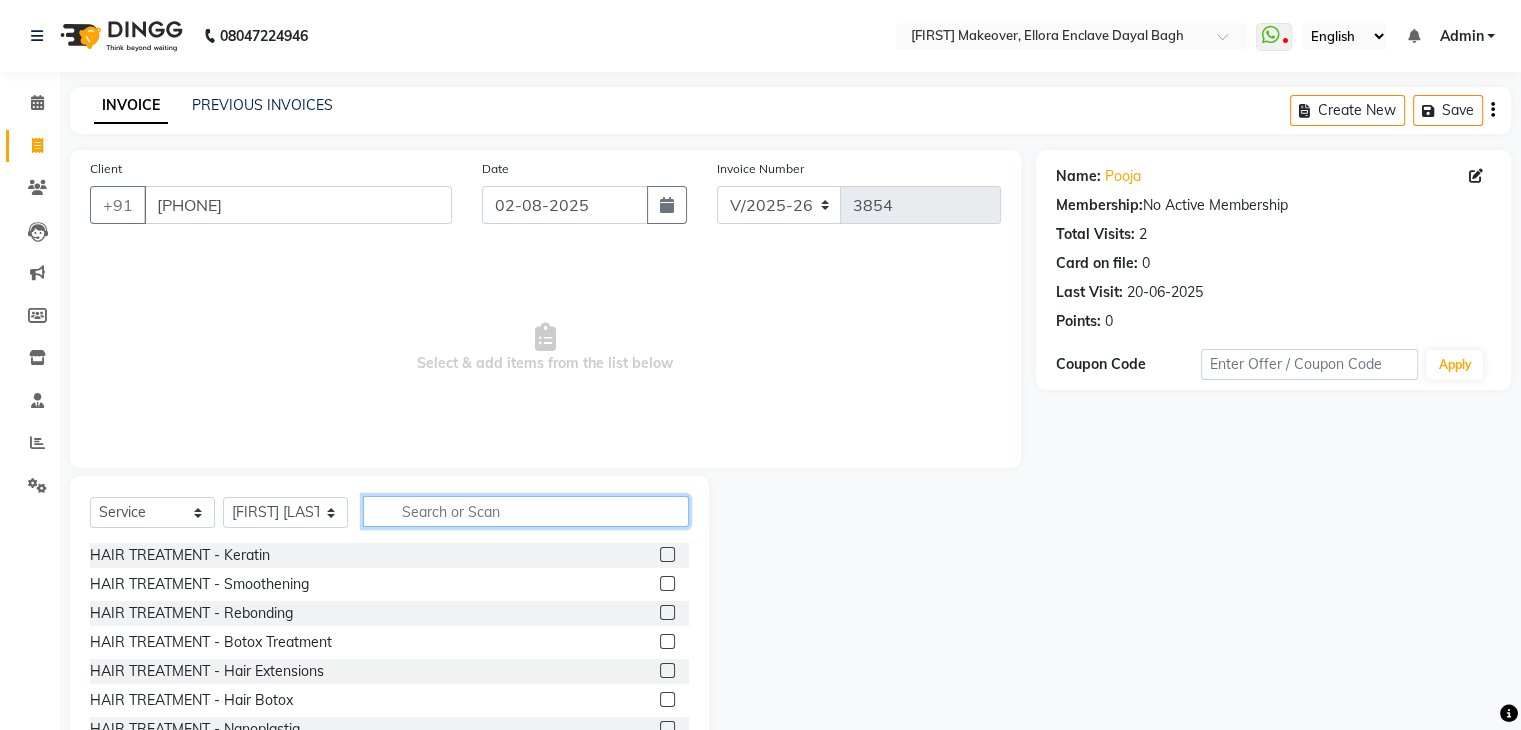 click 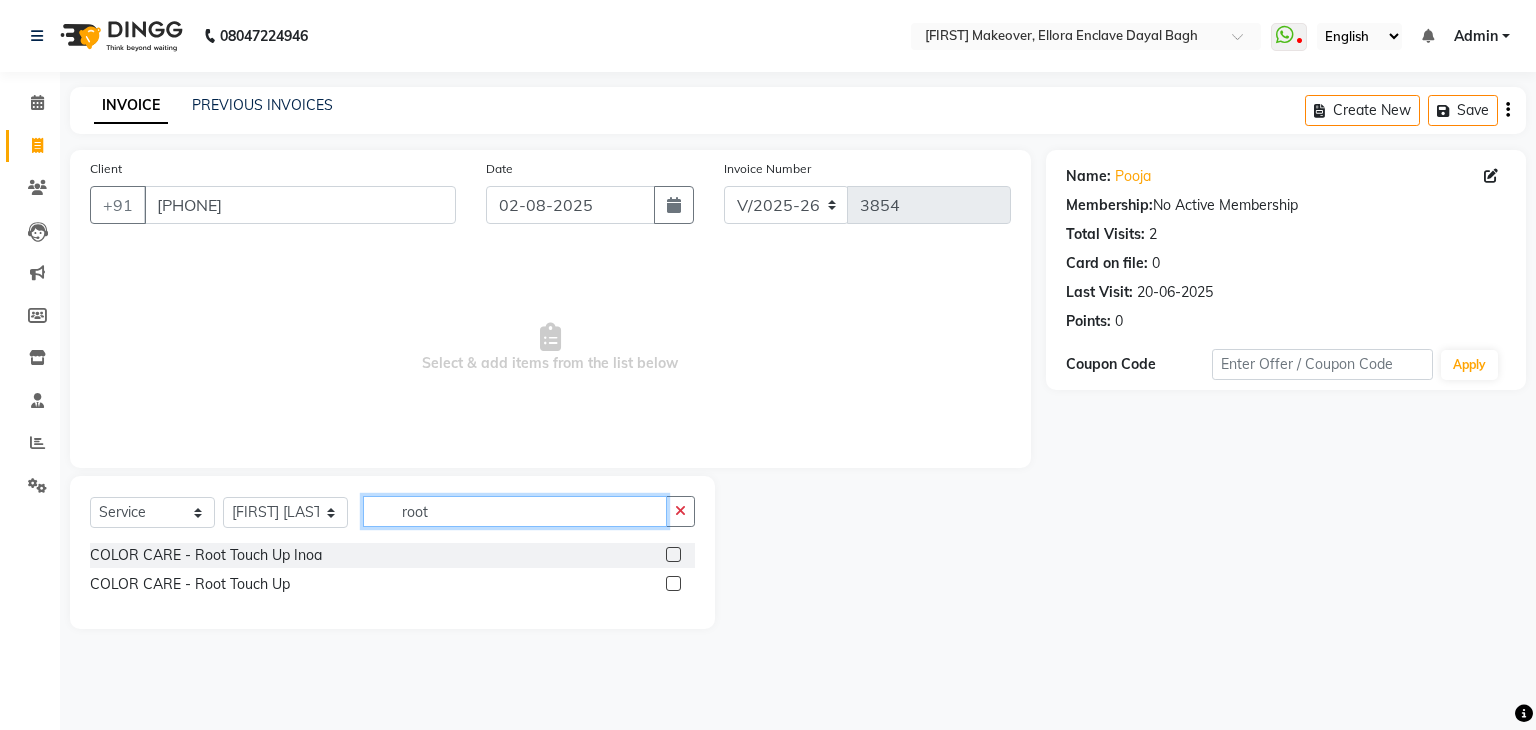 type on "root" 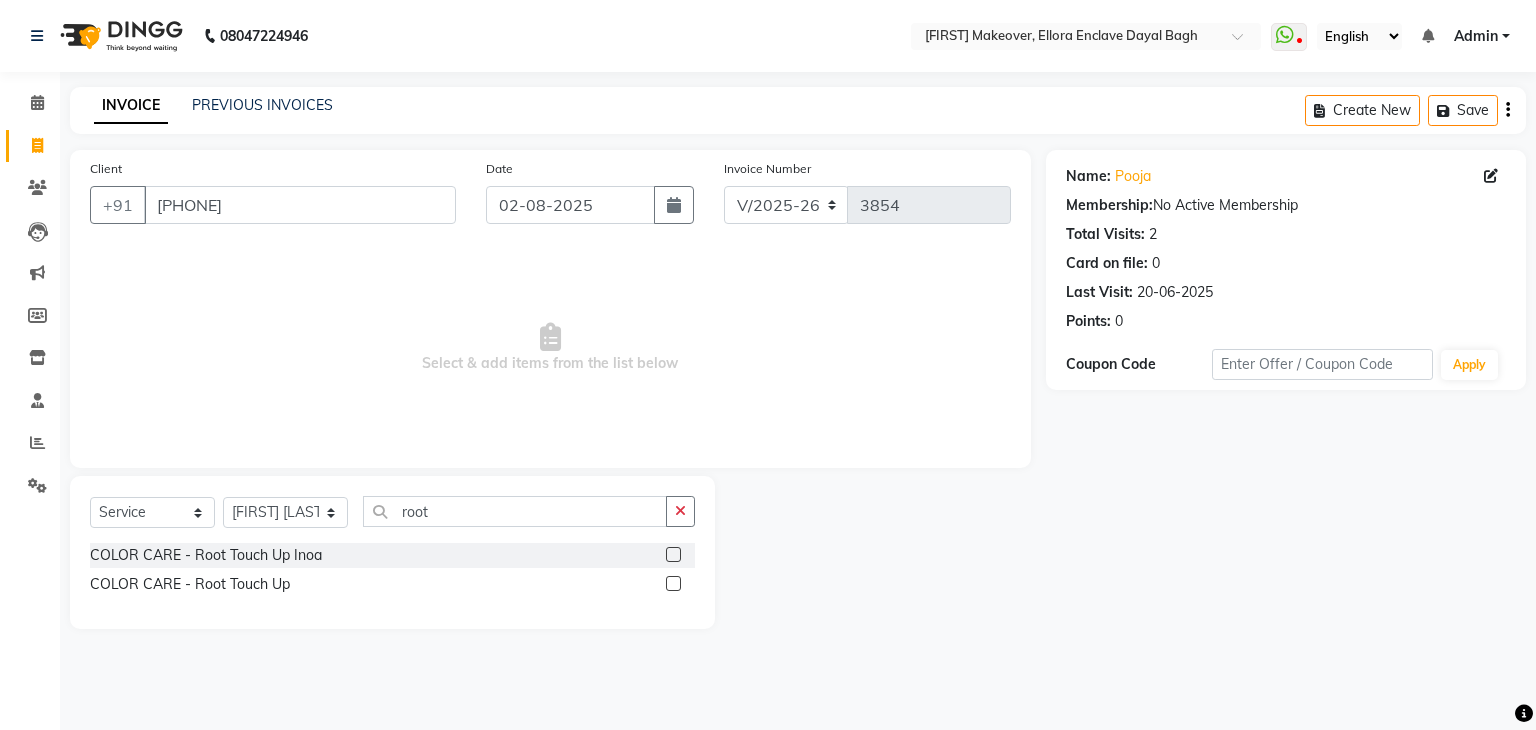 click 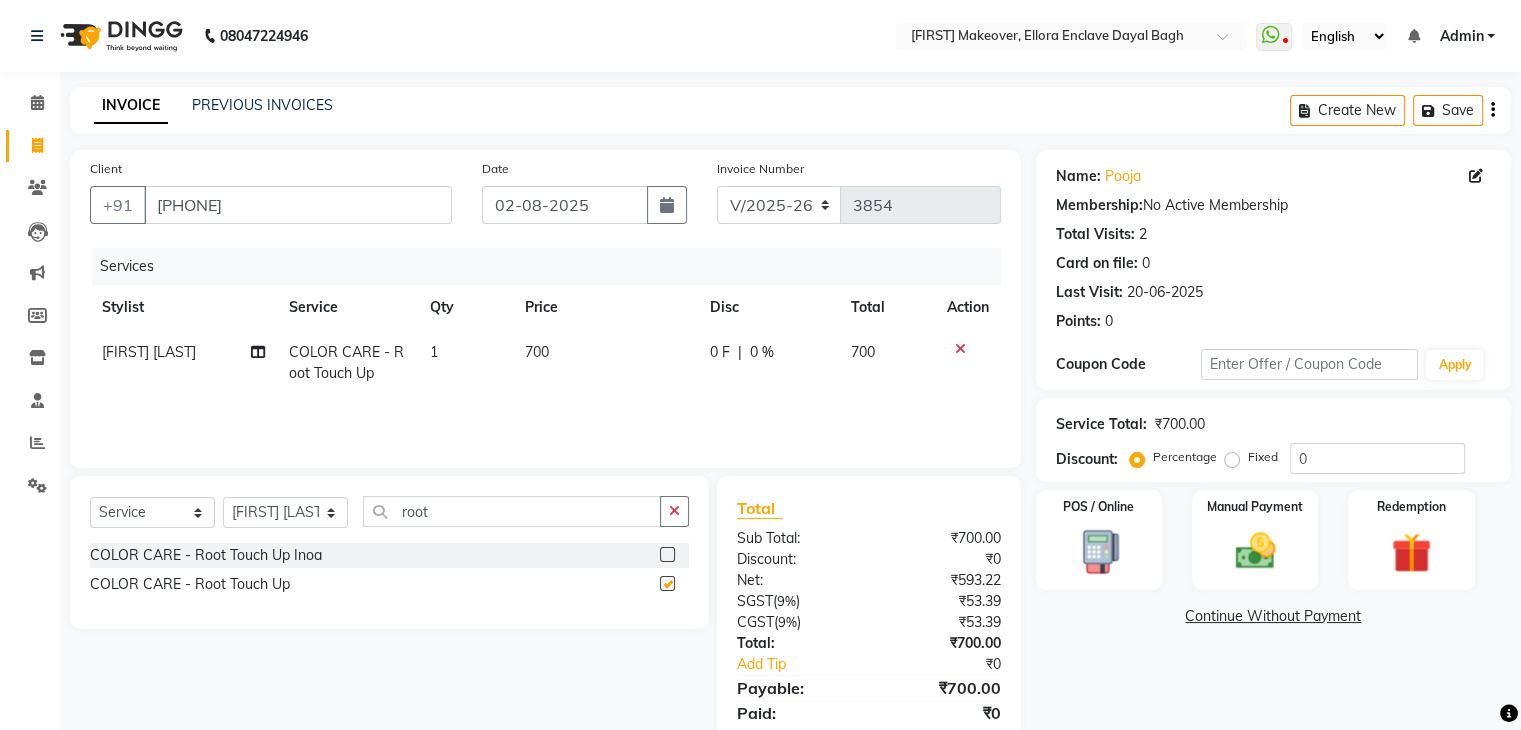 checkbox on "false" 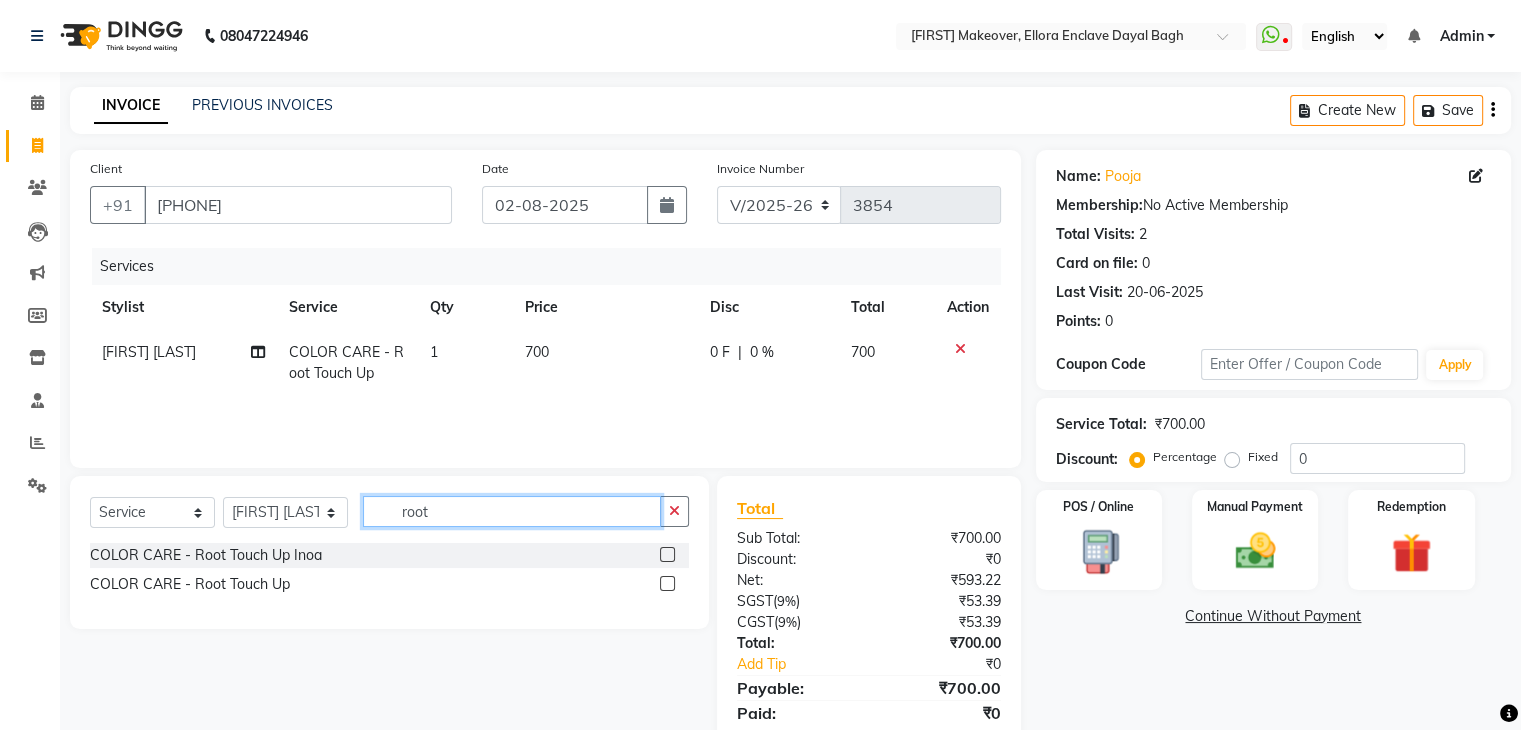 click on "root" 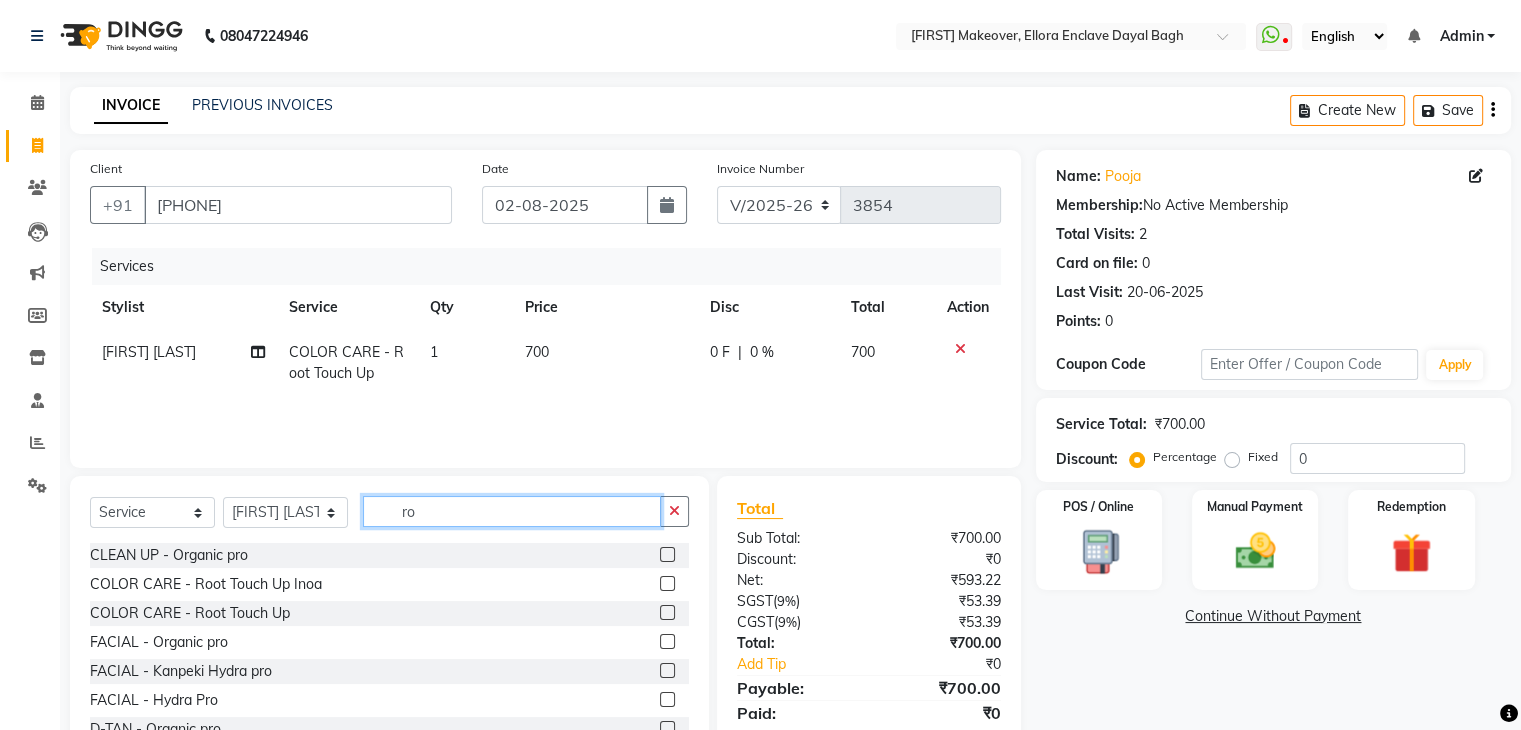 type on "r" 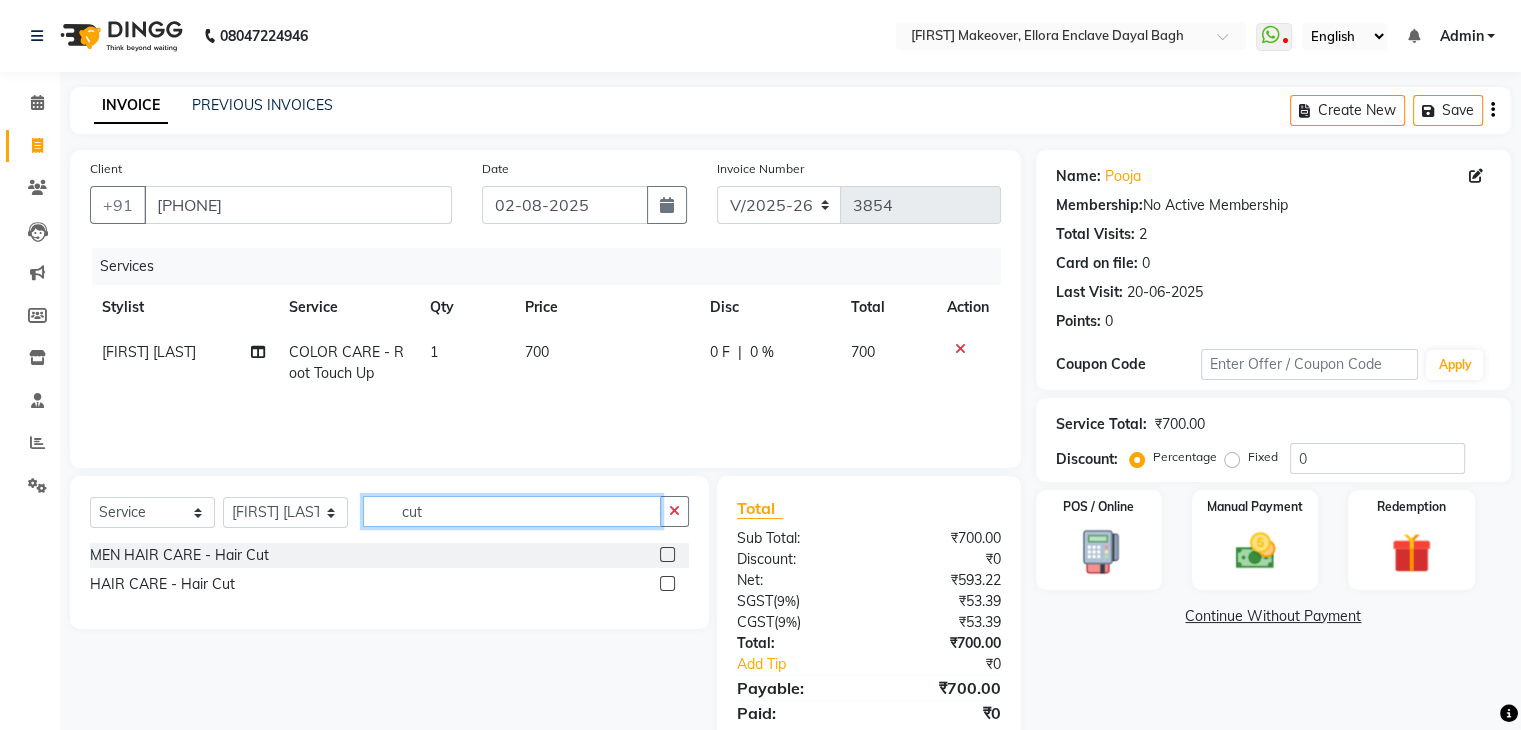 type on "cut" 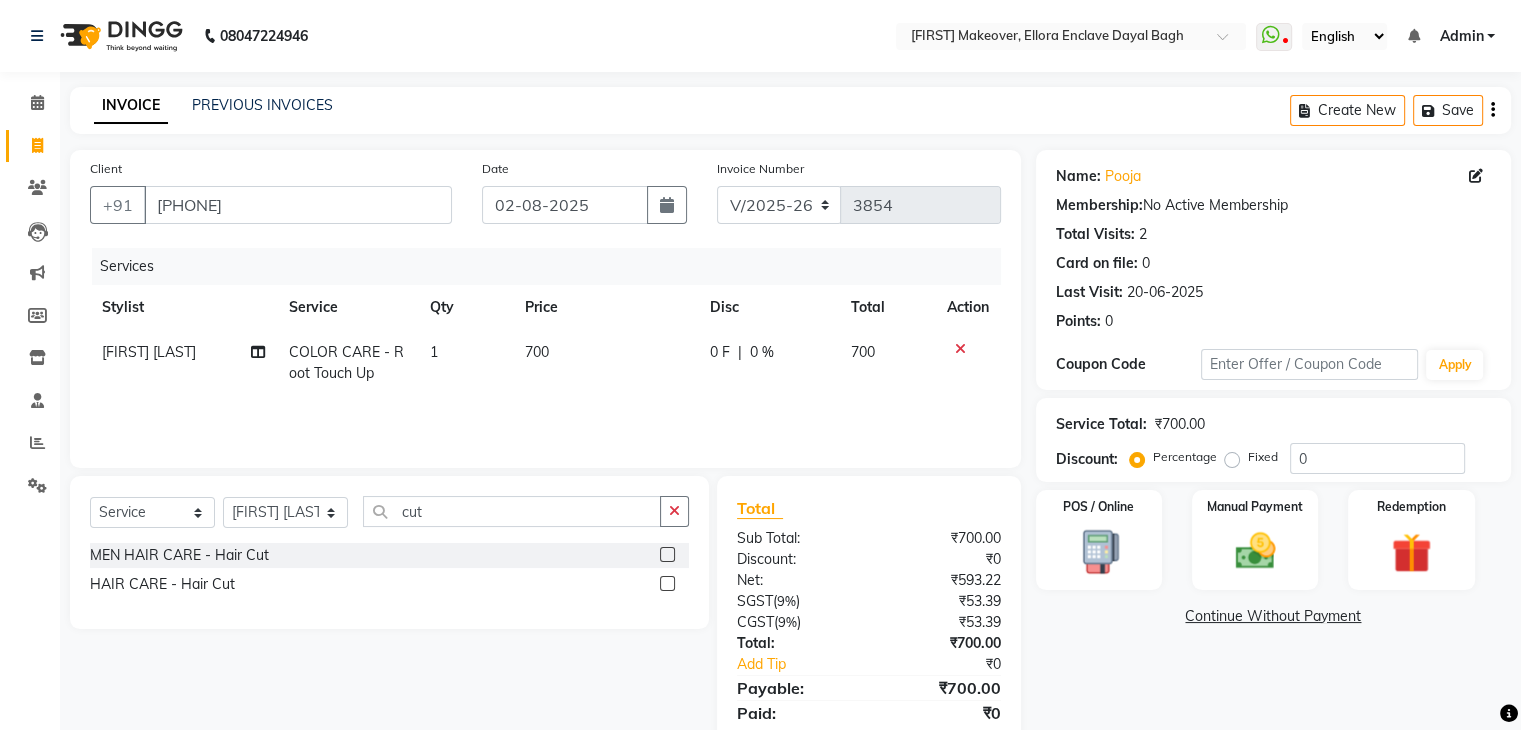 click 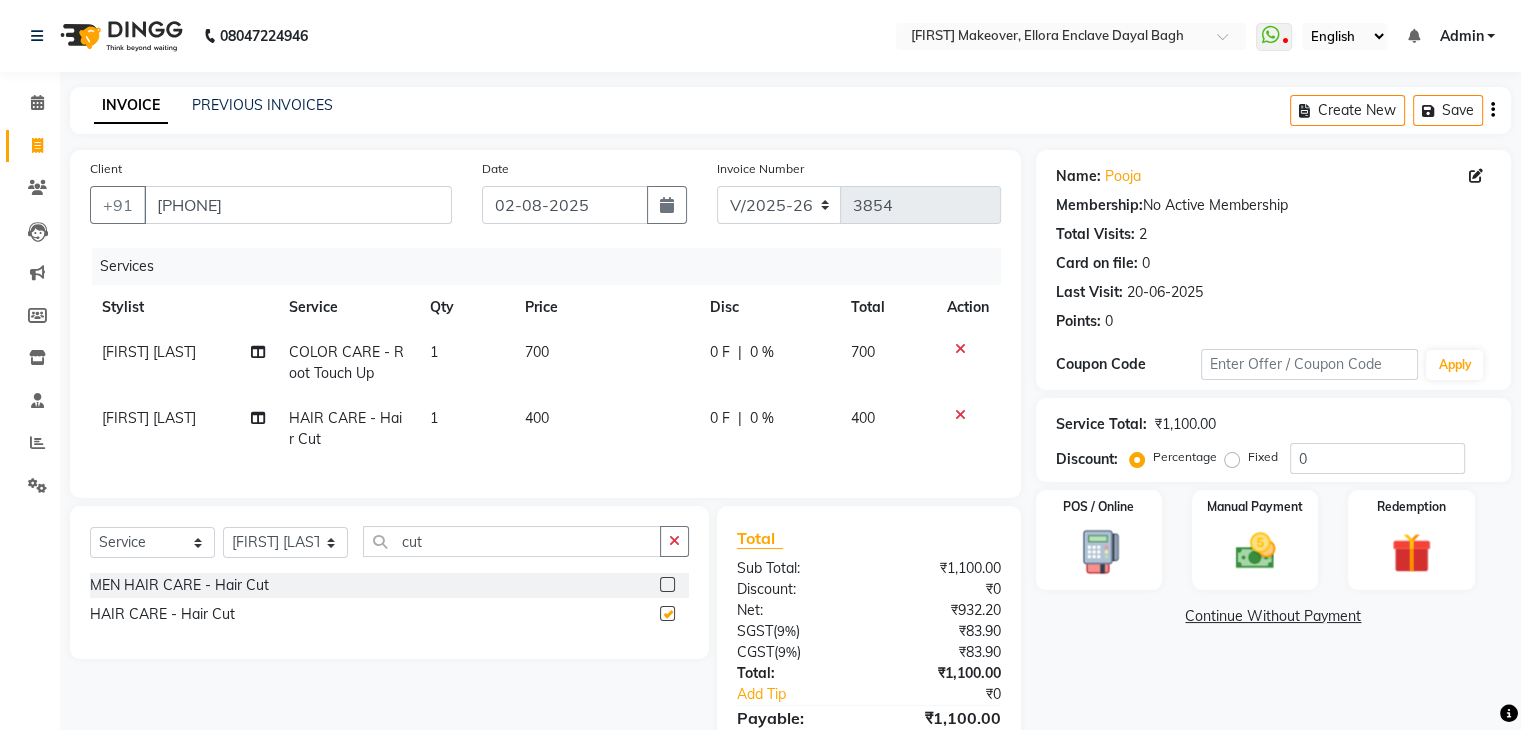 checkbox on "false" 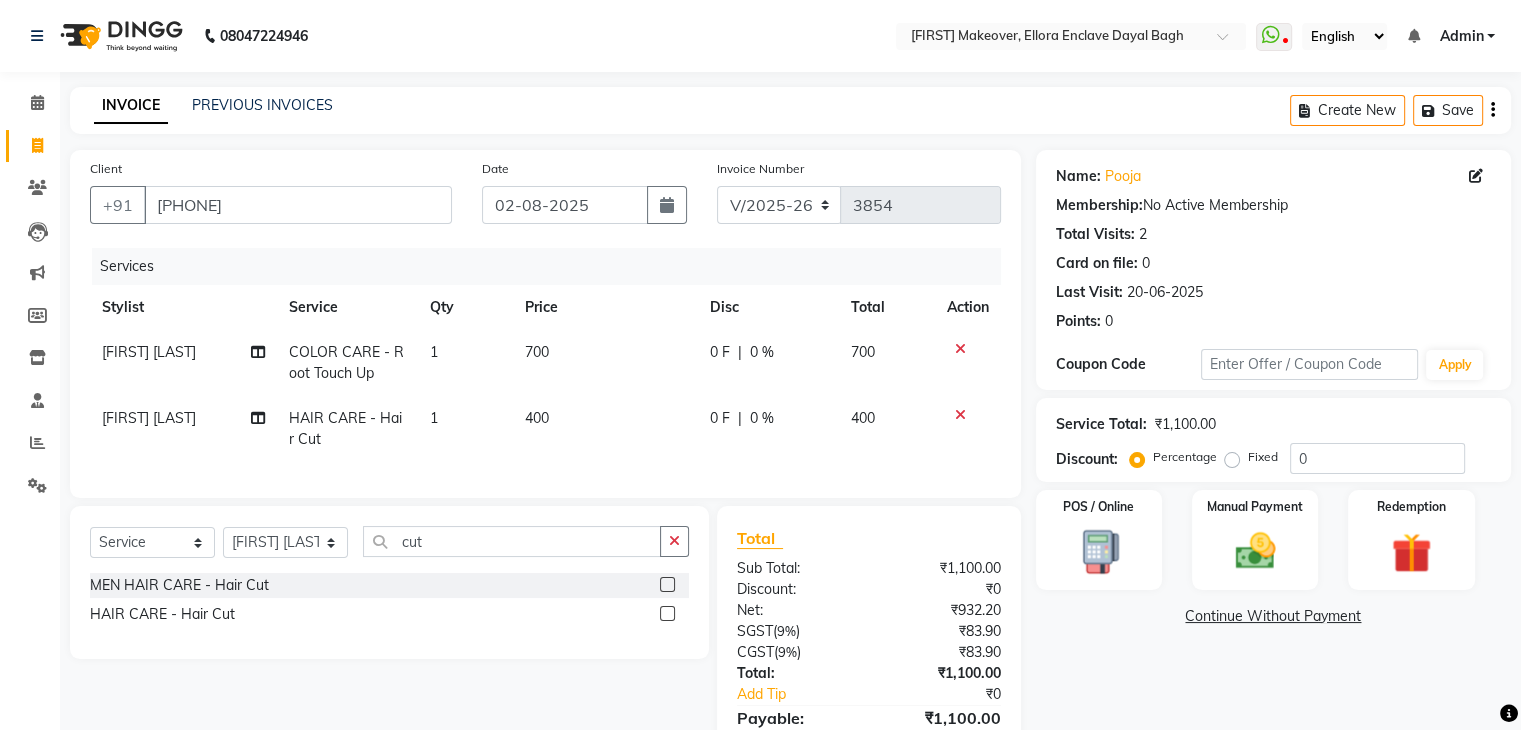 click on "400" 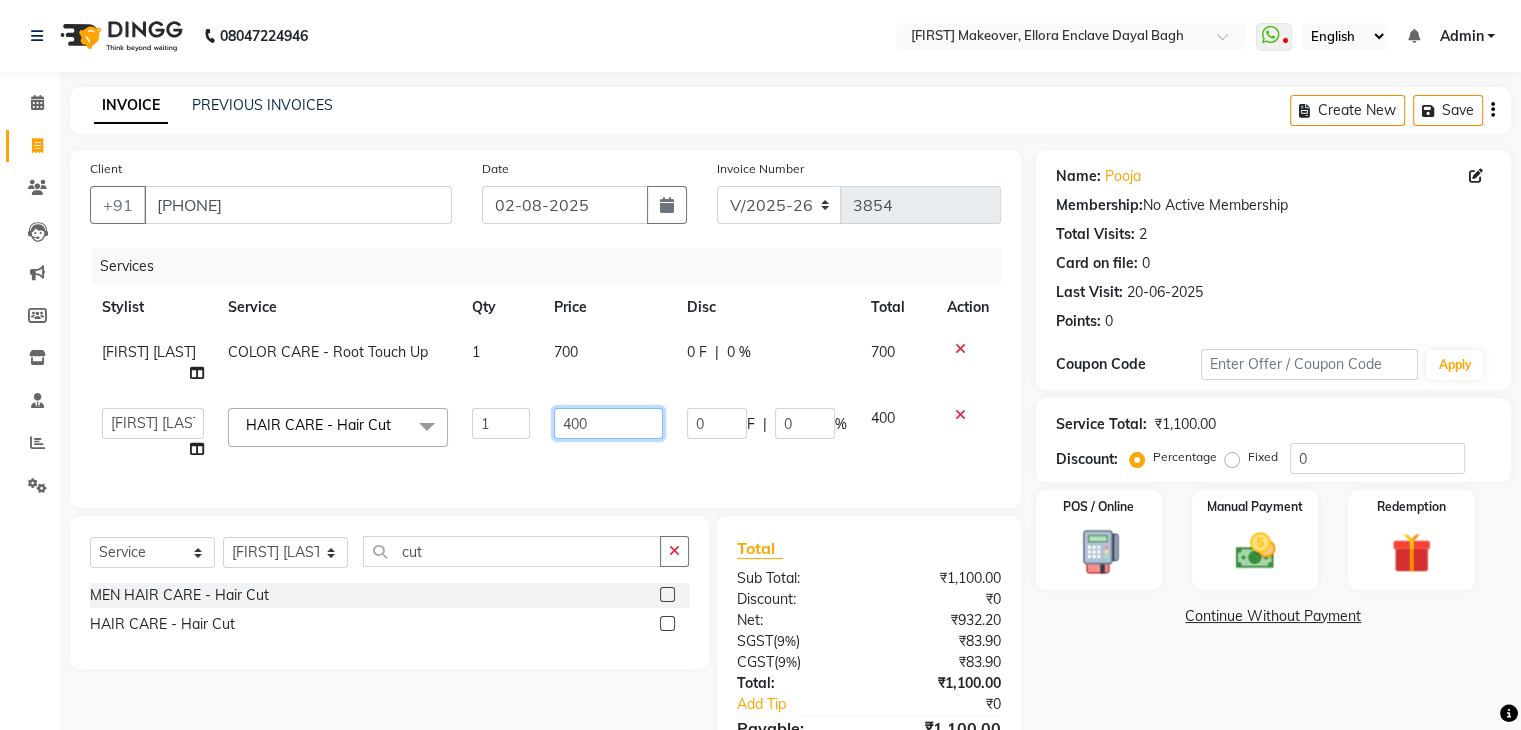 click on "400" 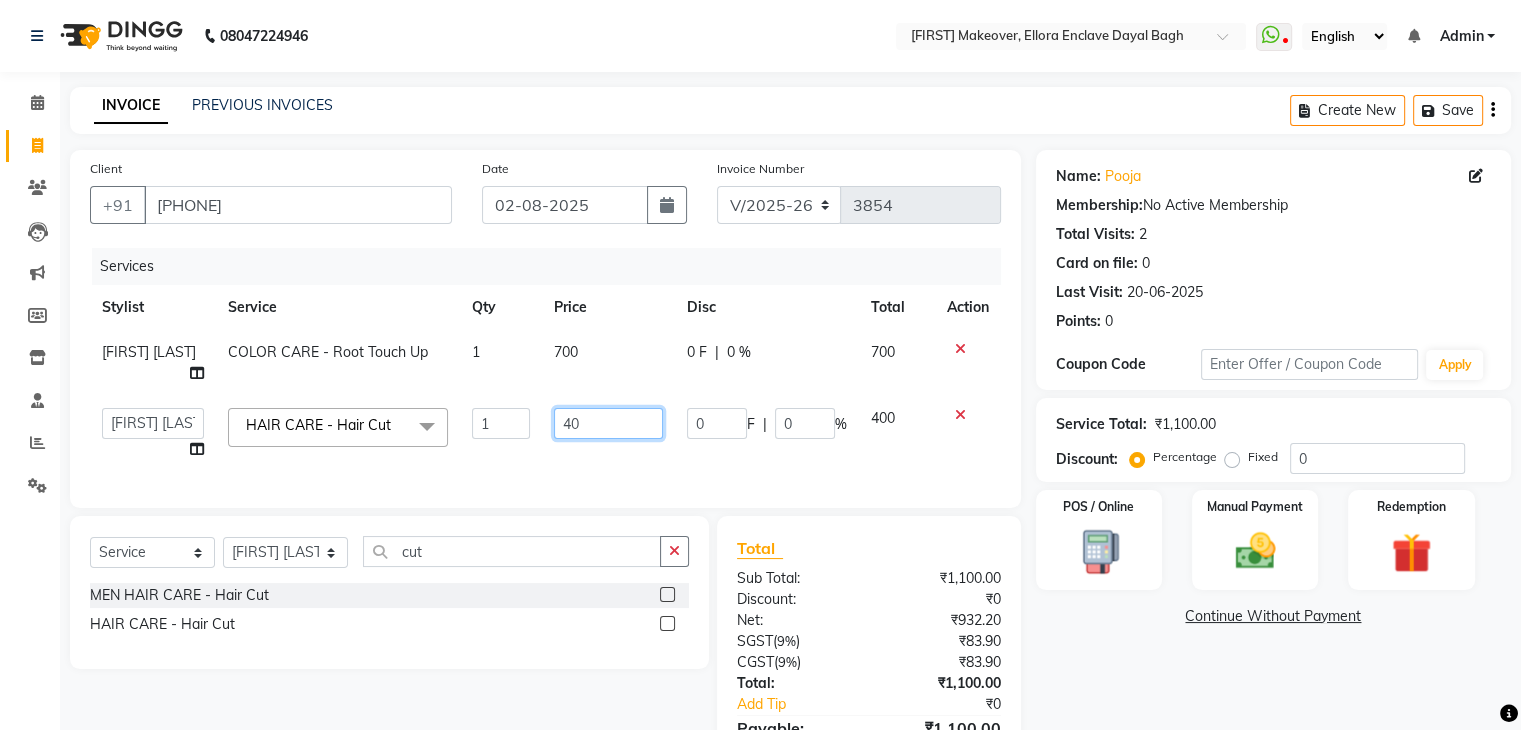 type on "4" 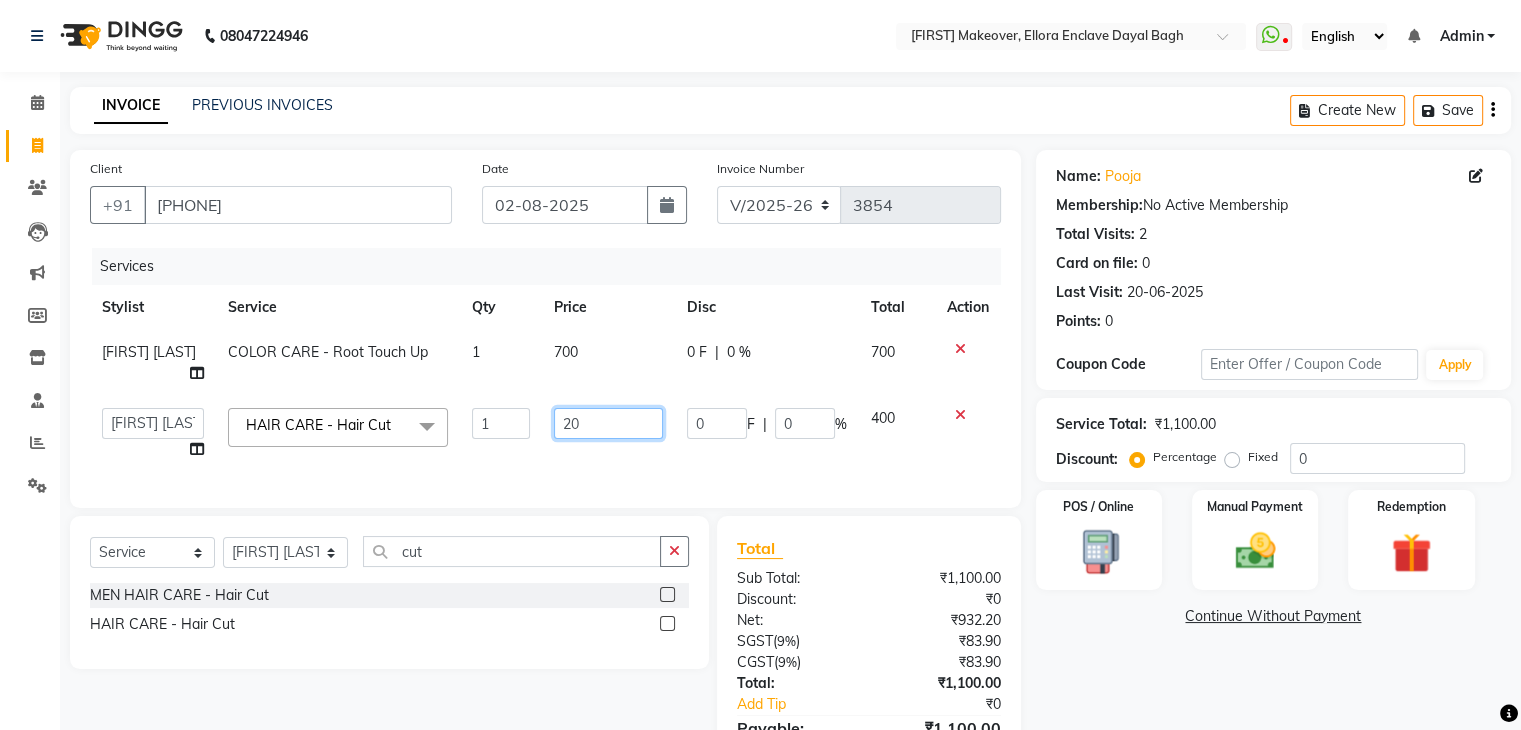 type on "200" 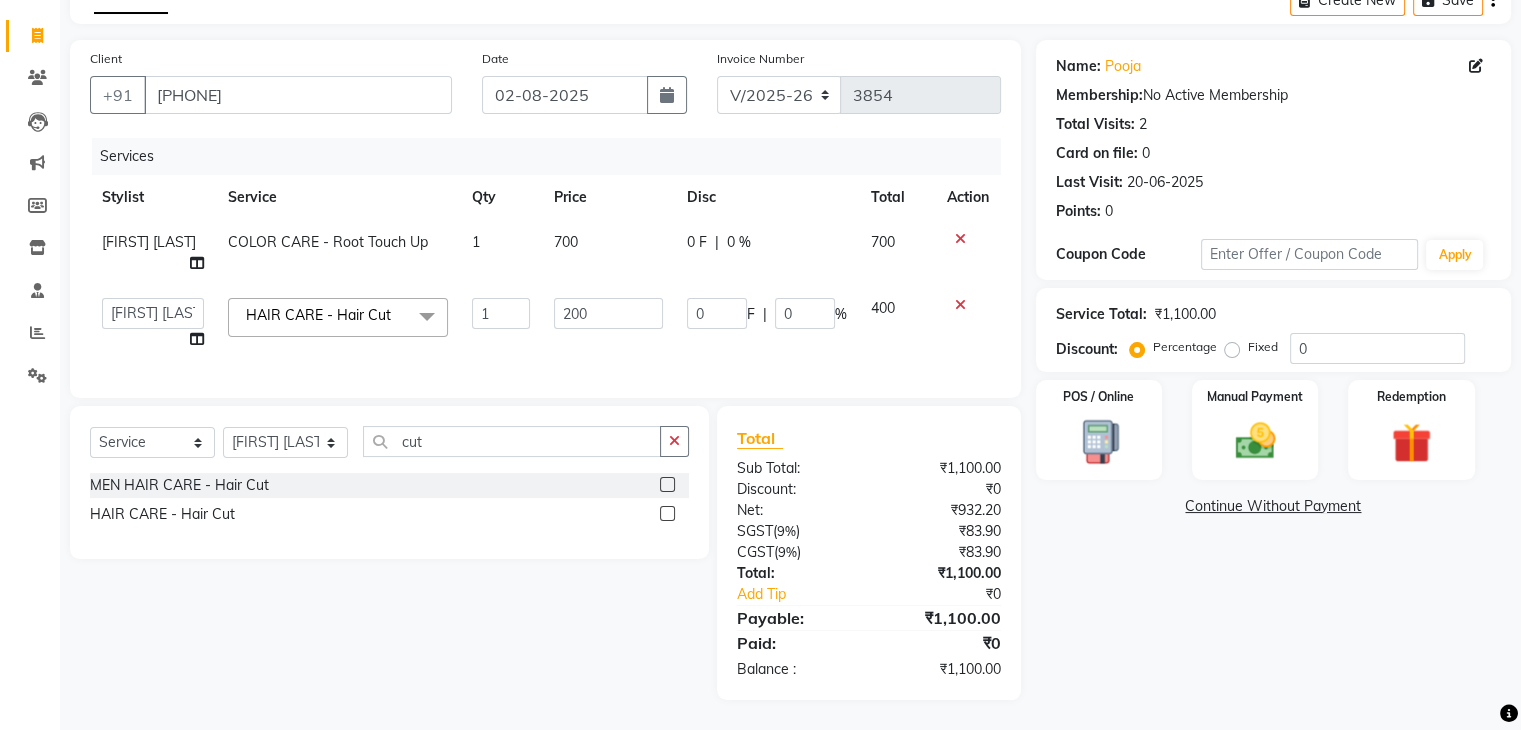 scroll, scrollTop: 116, scrollLeft: 0, axis: vertical 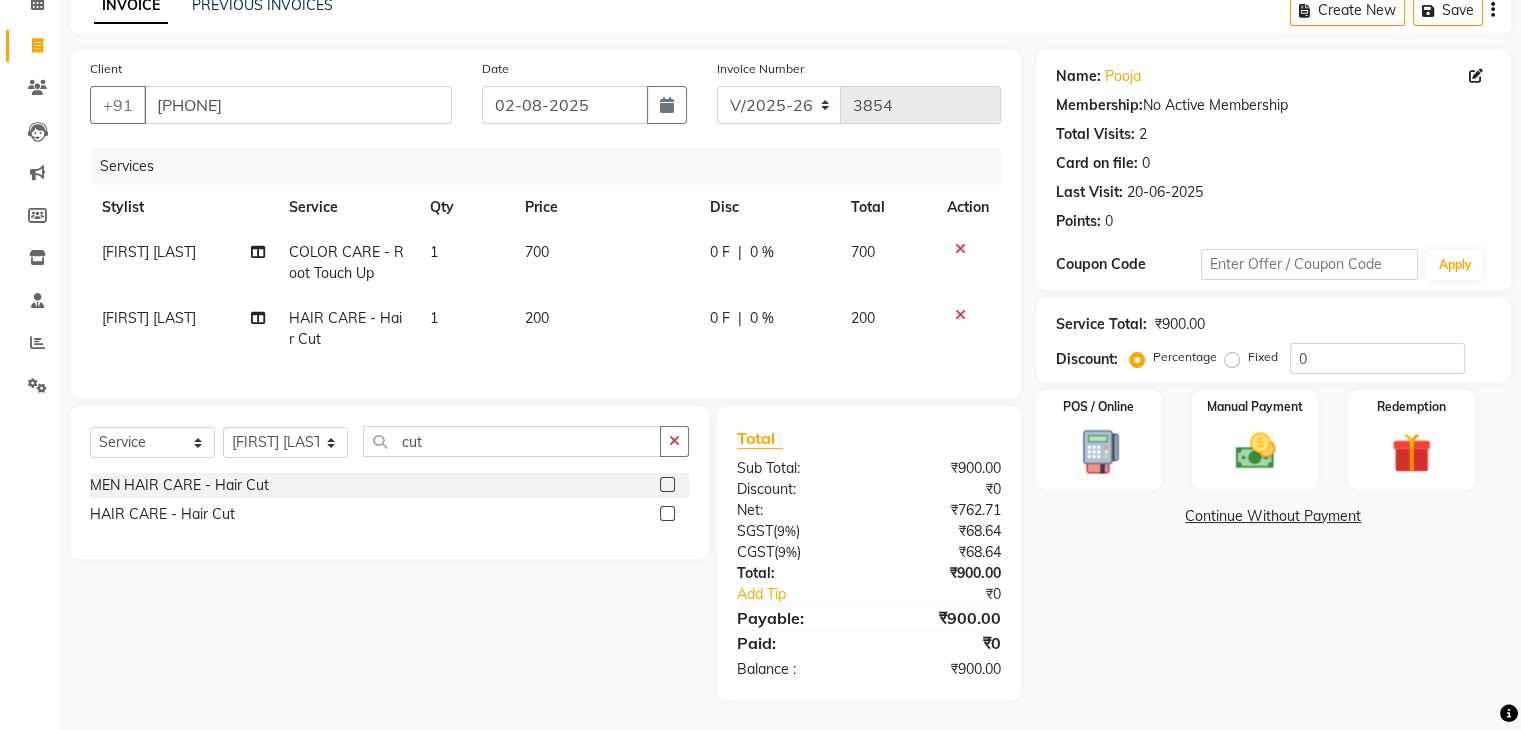 click on "Name: [FIRST] Membership: No Active Membership Total Visits: 2 Card on file: 0 Last Visit: 20-06-2025 Points: 0 Coupon Code Apply Service Total: ₹900.00 Discount: Percentage Fixed 0 POS / Online Manual Payment Redemption Continue Without Payment" 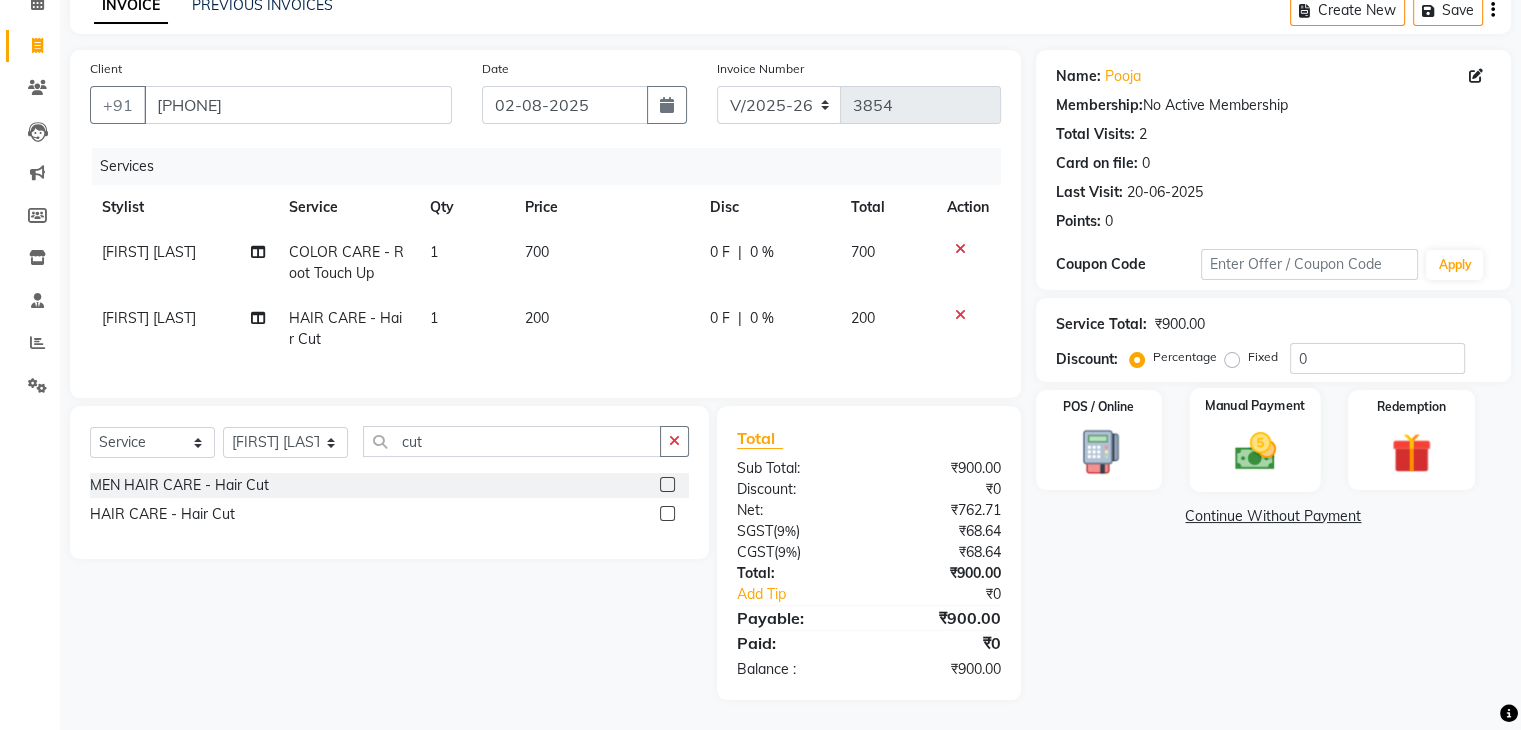 click on "Manual Payment" 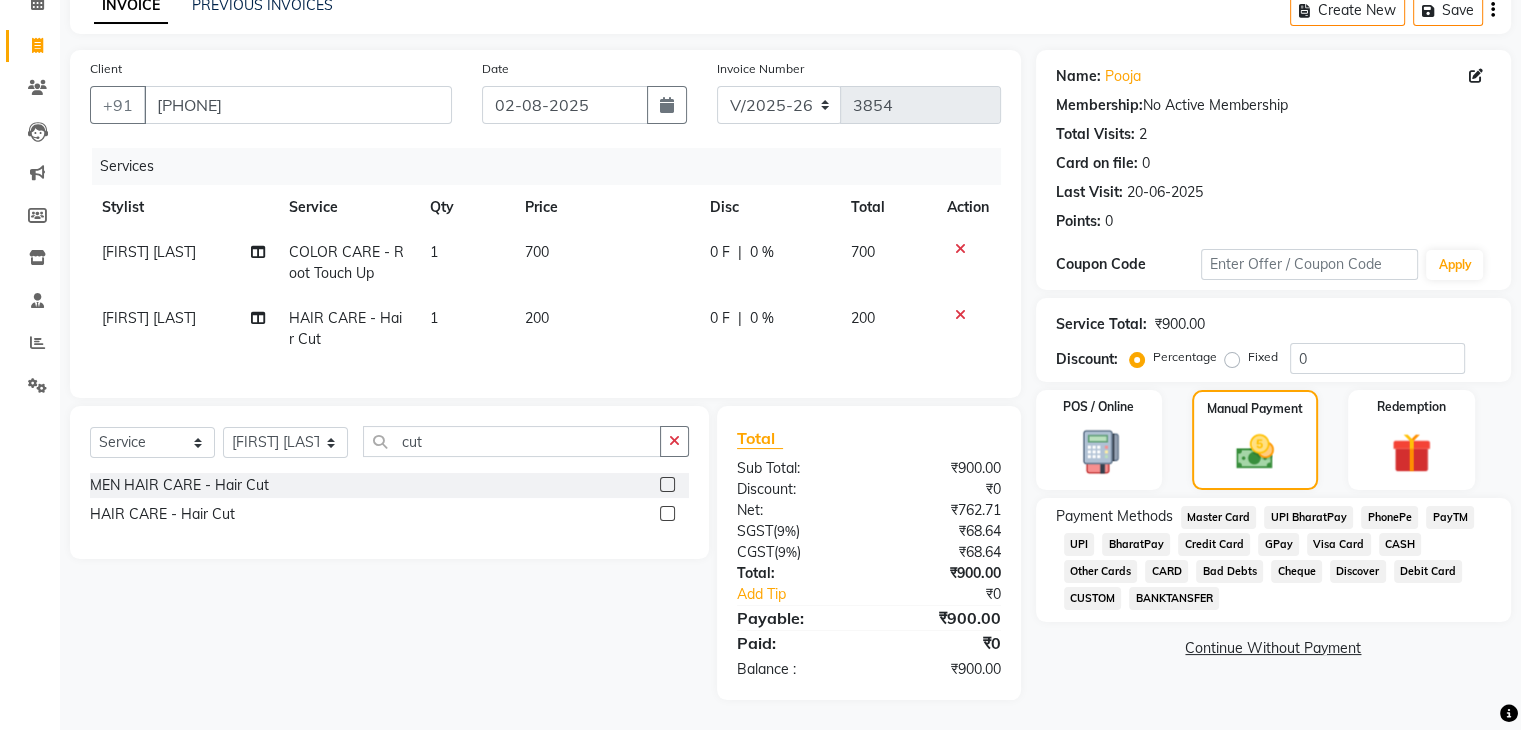 click on "CASH" 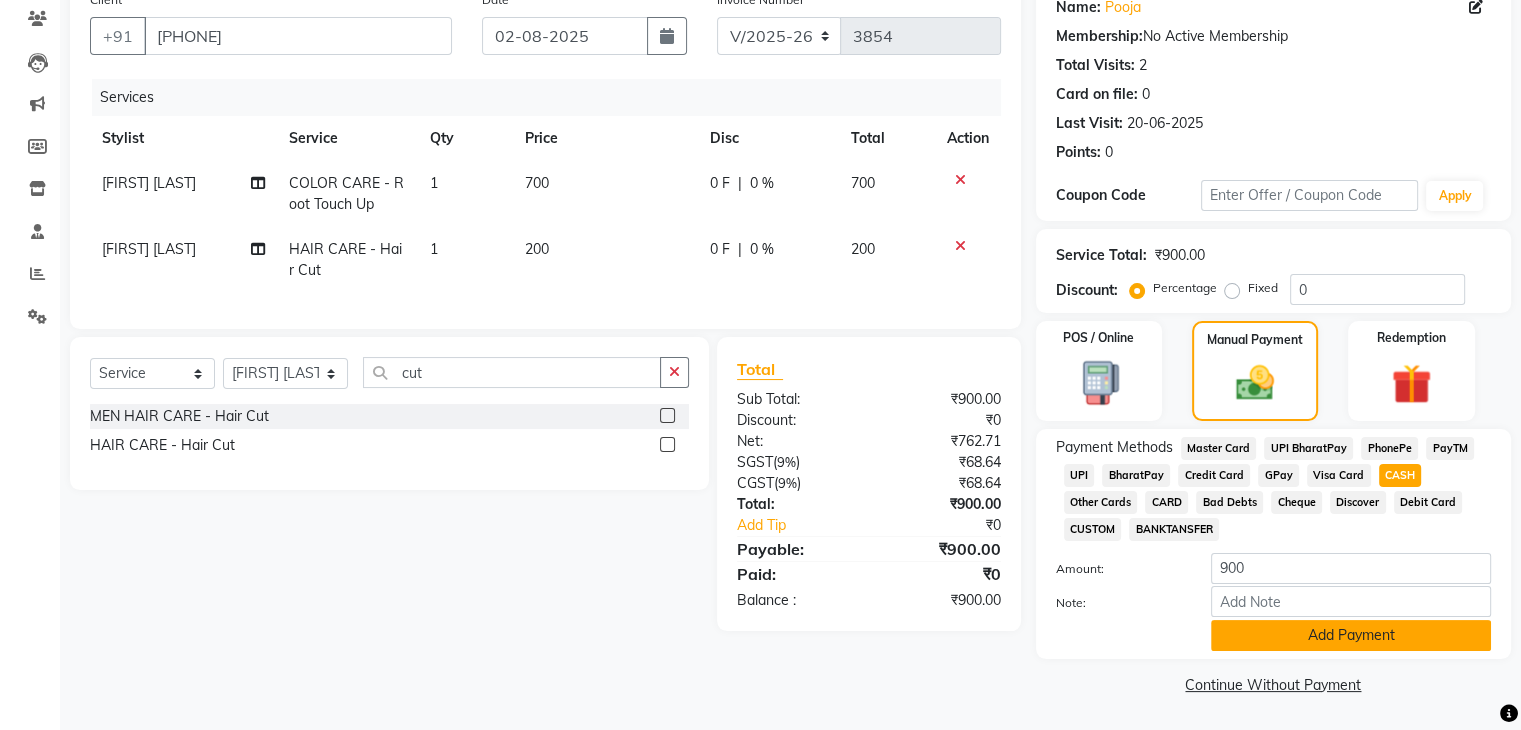 click on "Add Payment" 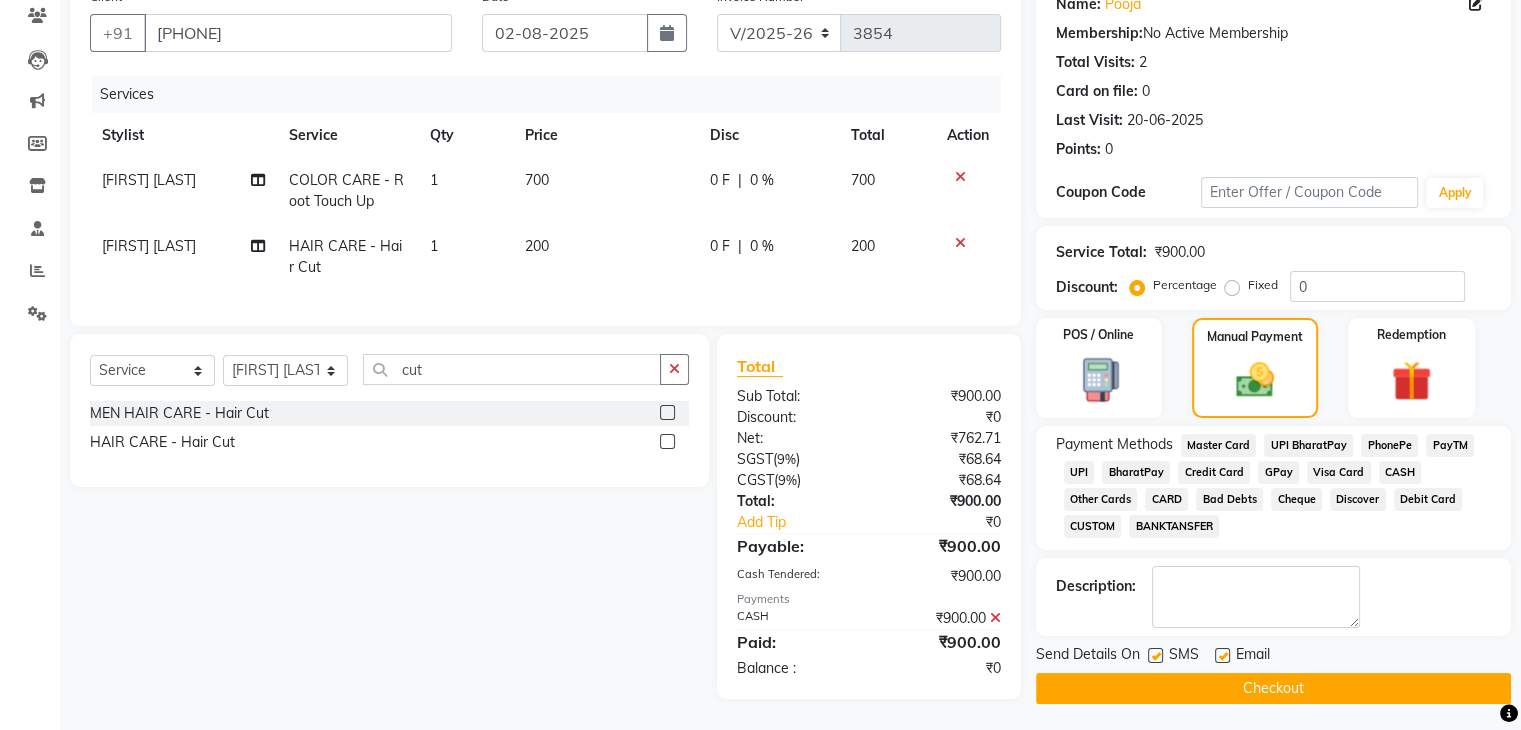 click on "Checkout" 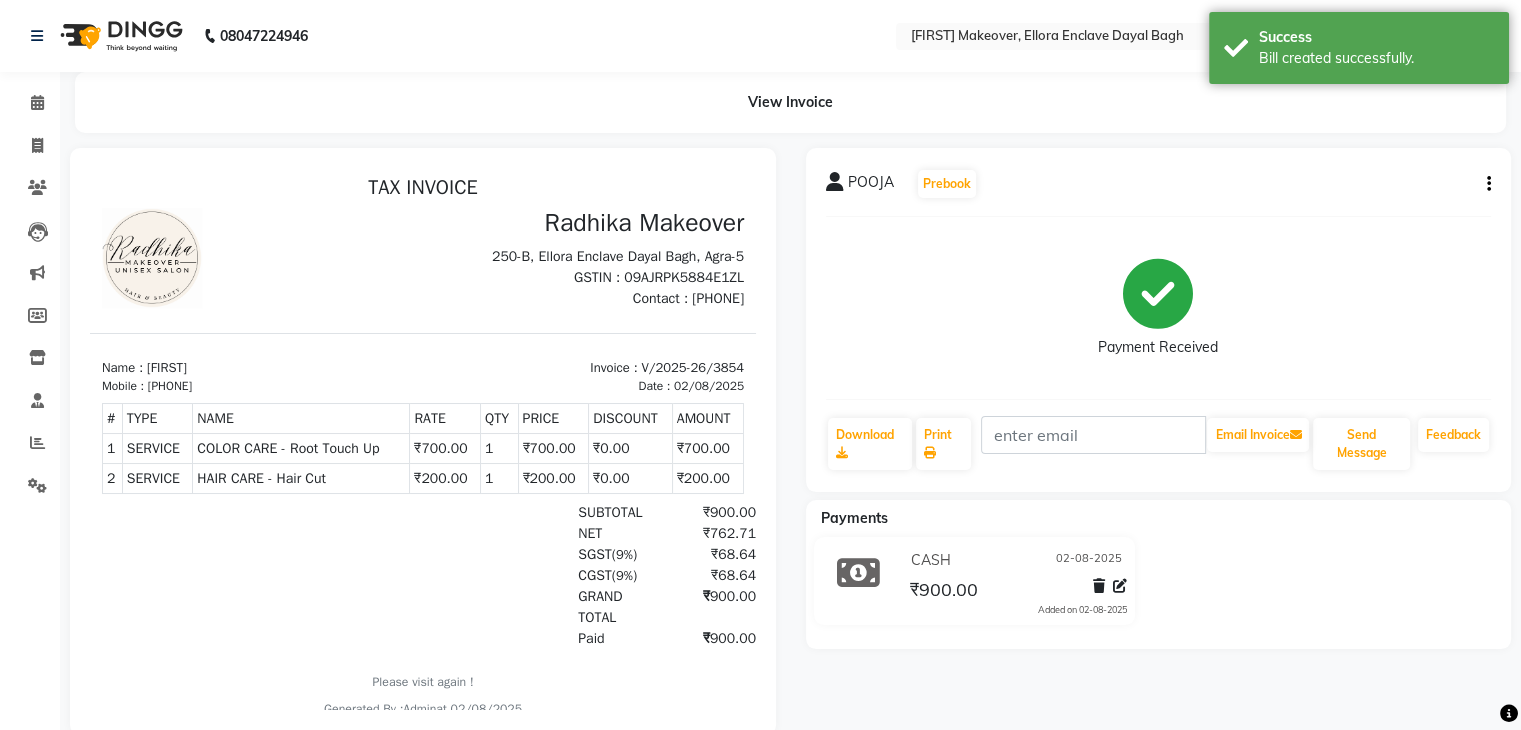 scroll, scrollTop: 0, scrollLeft: 0, axis: both 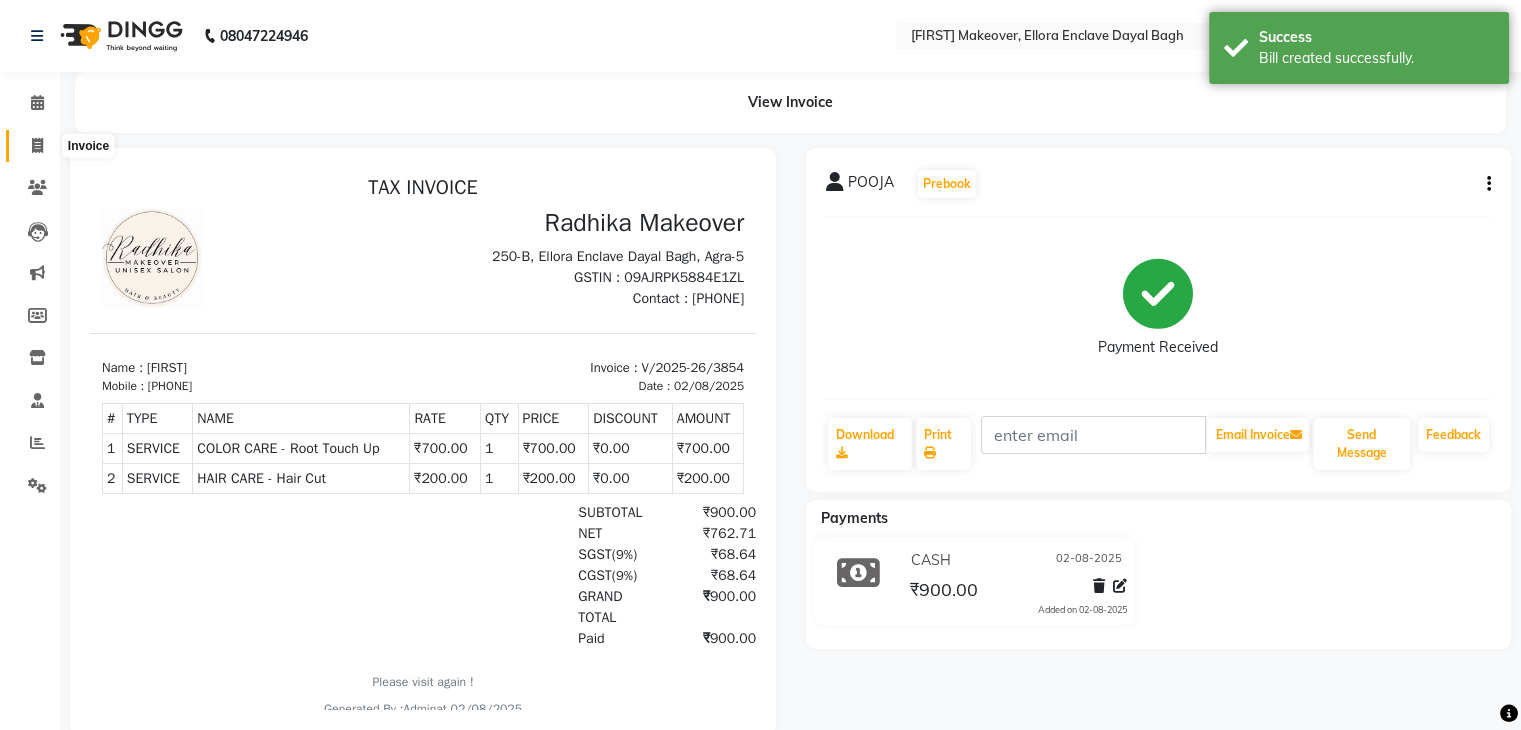 click 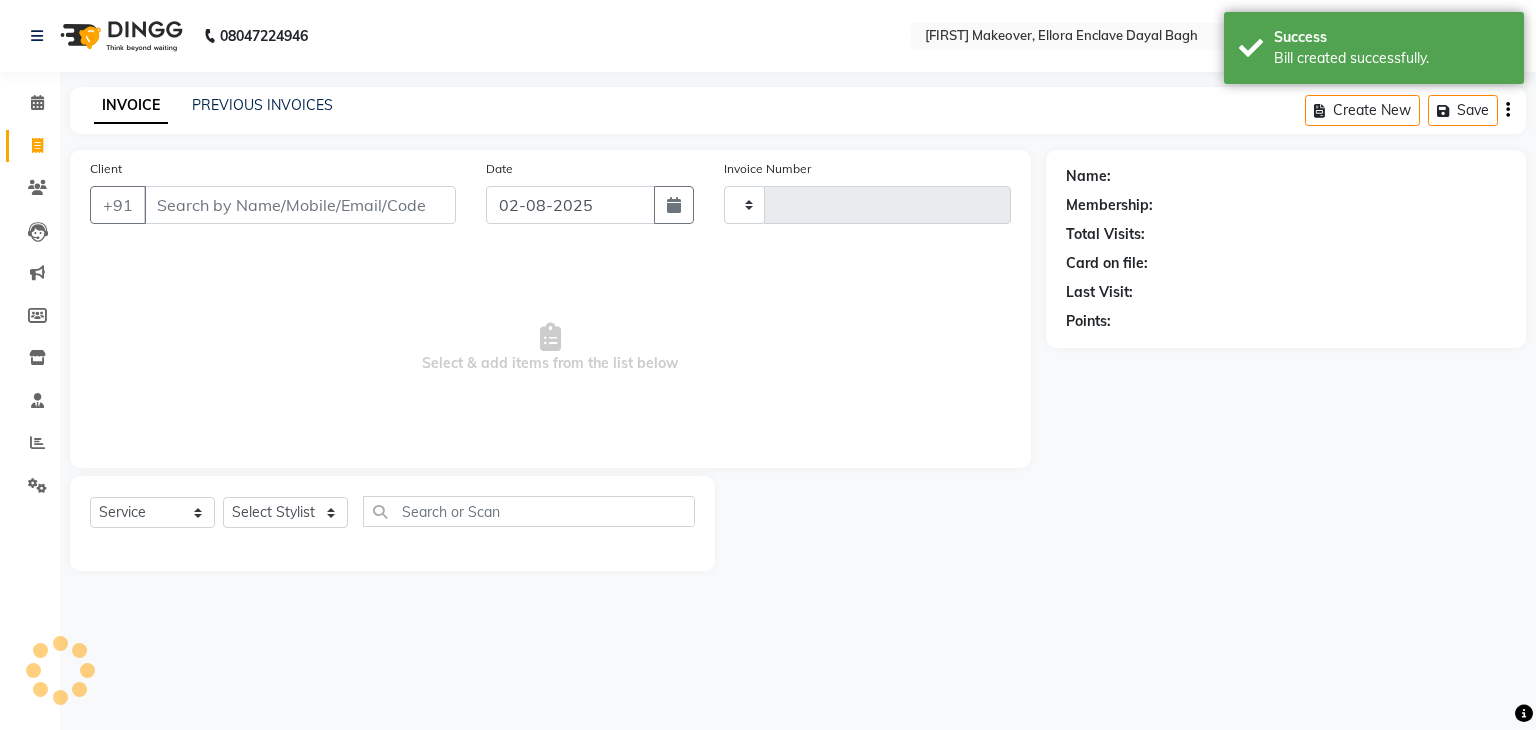 type on "3855" 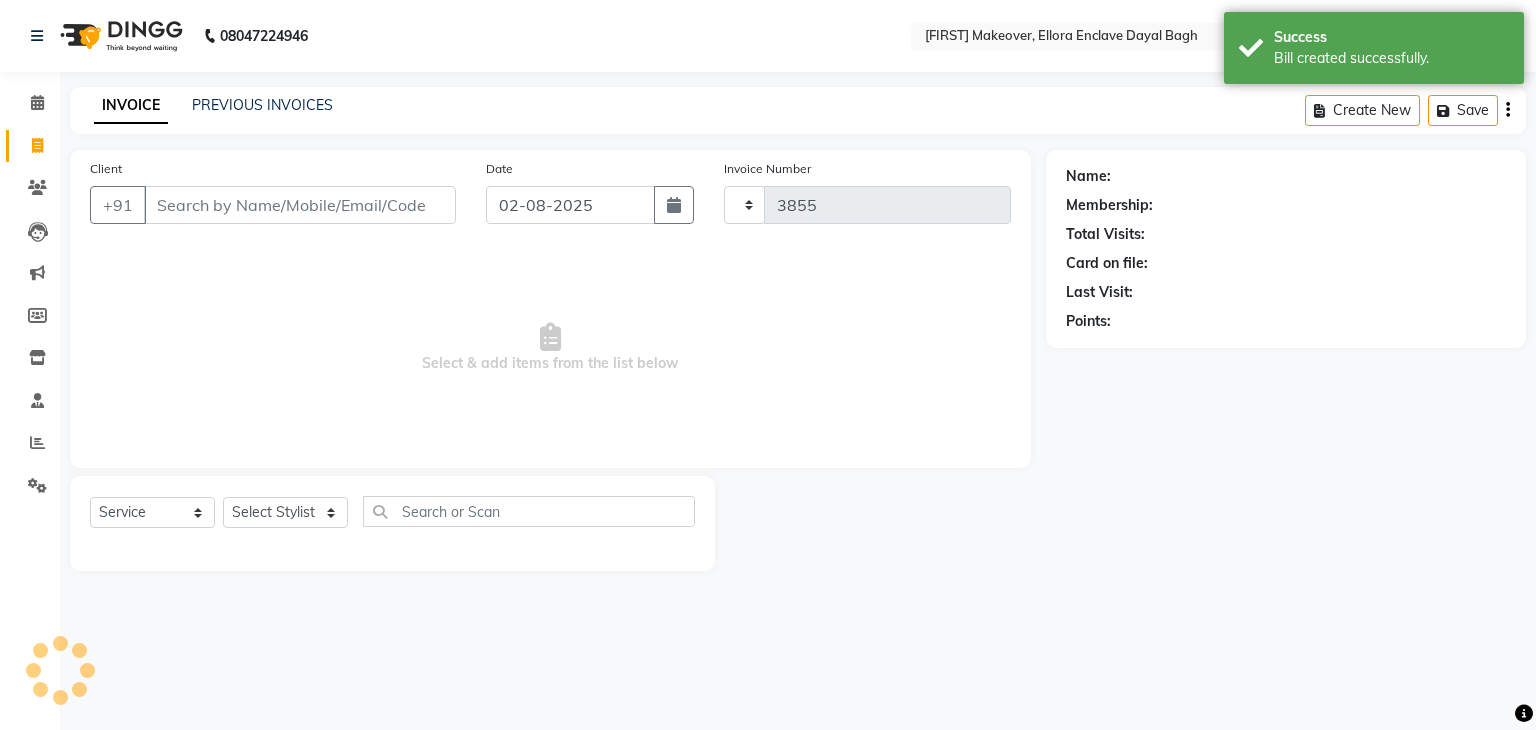 select on "6880" 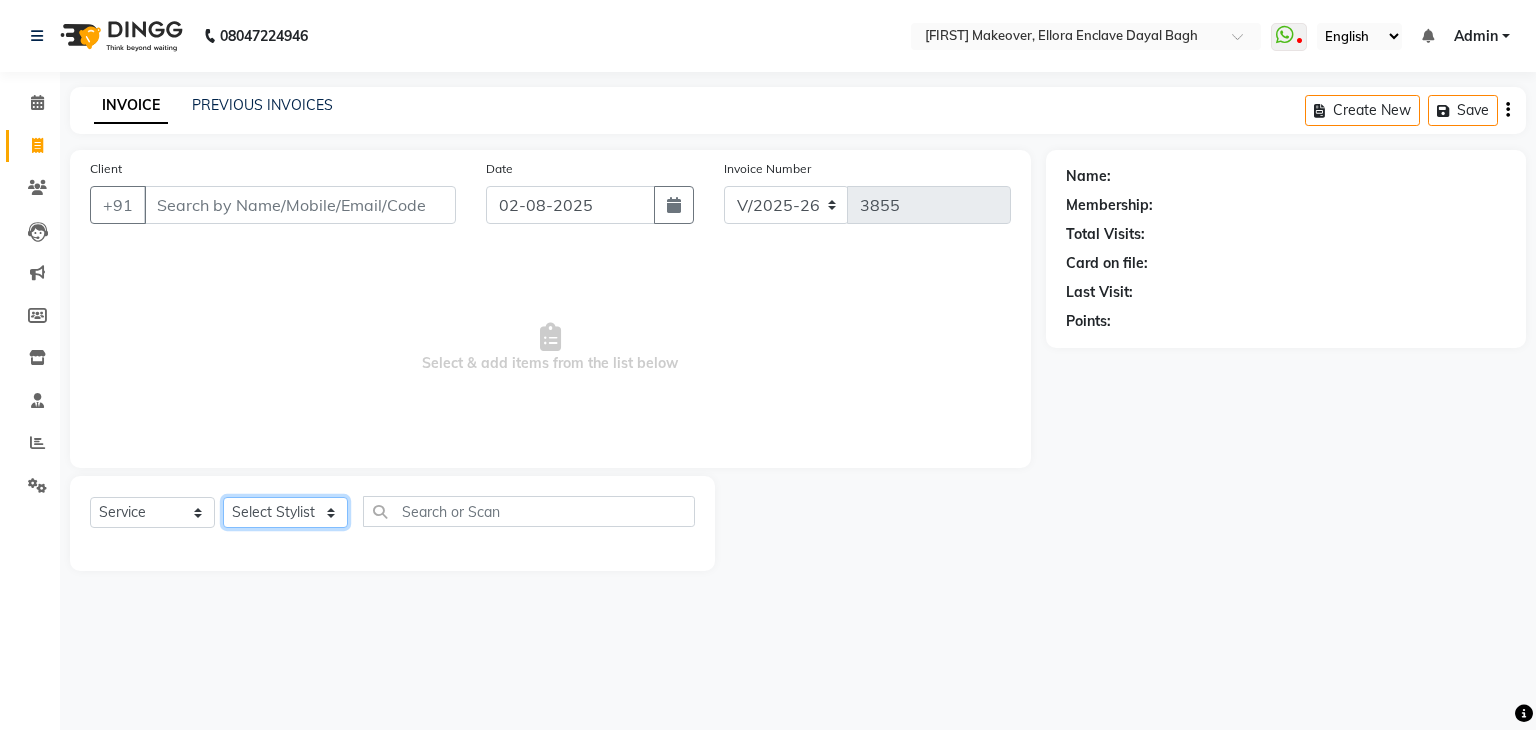 click on "Select Stylist AMAN DANISH SALMANI GOPAL PACHORI KANU KAVITA KIRAN KUMARI MEENU KUMARI NEHA NIKHIL CHAUDHARY Priya PRIYANKA YADAV RASHMI SANDHYA SHAGUFTA SHWETA SONA SAXENA SOUMYA TUSHAR OTWAL VINAY KUMAR" 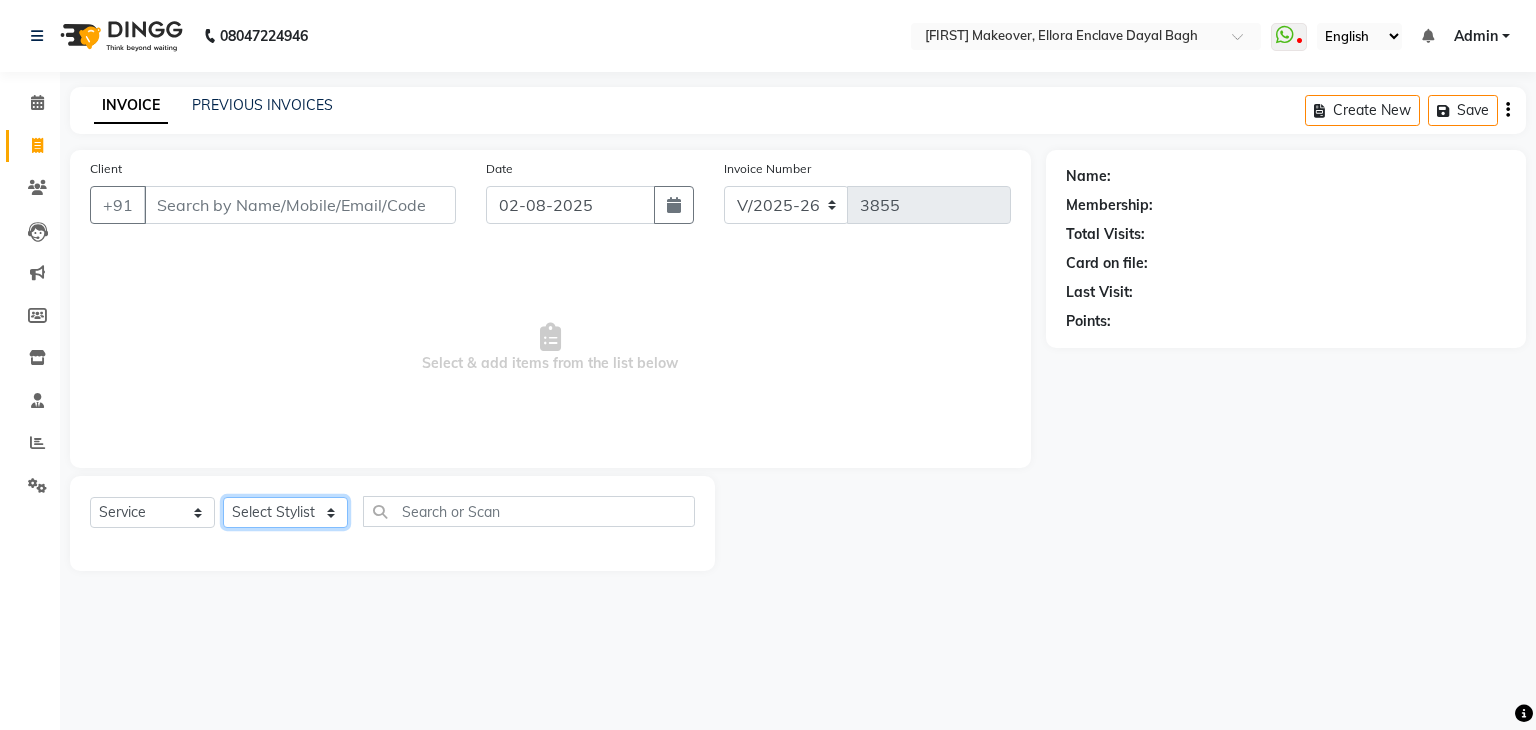 select on "58738" 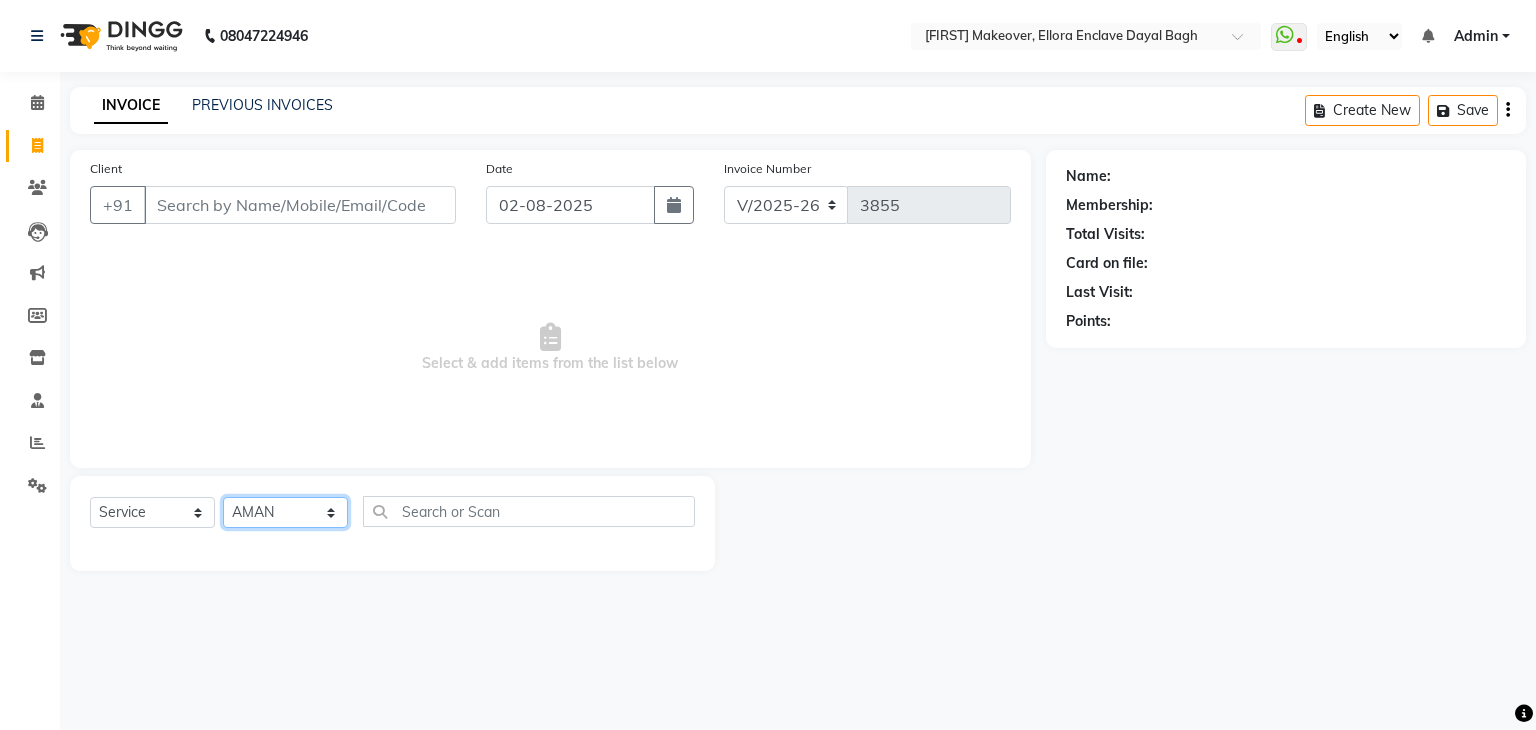 click on "Select Stylist AMAN DANISH SALMANI GOPAL PACHORI KANU KAVITA KIRAN KUMARI MEENU KUMARI NEHA NIKHIL CHAUDHARY Priya PRIYANKA YADAV RASHMI SANDHYA SHAGUFTA SHWETA SONA SAXENA SOUMYA TUSHAR OTWAL VINAY KUMAR" 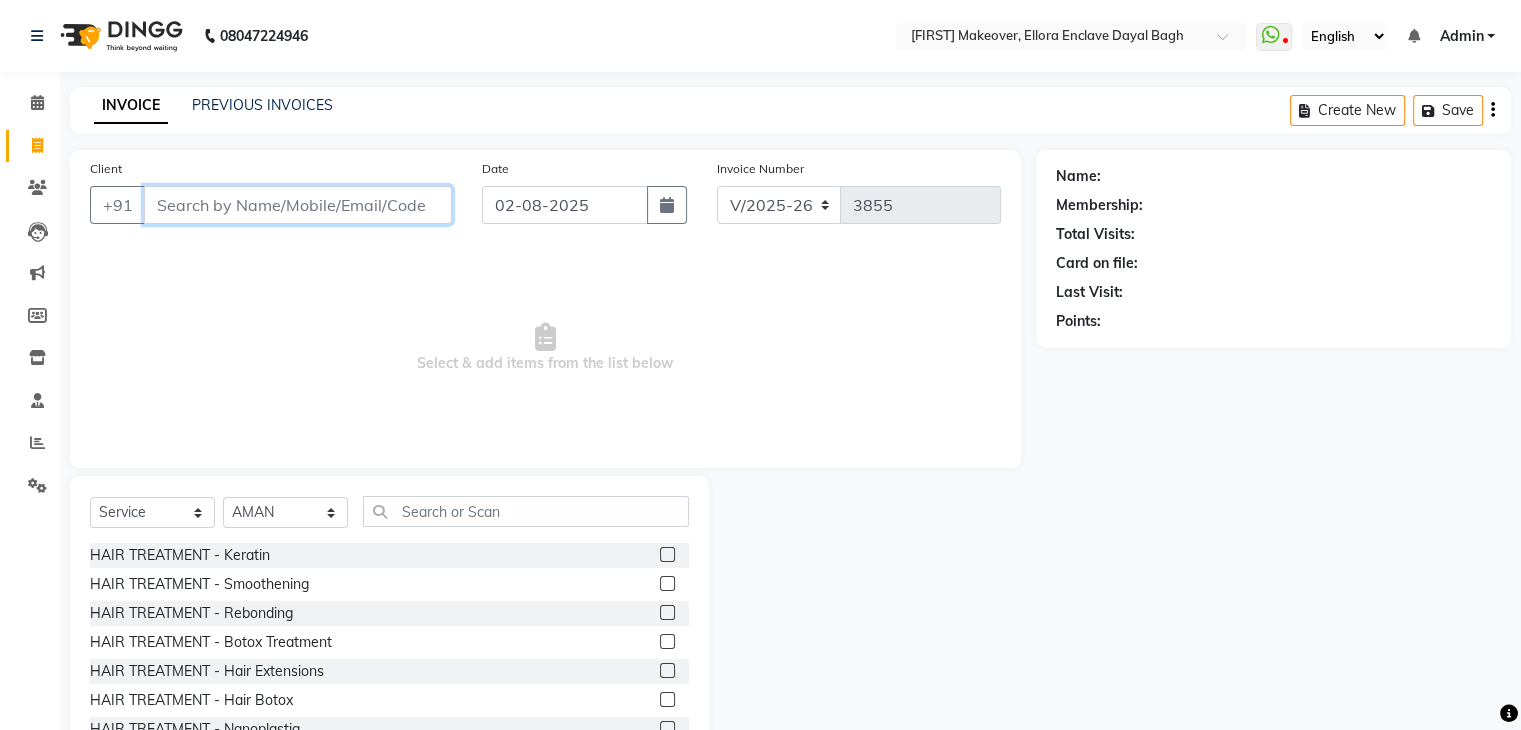 click on "Client" at bounding box center (298, 205) 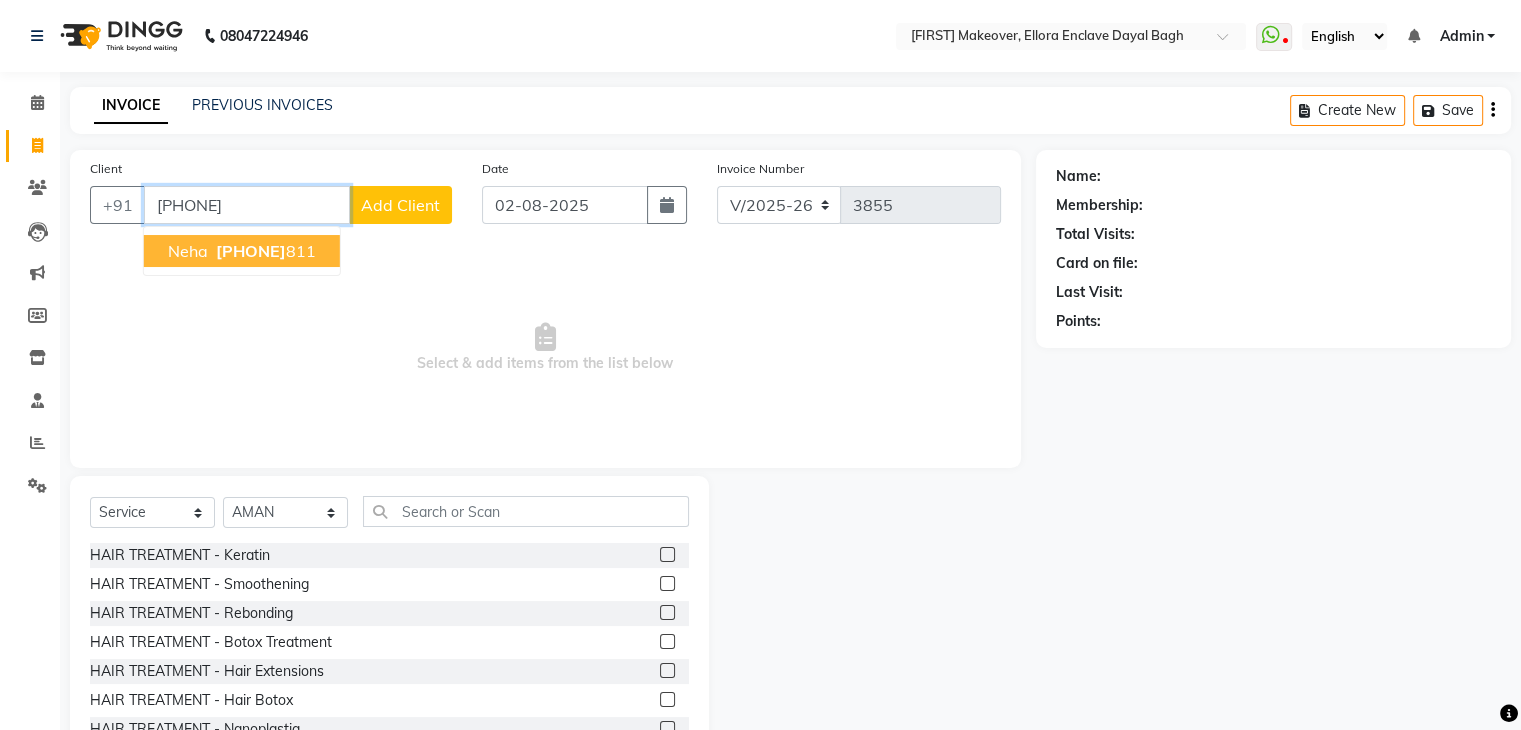 click on "[PHONE]" at bounding box center (251, 251) 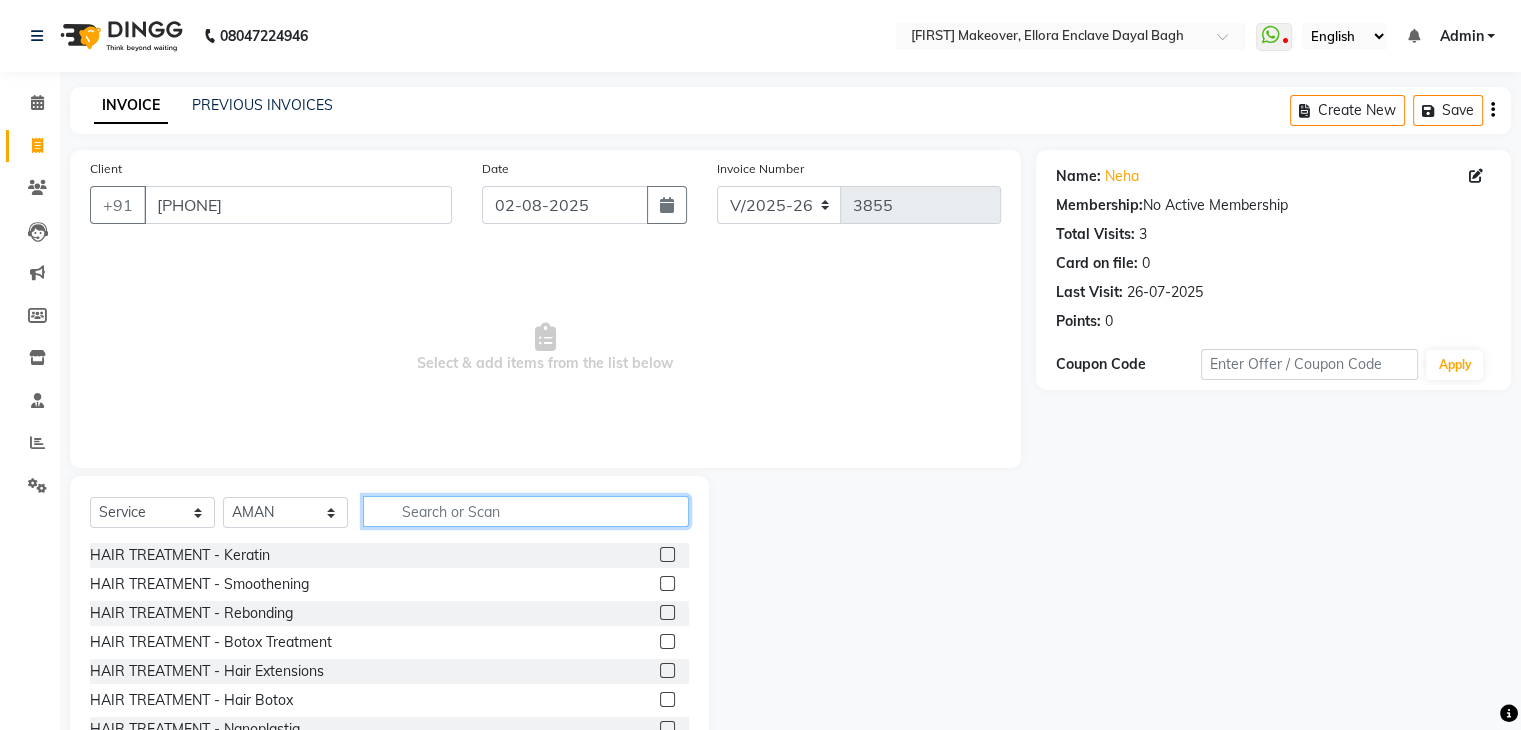 click 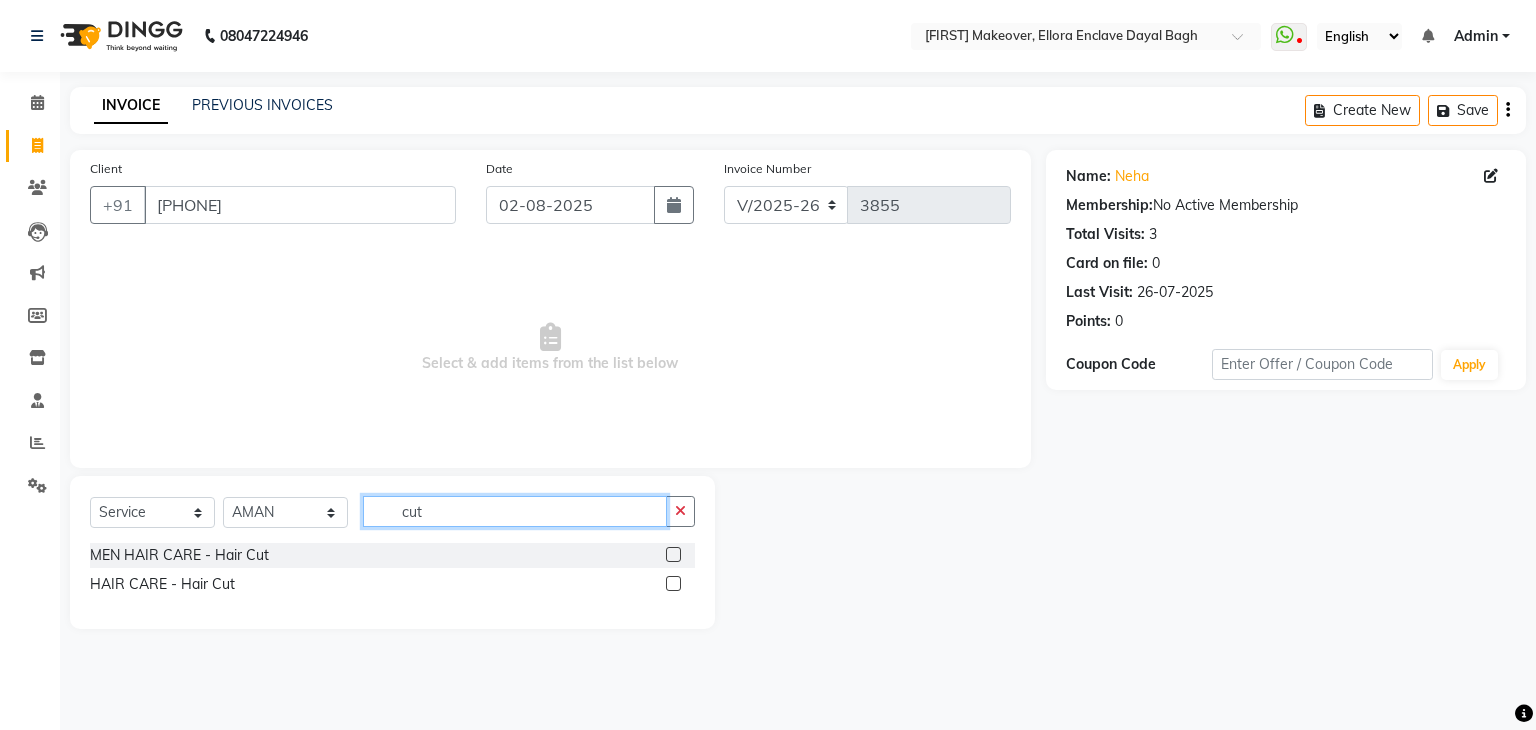 type on "cut" 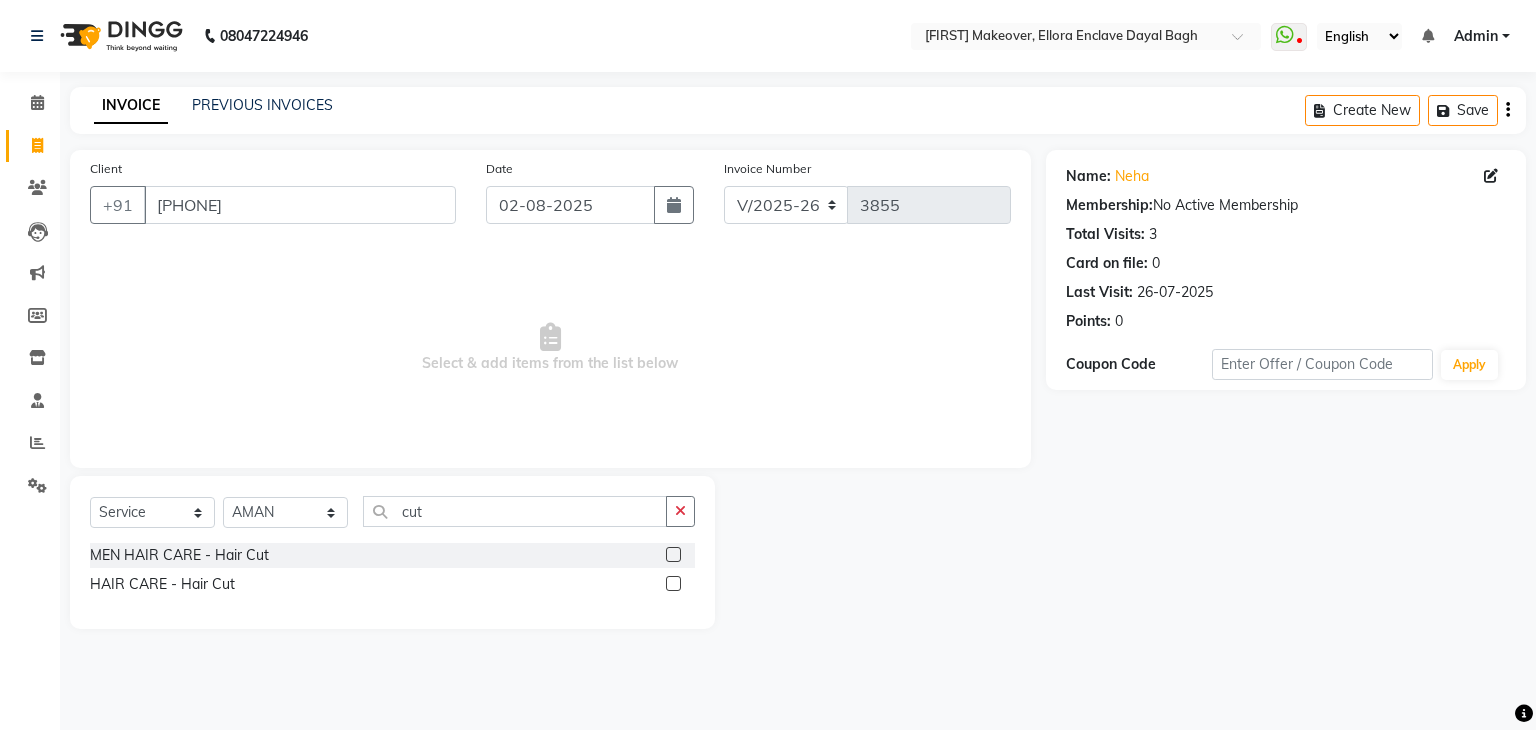 click 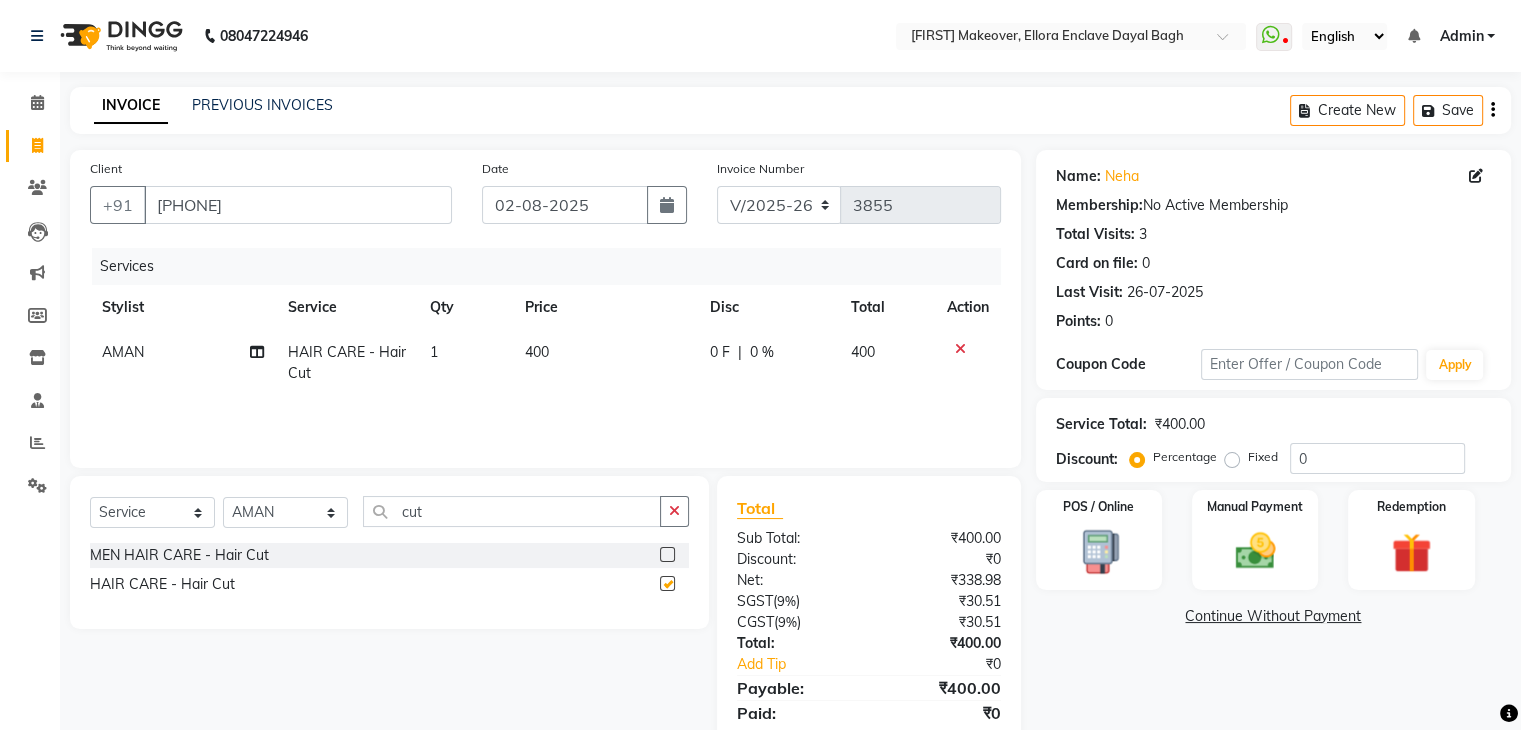 checkbox on "false" 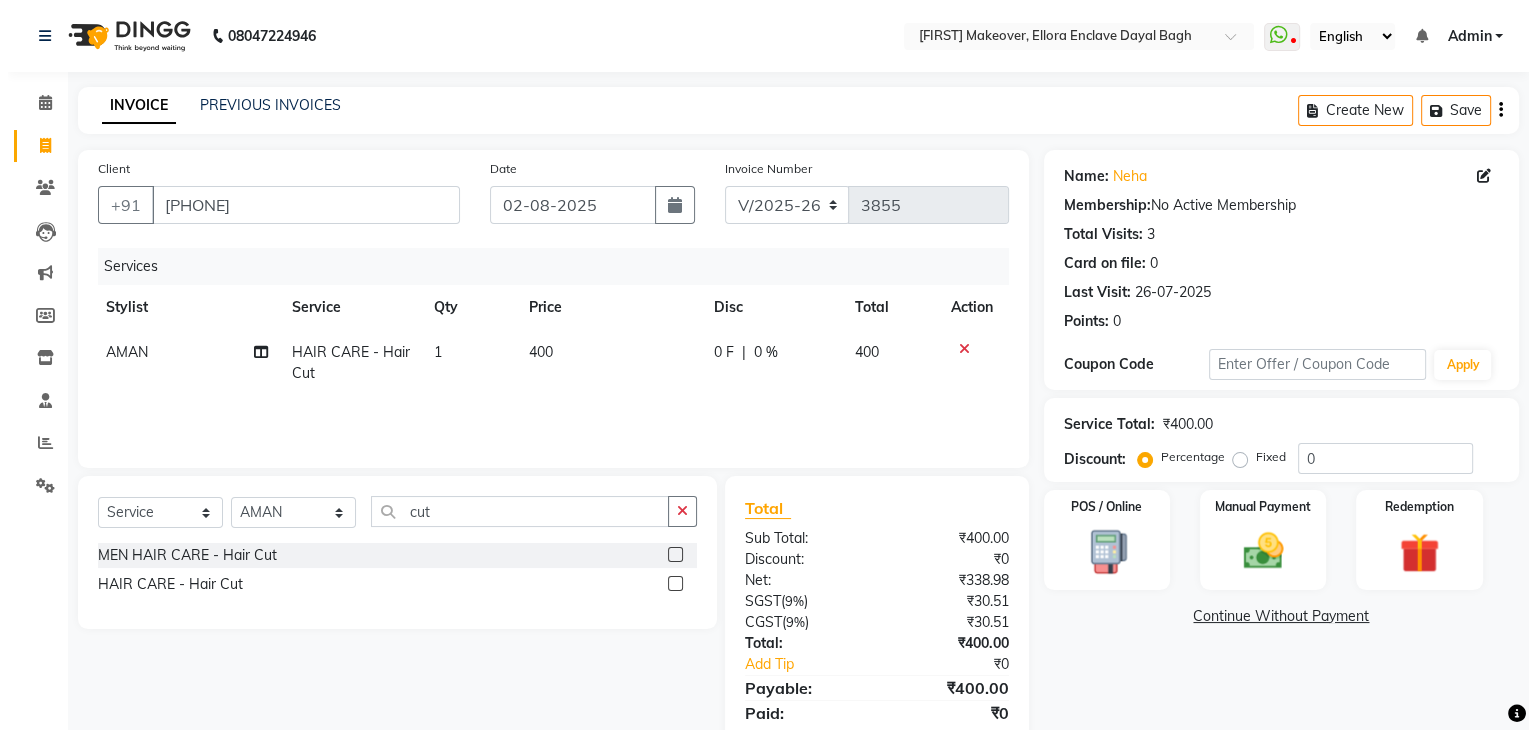scroll, scrollTop: 0, scrollLeft: 3, axis: horizontal 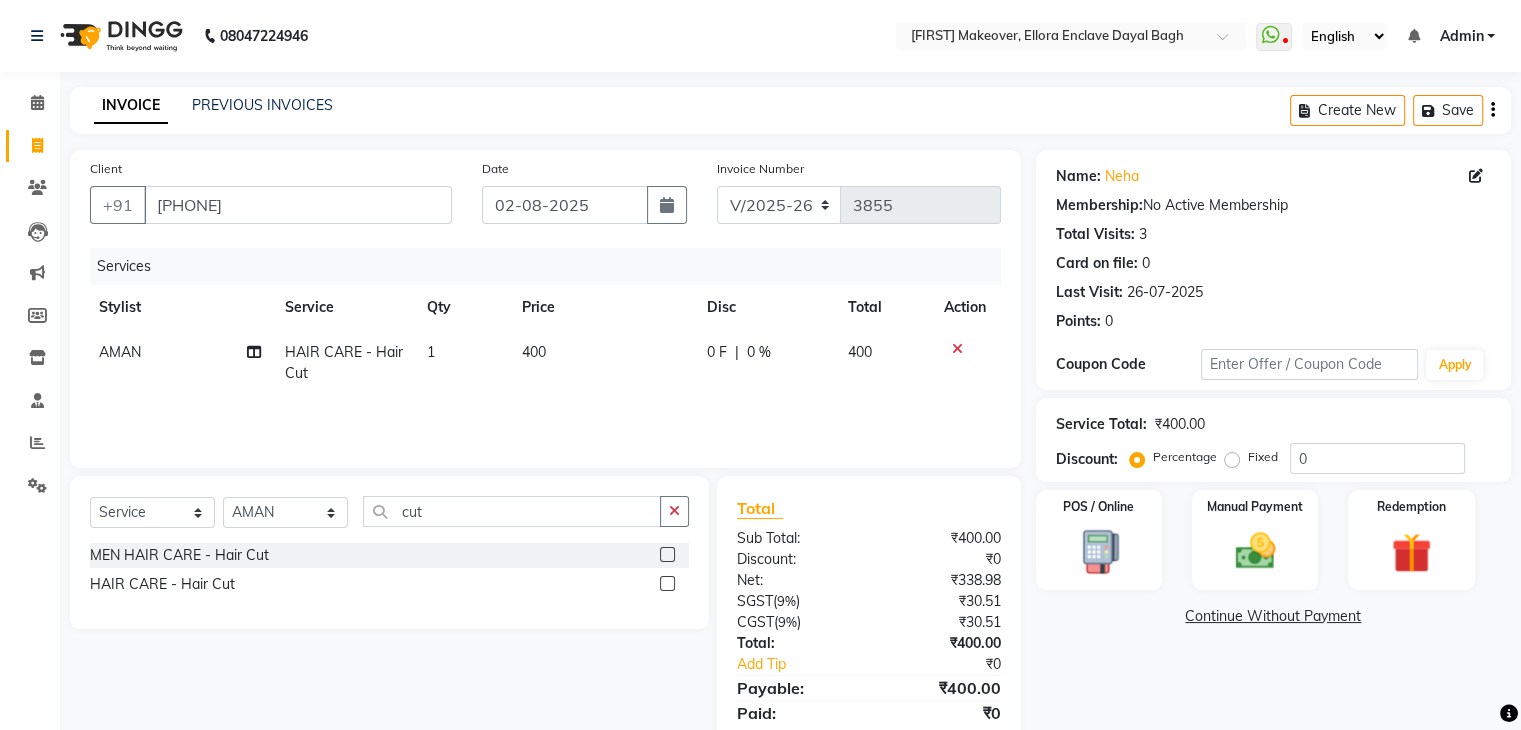 click 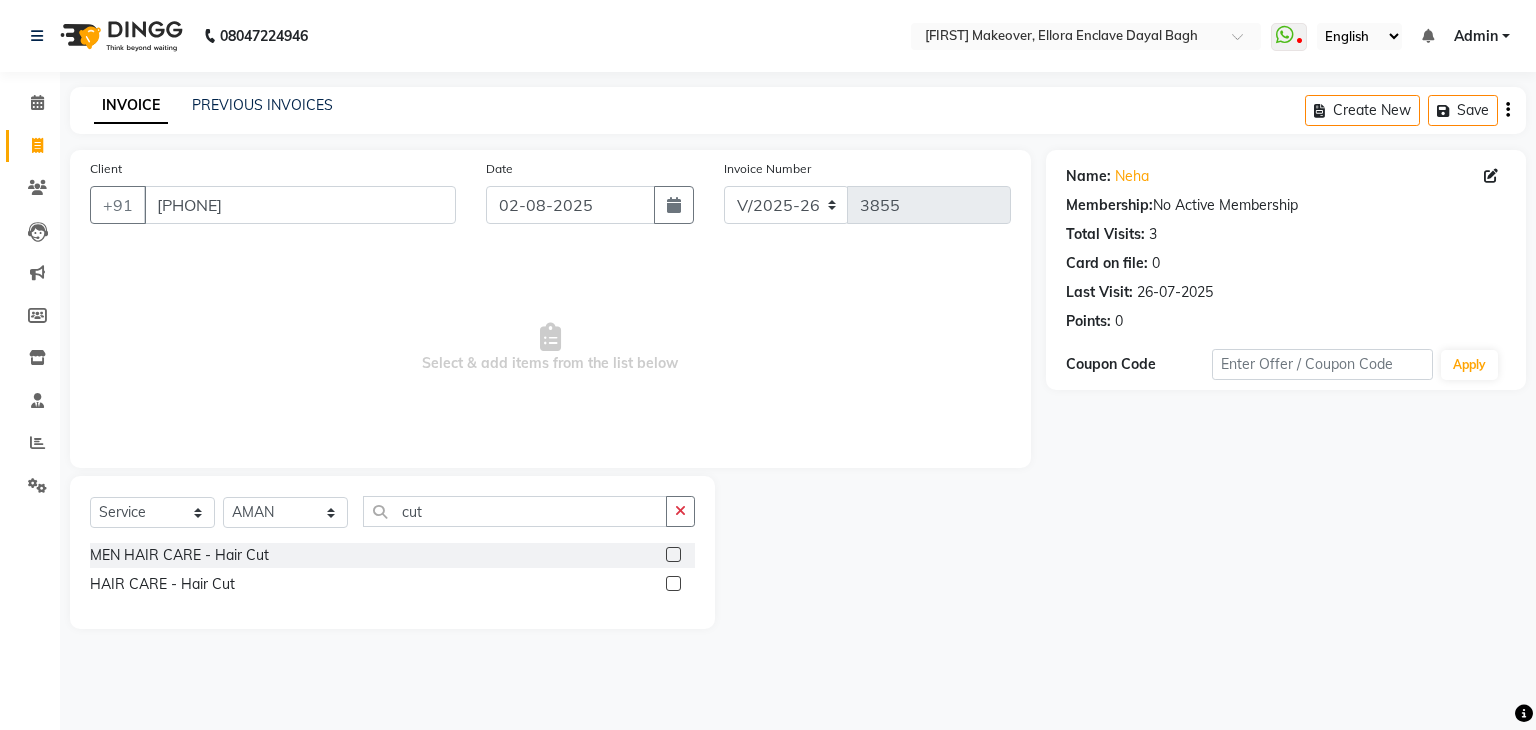 click 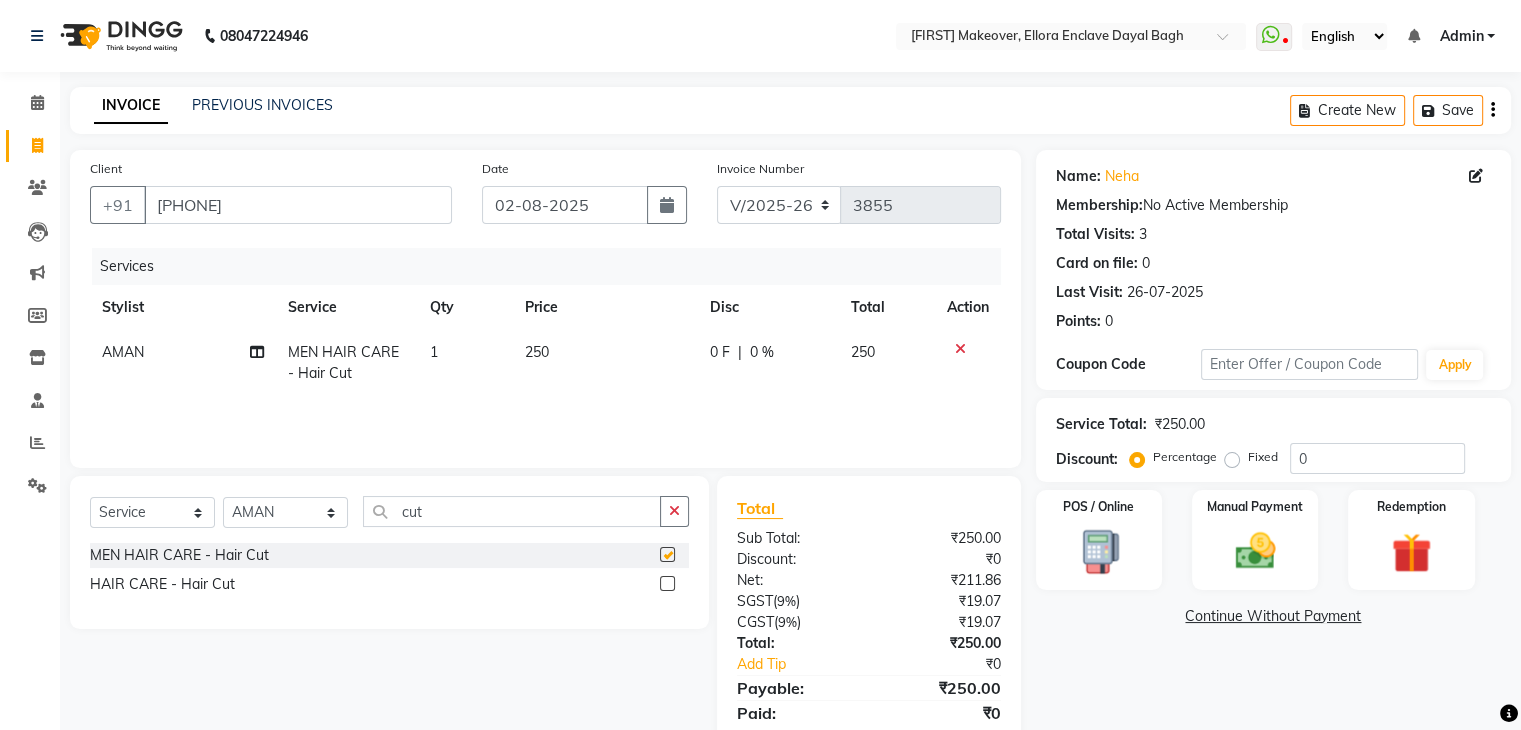 checkbox on "false" 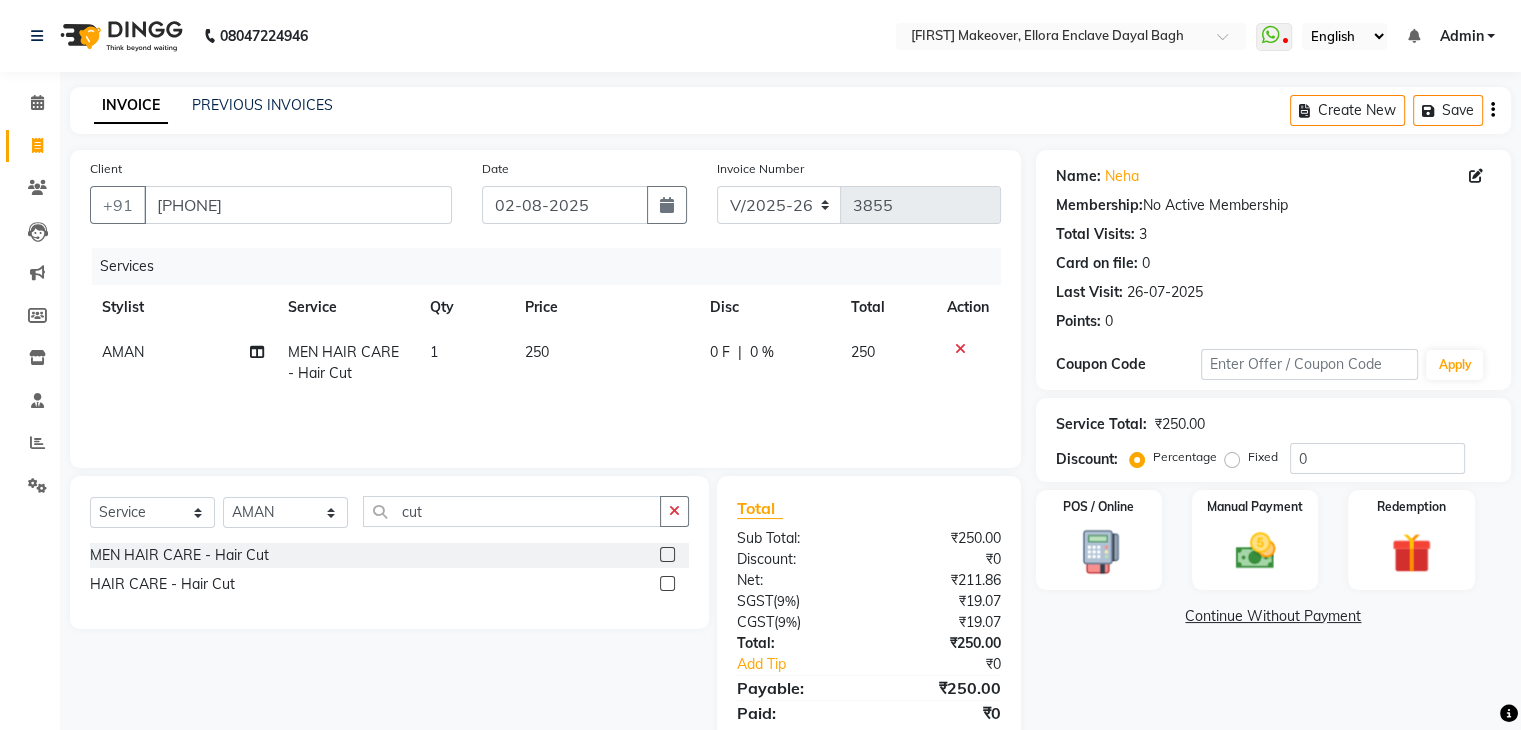 scroll, scrollTop: 71, scrollLeft: 0, axis: vertical 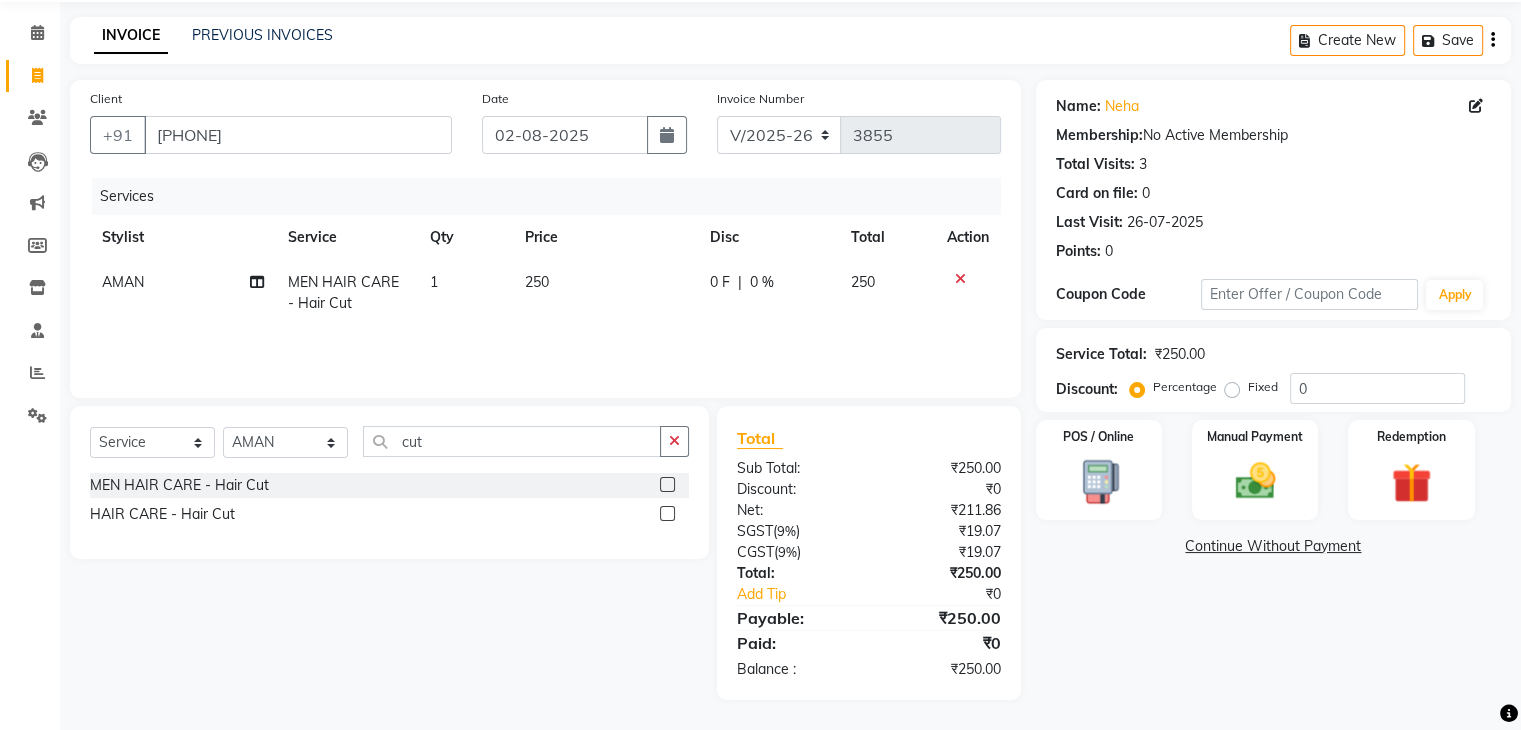 click on "POS / Online  Manual Payment Redemption" 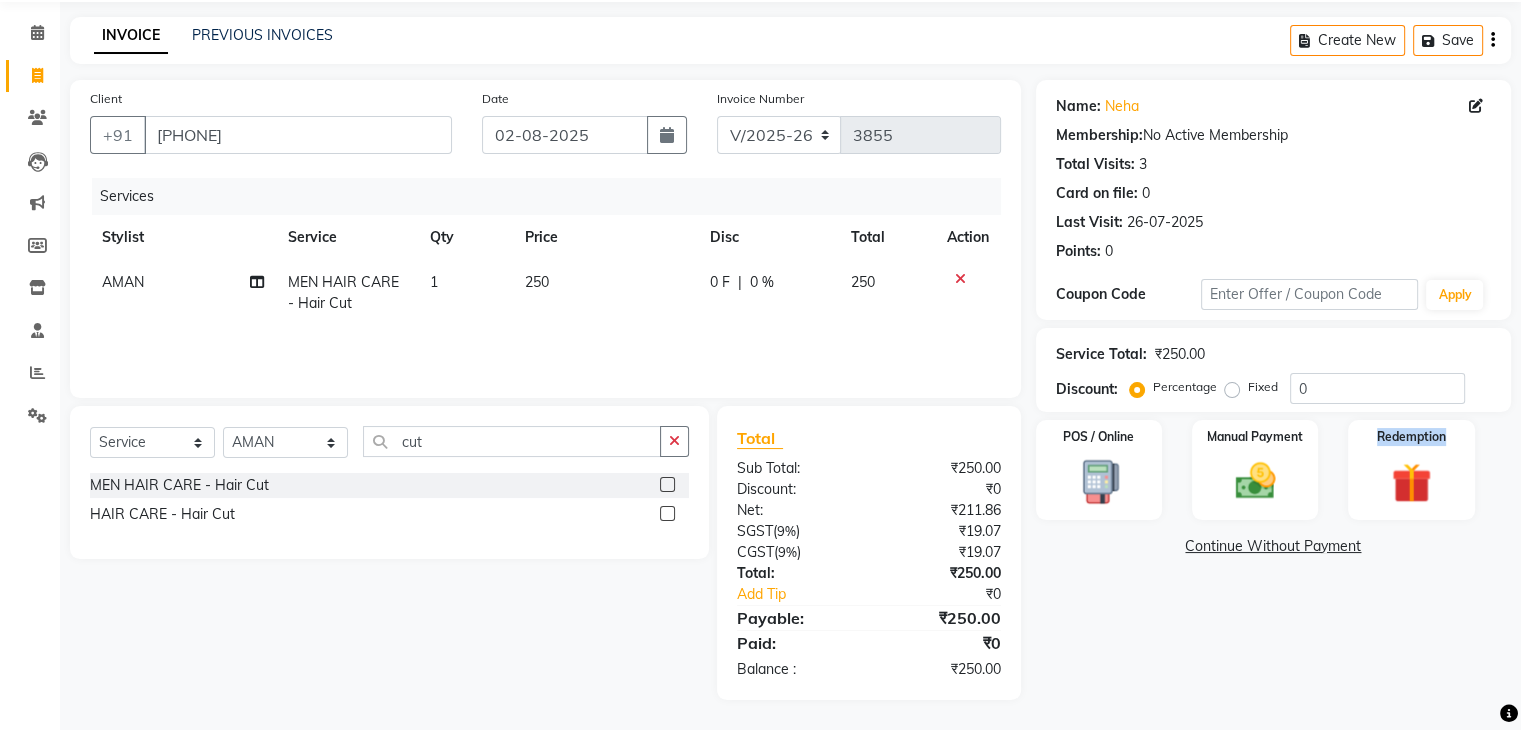 click on "POS / Online  Manual Payment Redemption" 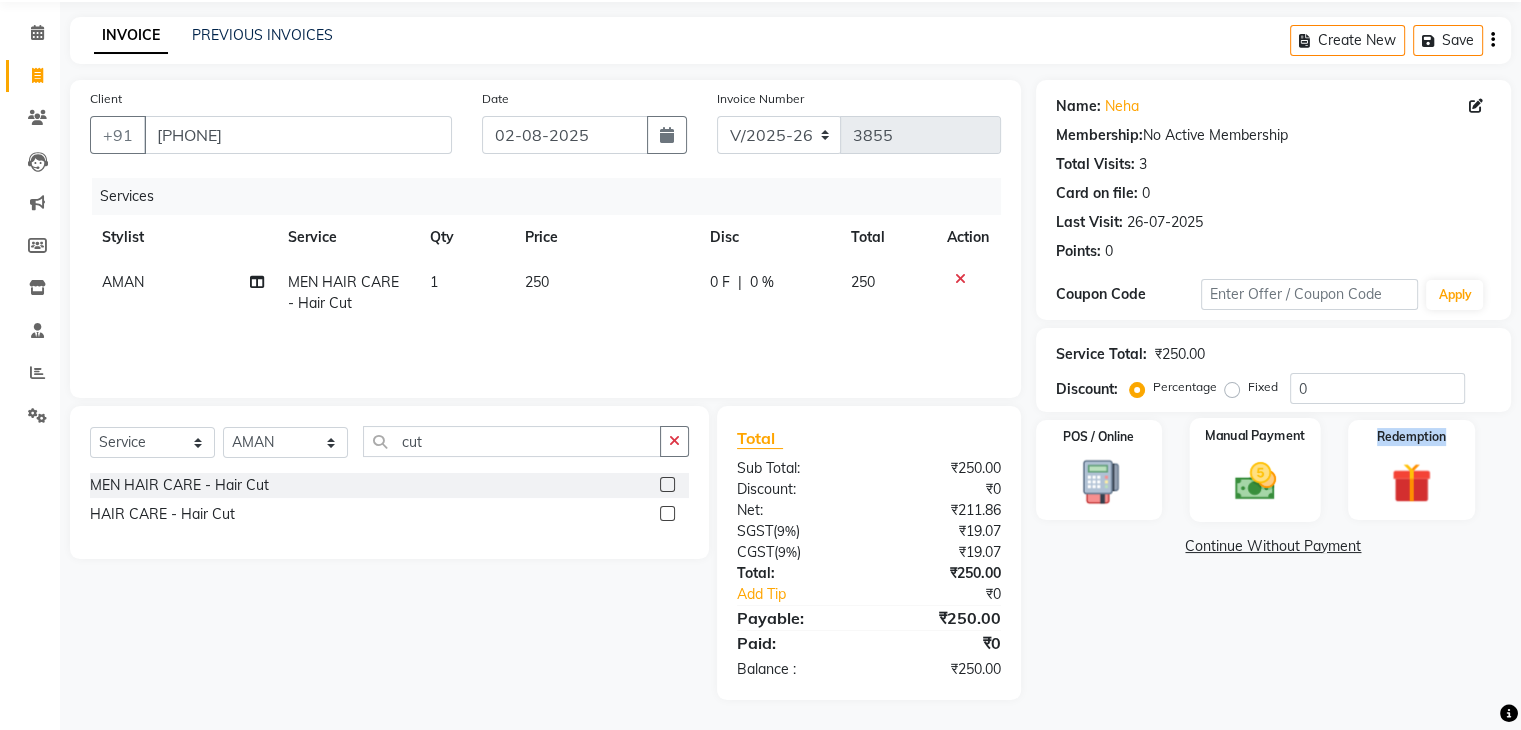 click 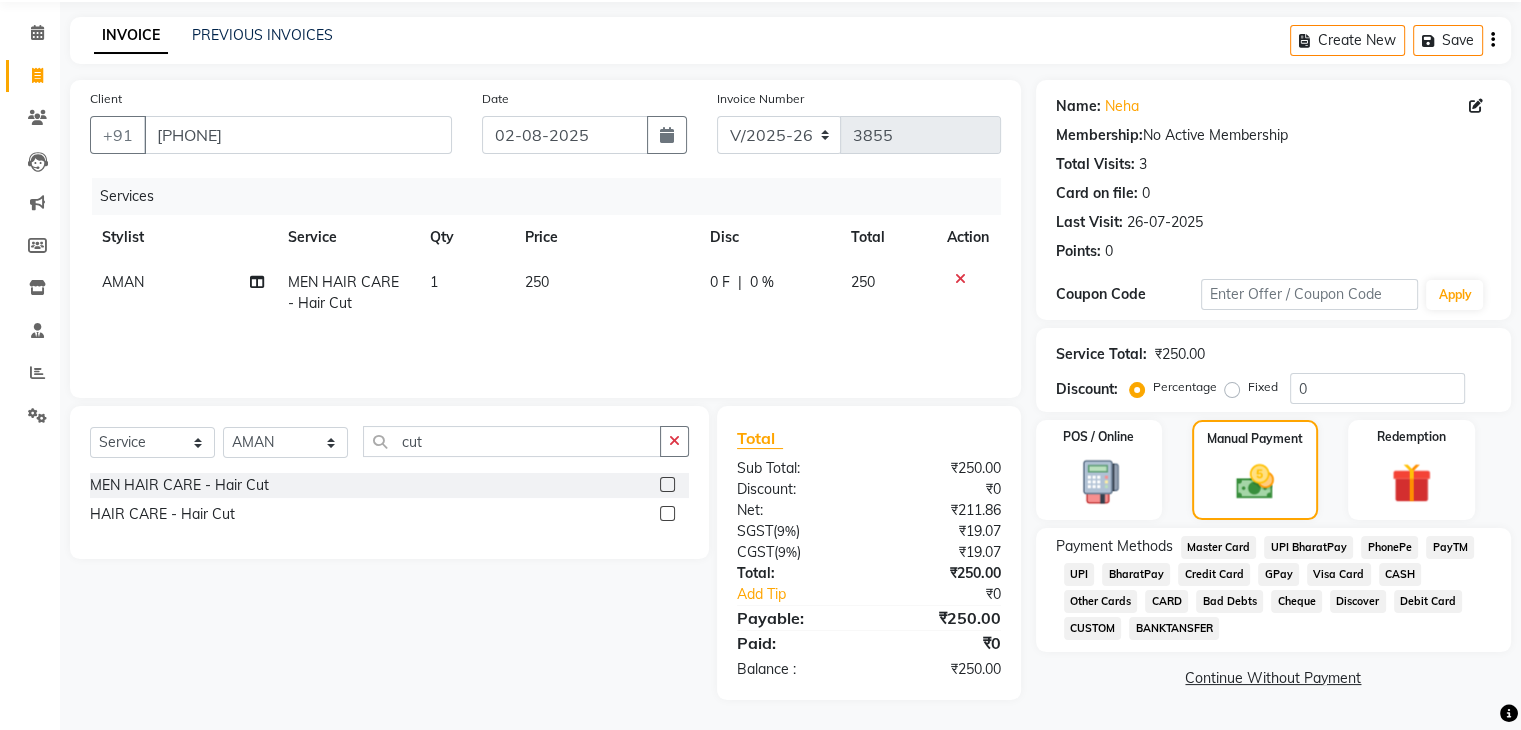 click on "UPI" 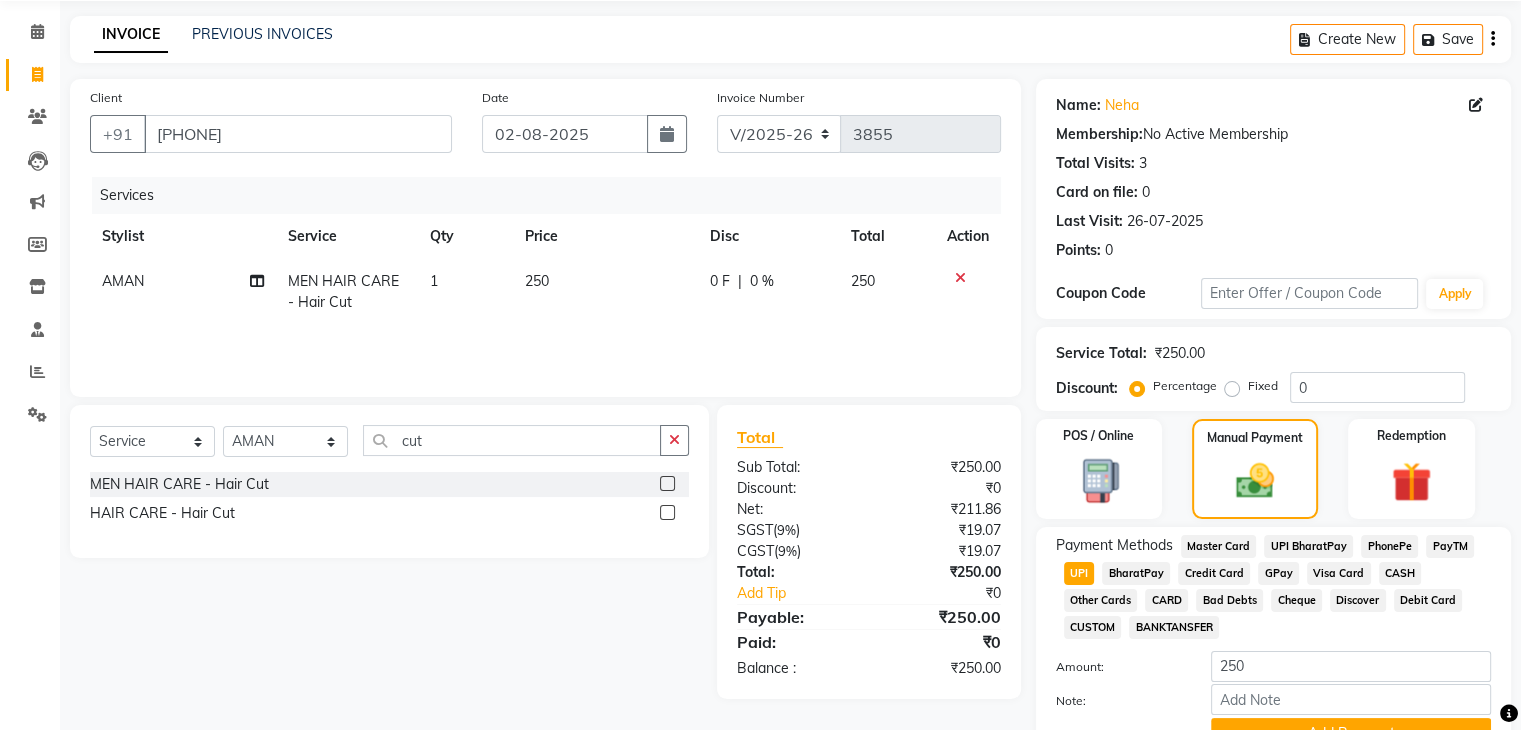 scroll, scrollTop: 172, scrollLeft: 0, axis: vertical 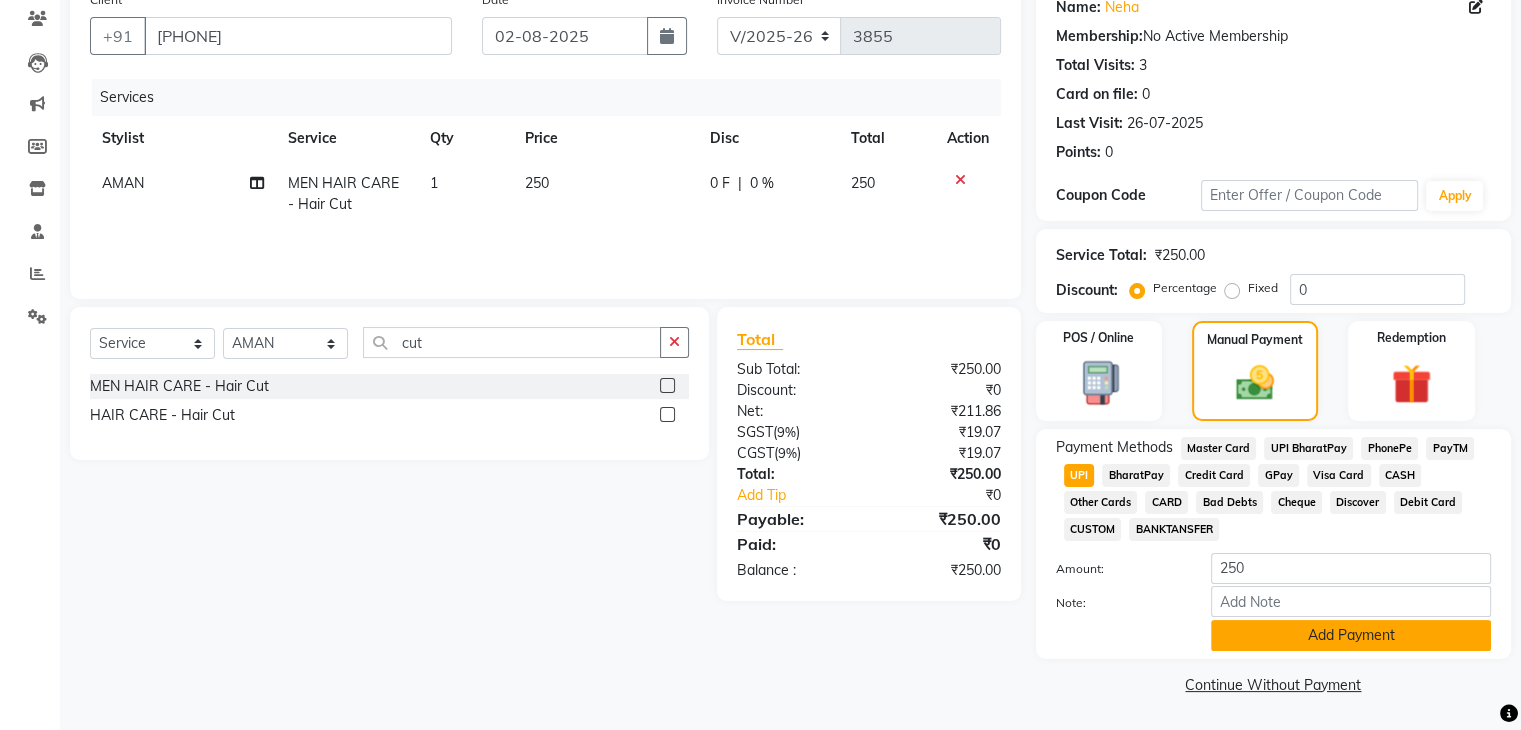 click on "Add Payment" 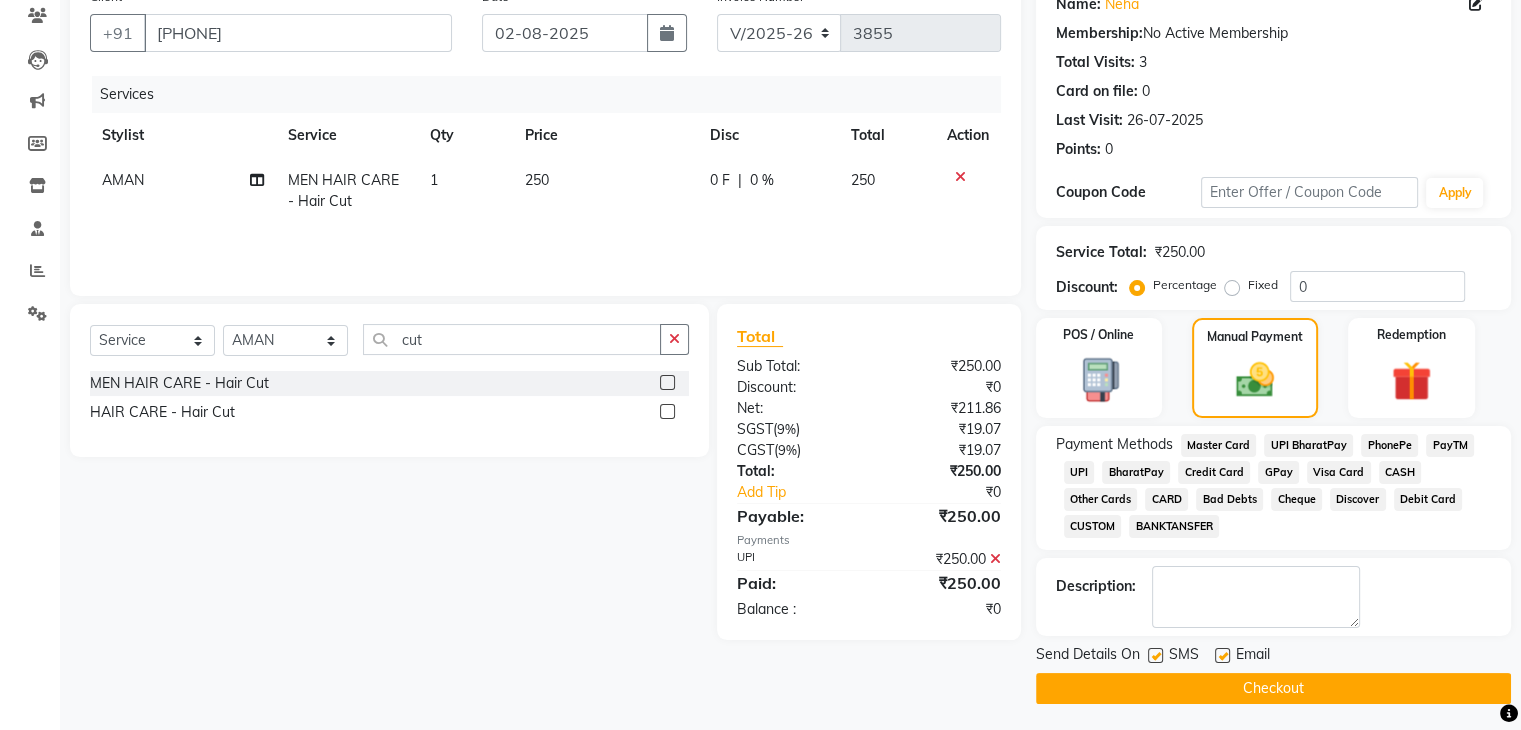 scroll, scrollTop: 178, scrollLeft: 0, axis: vertical 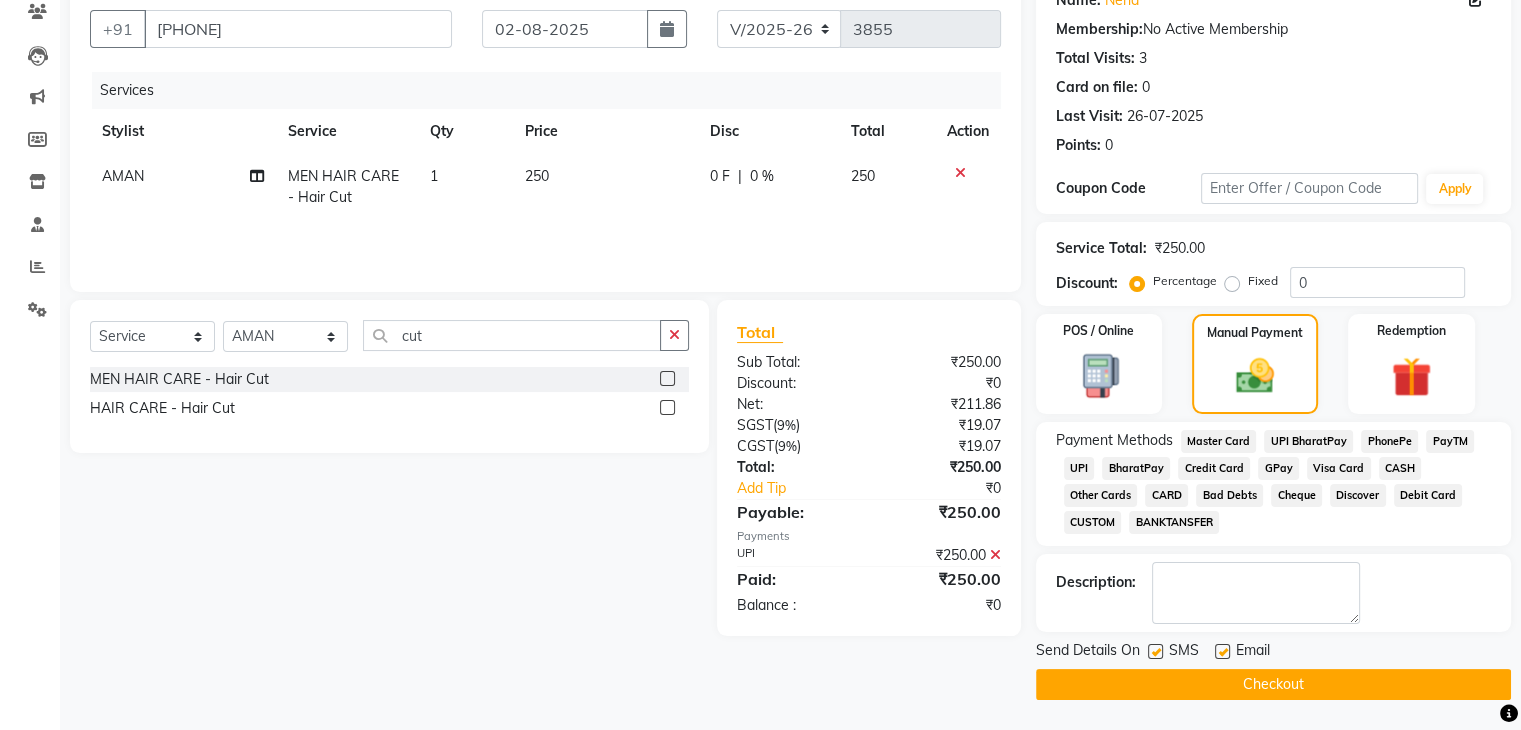 click on "Checkout" 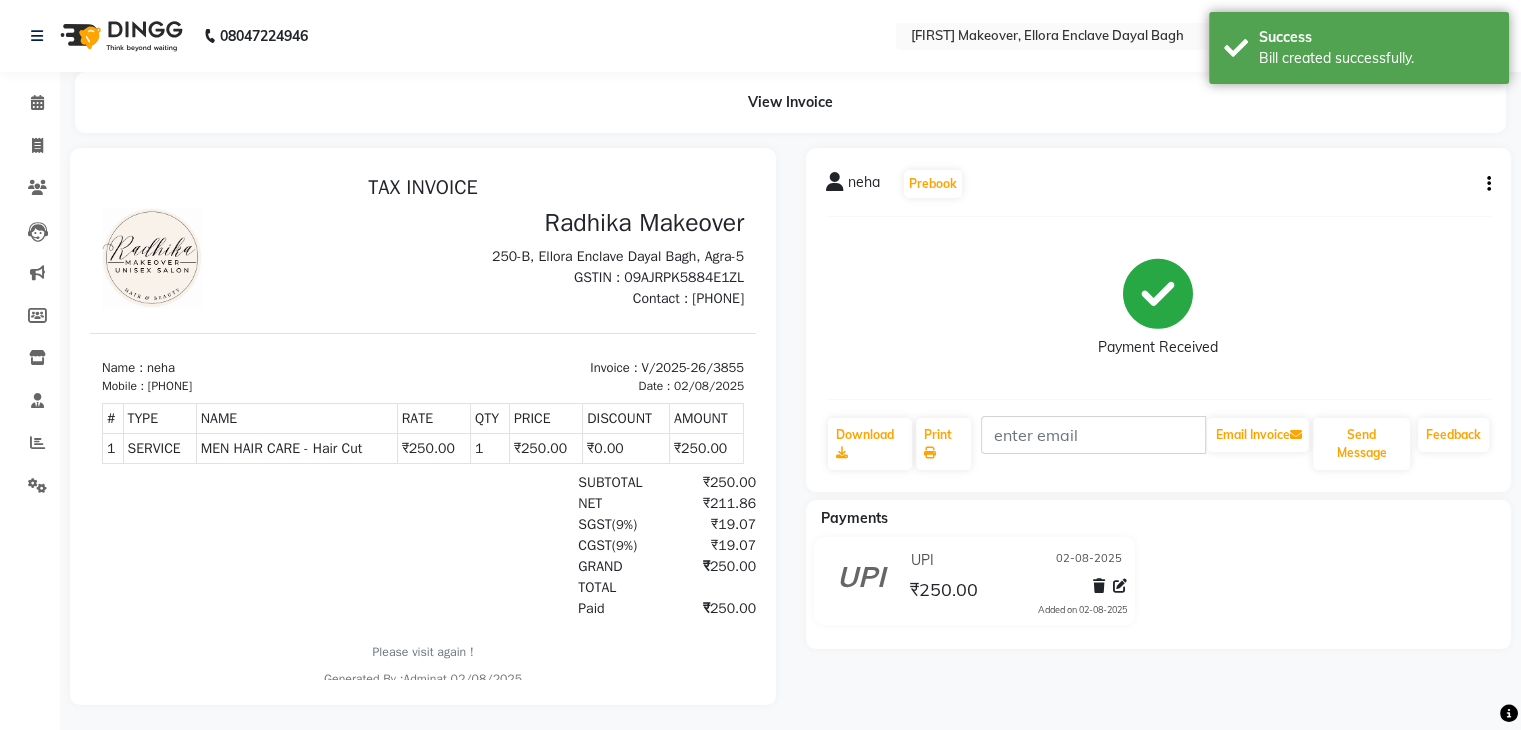 scroll, scrollTop: 0, scrollLeft: 0, axis: both 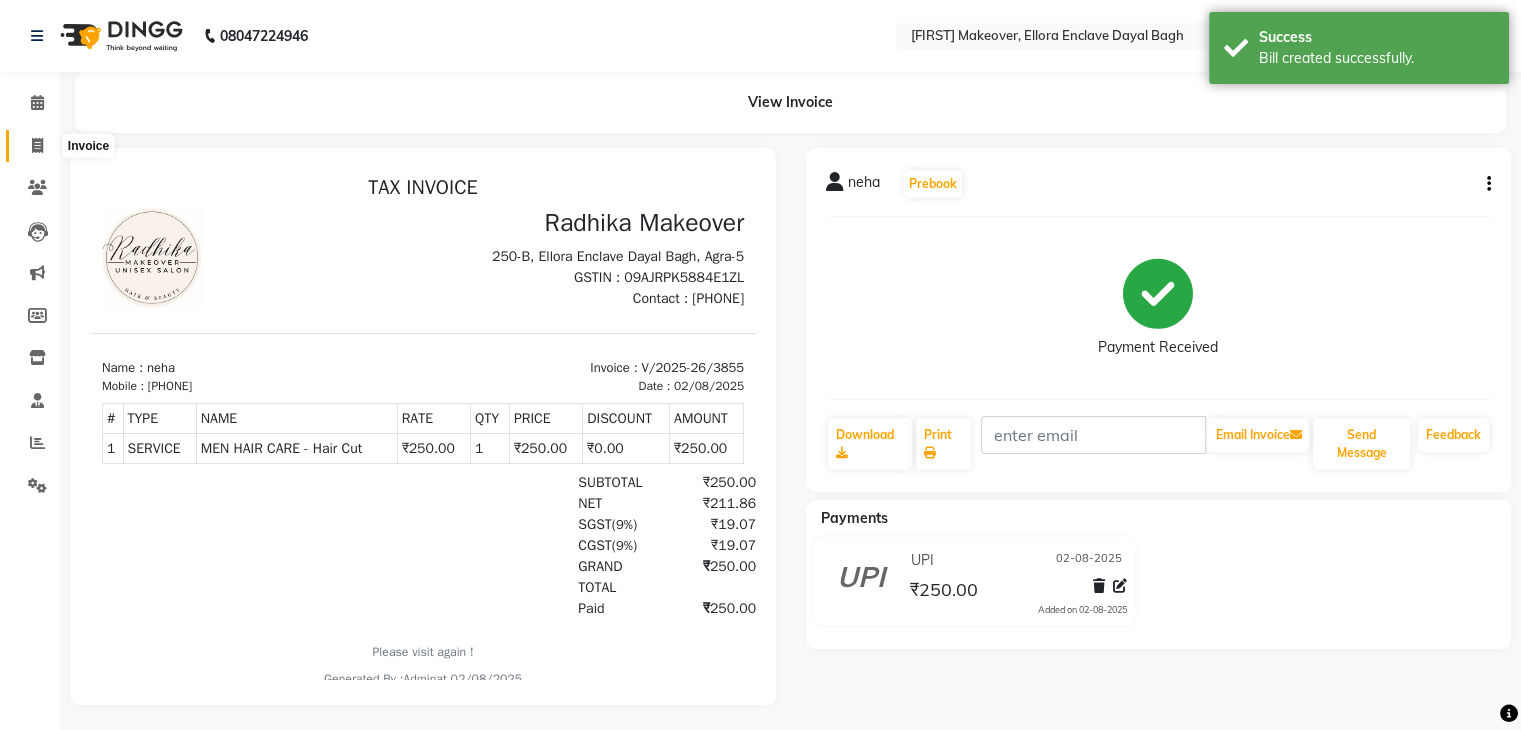click 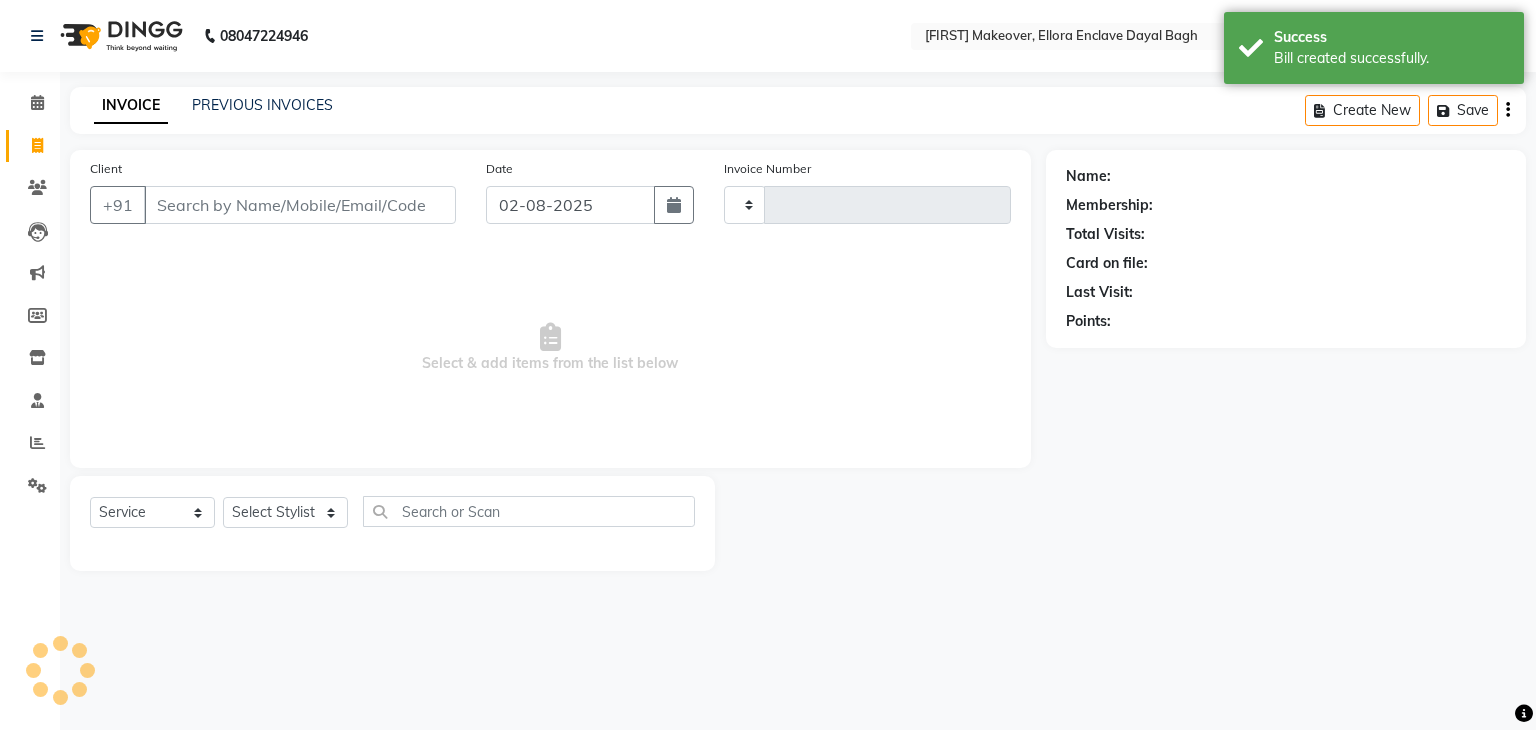 type on "3856" 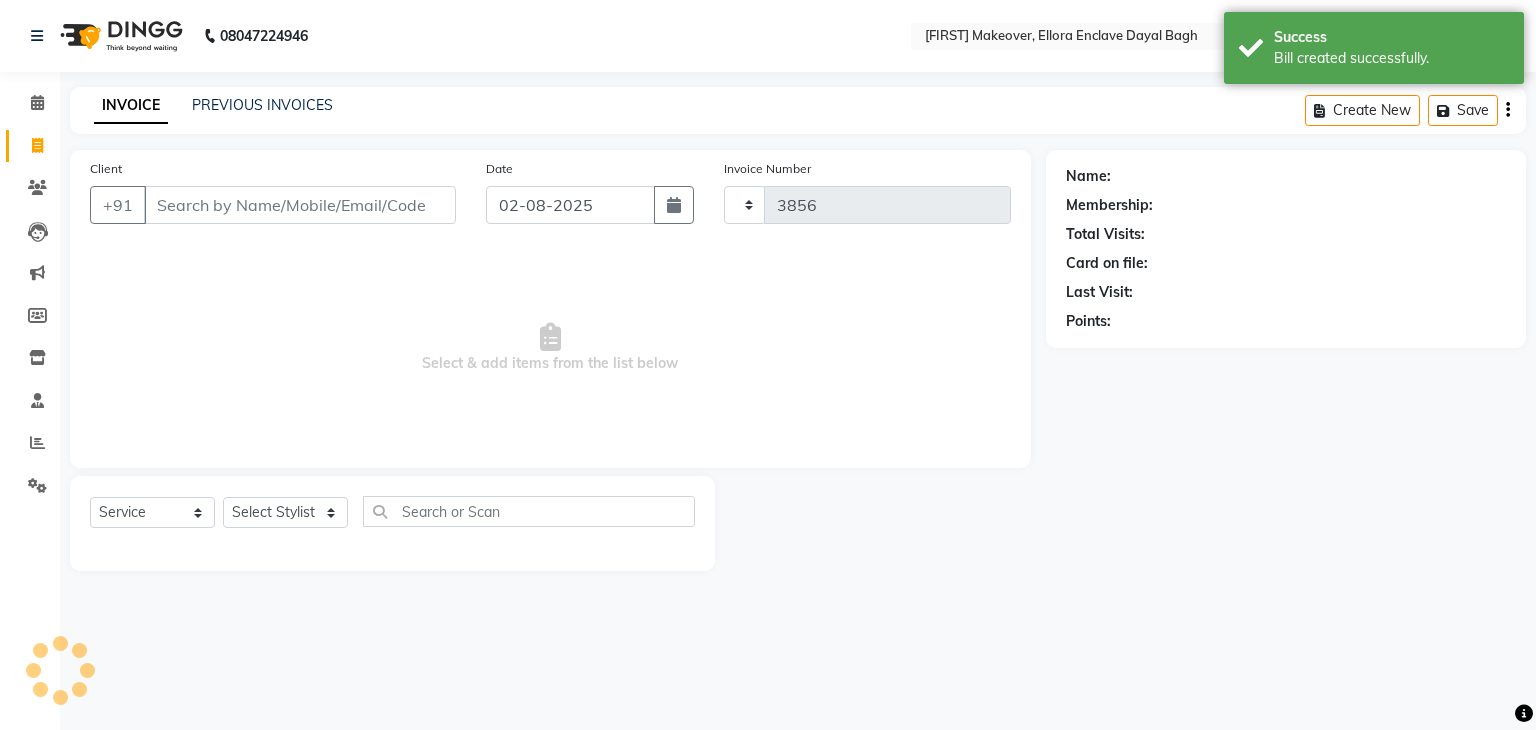 select on "6880" 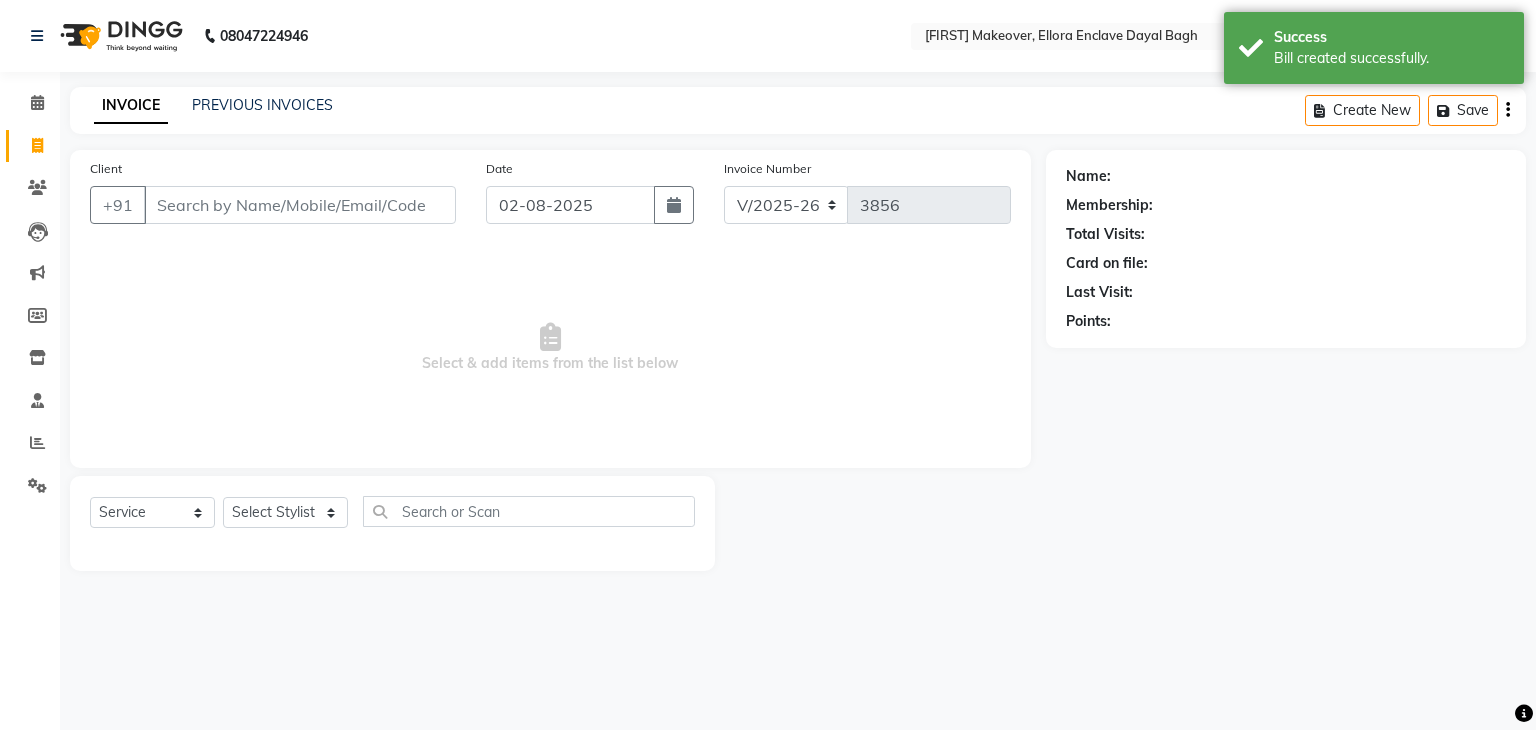 click on "Client +91 Date 02-08-2025 Invoice Number V/2025 V/2025-26 3856 Select & add items from the list below" 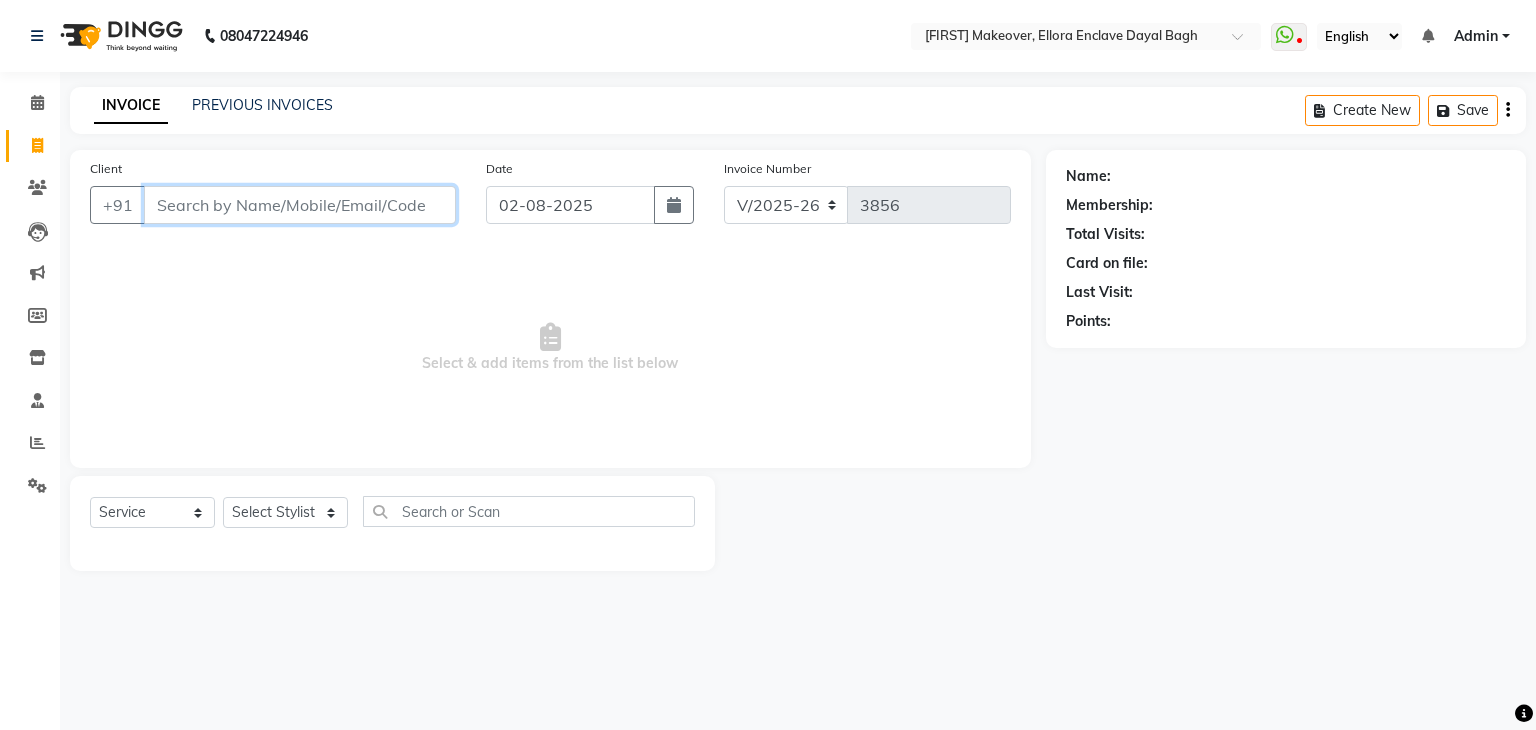 click on "Client" at bounding box center [300, 205] 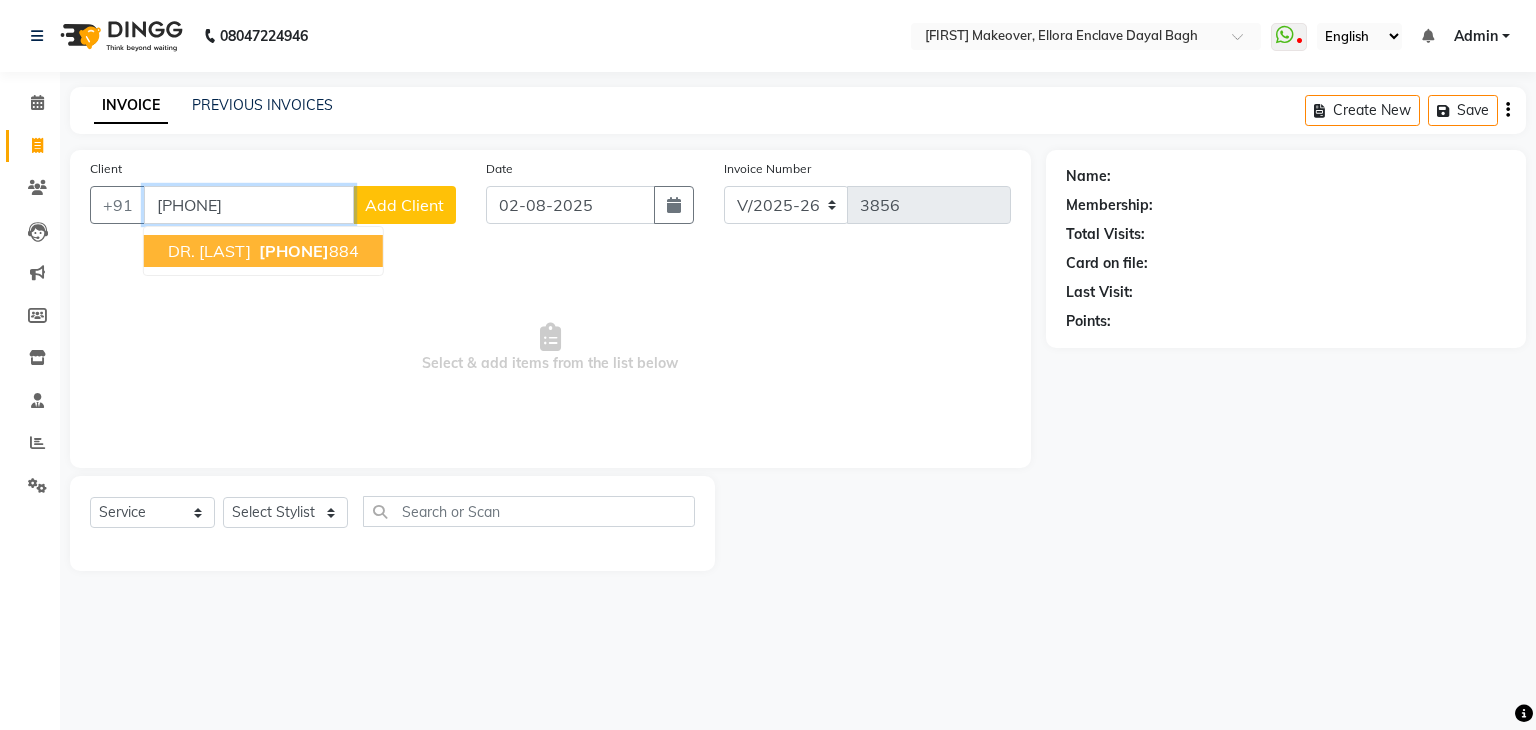click on "[PHONE]" at bounding box center [294, 251] 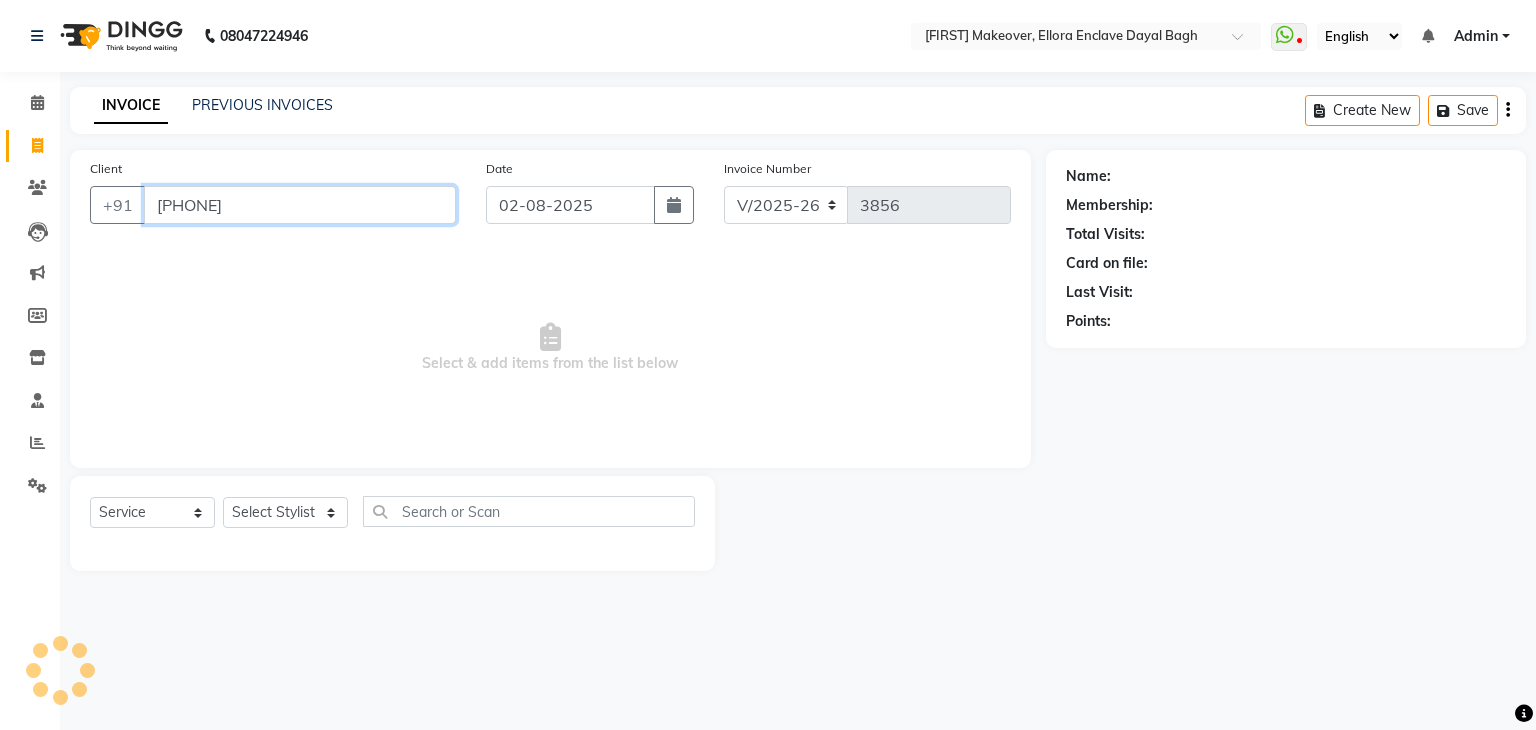 type on "[PHONE]" 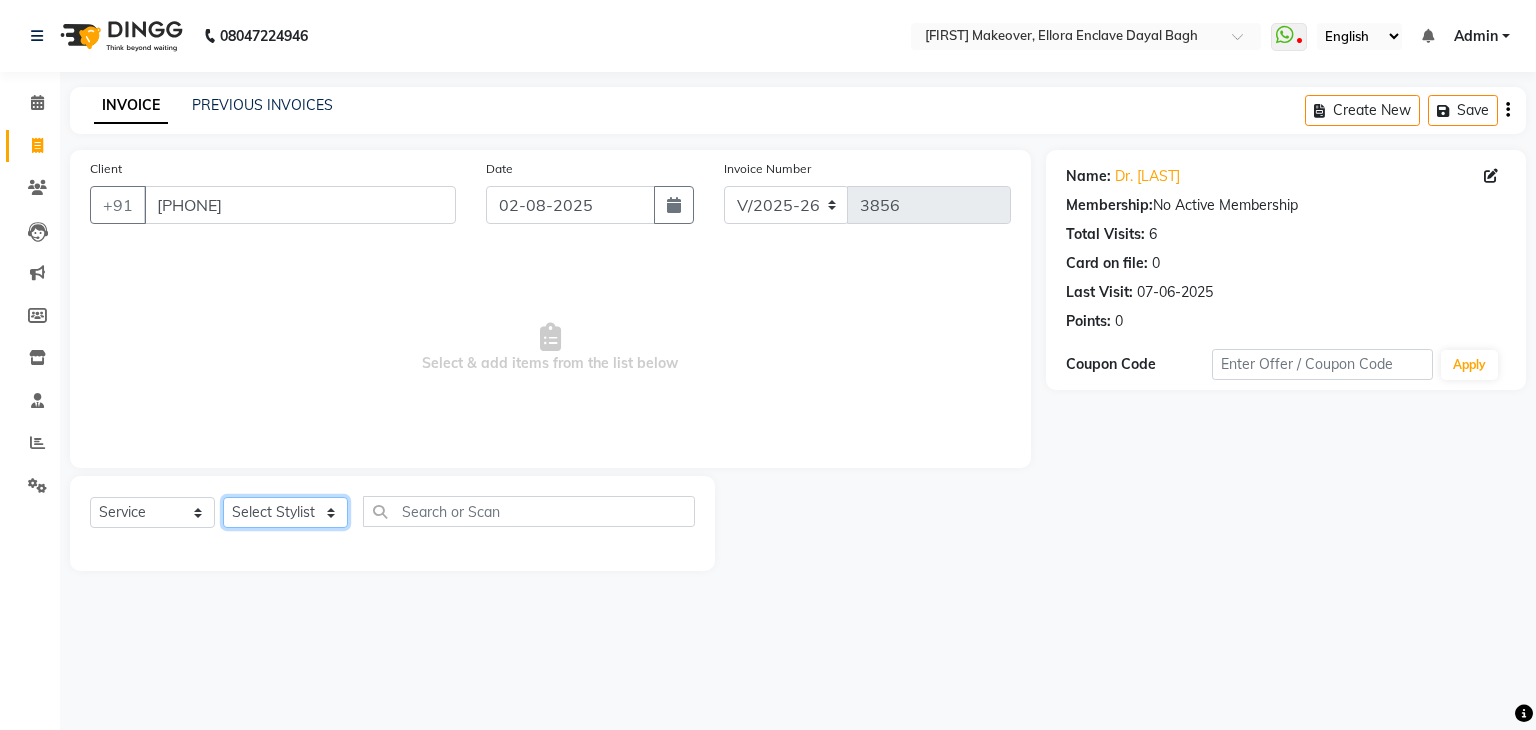 click on "Select Stylist AMAN DANISH SALMANI GOPAL PACHORI KANU KAVITA KIRAN KUMARI MEENU KUMARI NEHA NIKHIL CHAUDHARY Priya PRIYANKA YADAV RASHMI SANDHYA SHAGUFTA SHWETA SONA SAXENA SOUMYA TUSHAR OTWAL VINAY KUMAR" 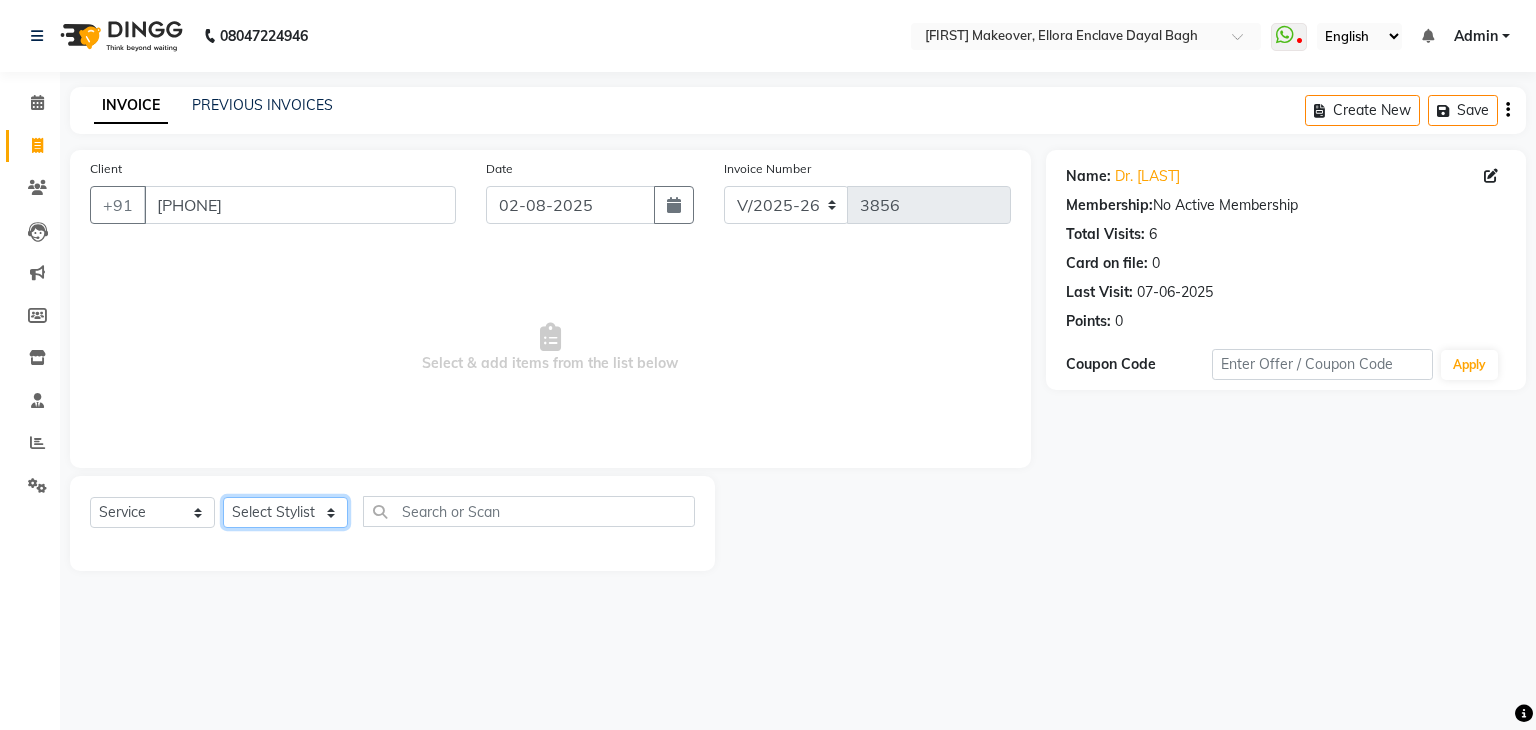 select on "53879" 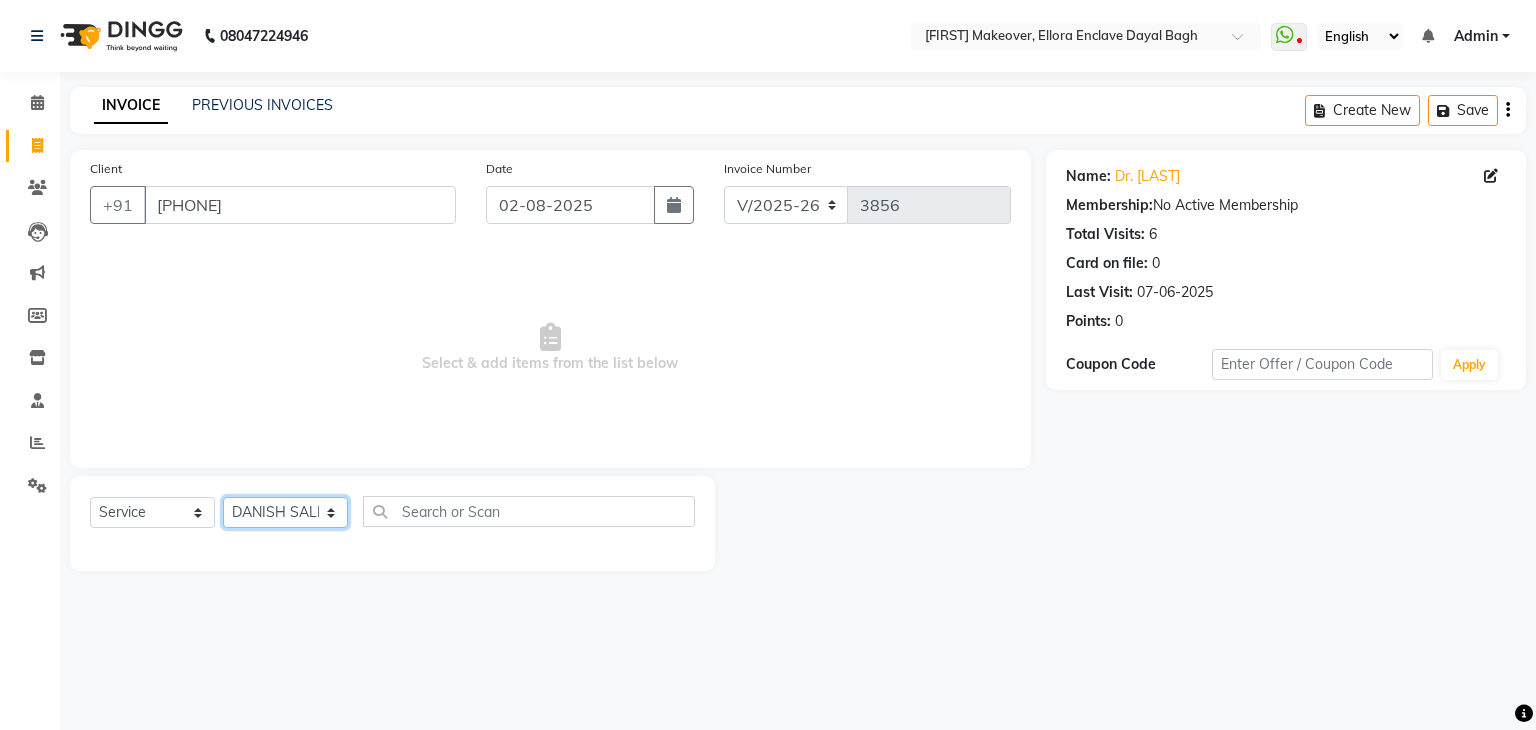 click on "Select Stylist AMAN DANISH SALMANI GOPAL PACHORI KANU KAVITA KIRAN KUMARI MEENU KUMARI NEHA NIKHIL CHAUDHARY Priya PRIYANKA YADAV RASHMI SANDHYA SHAGUFTA SHWETA SONA SAXENA SOUMYA TUSHAR OTWAL VINAY KUMAR" 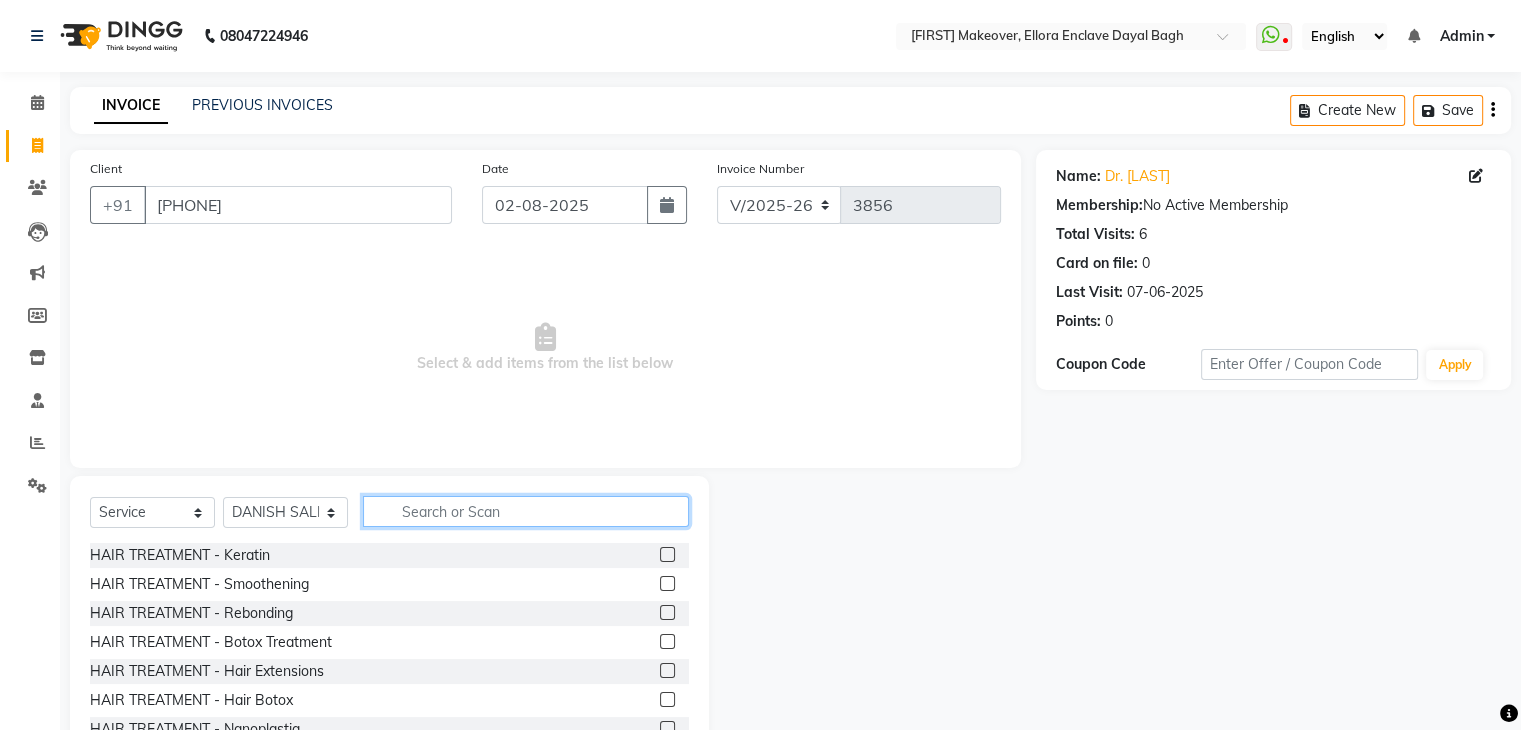 click 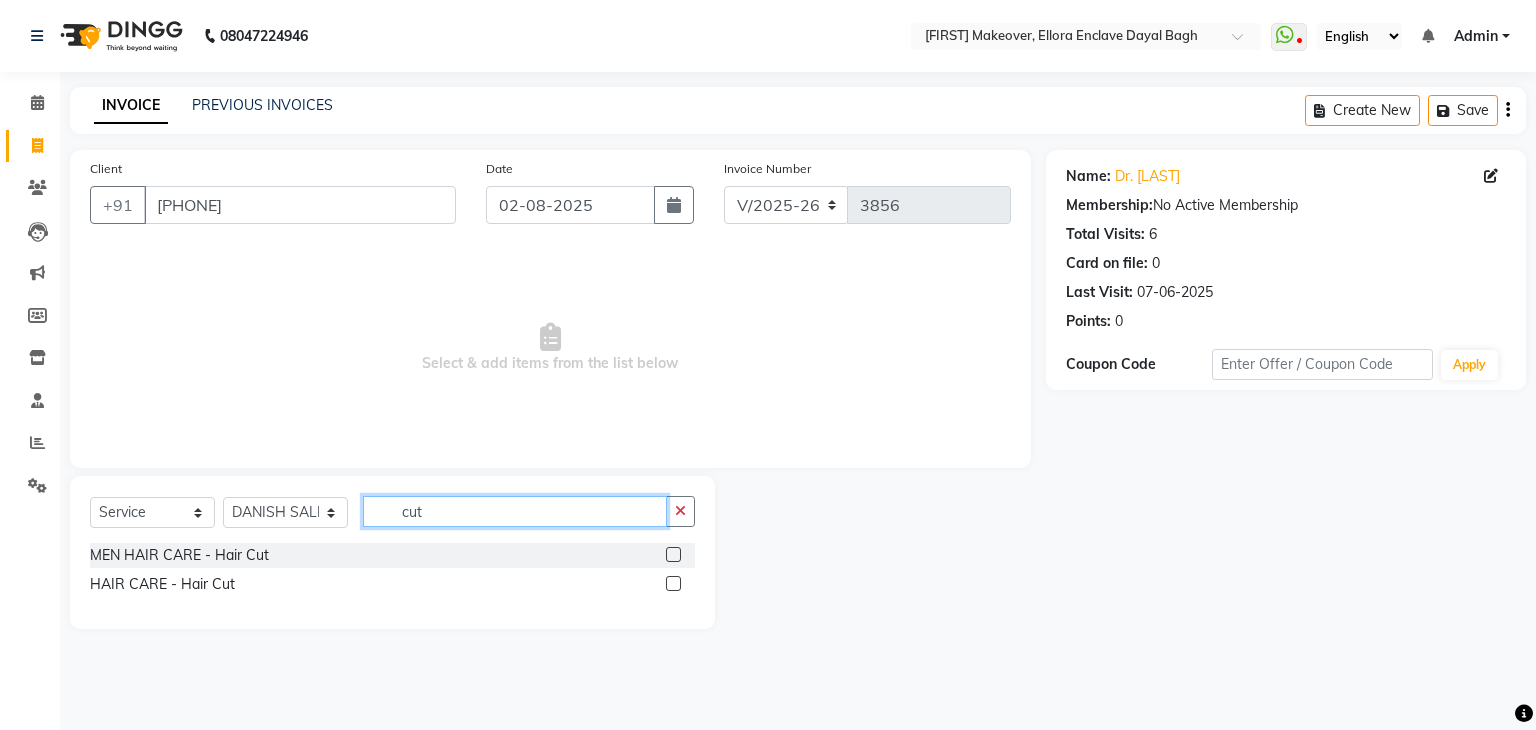 type on "cut" 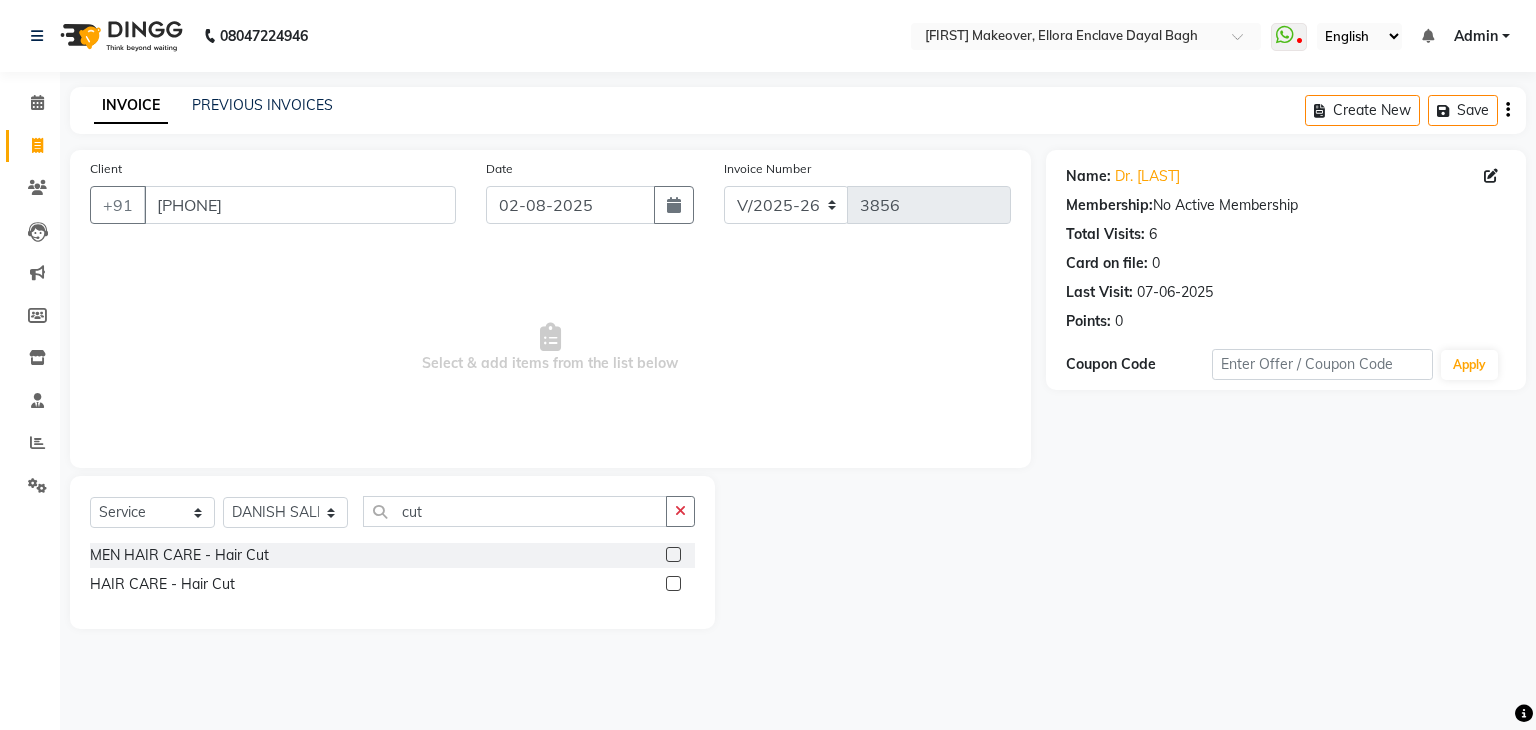 click 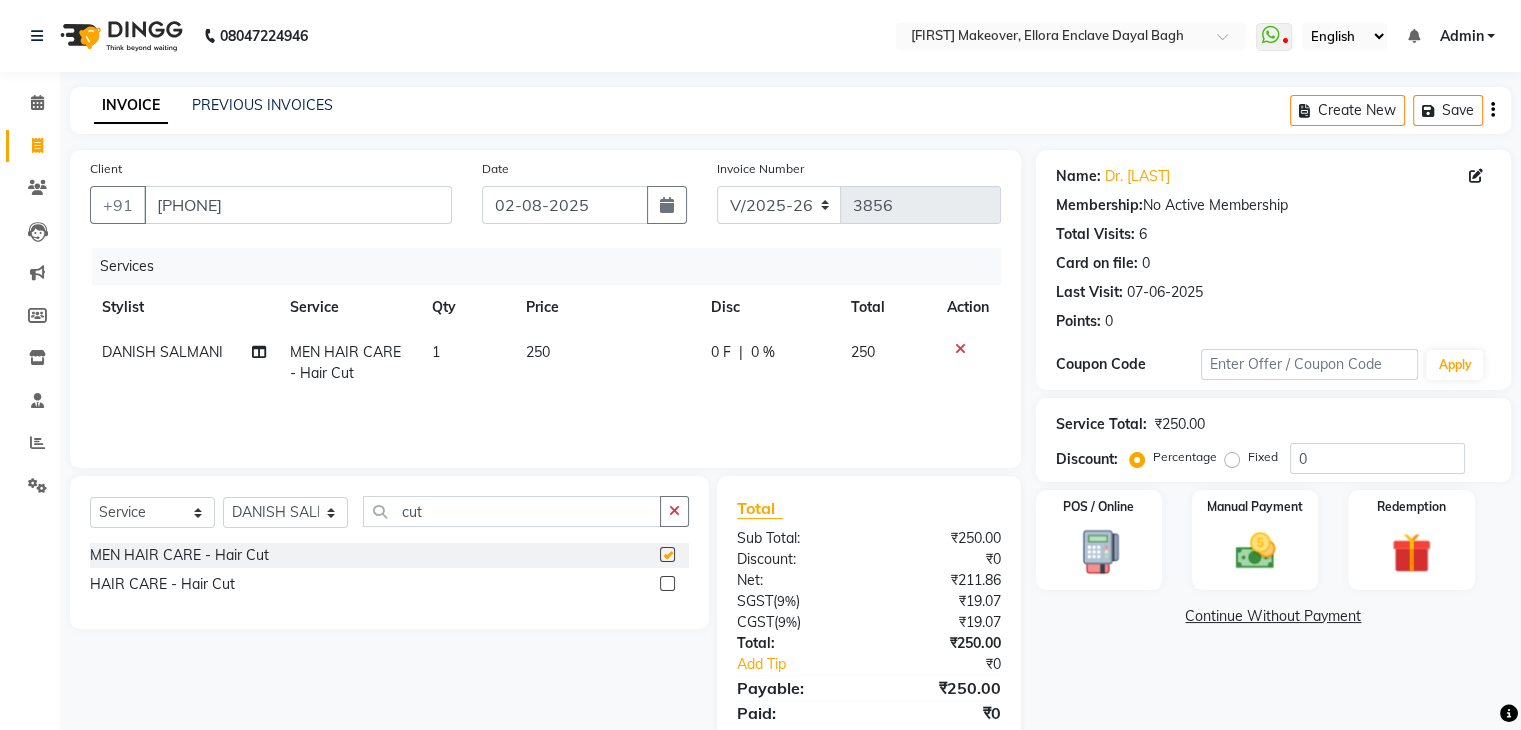 checkbox on "false" 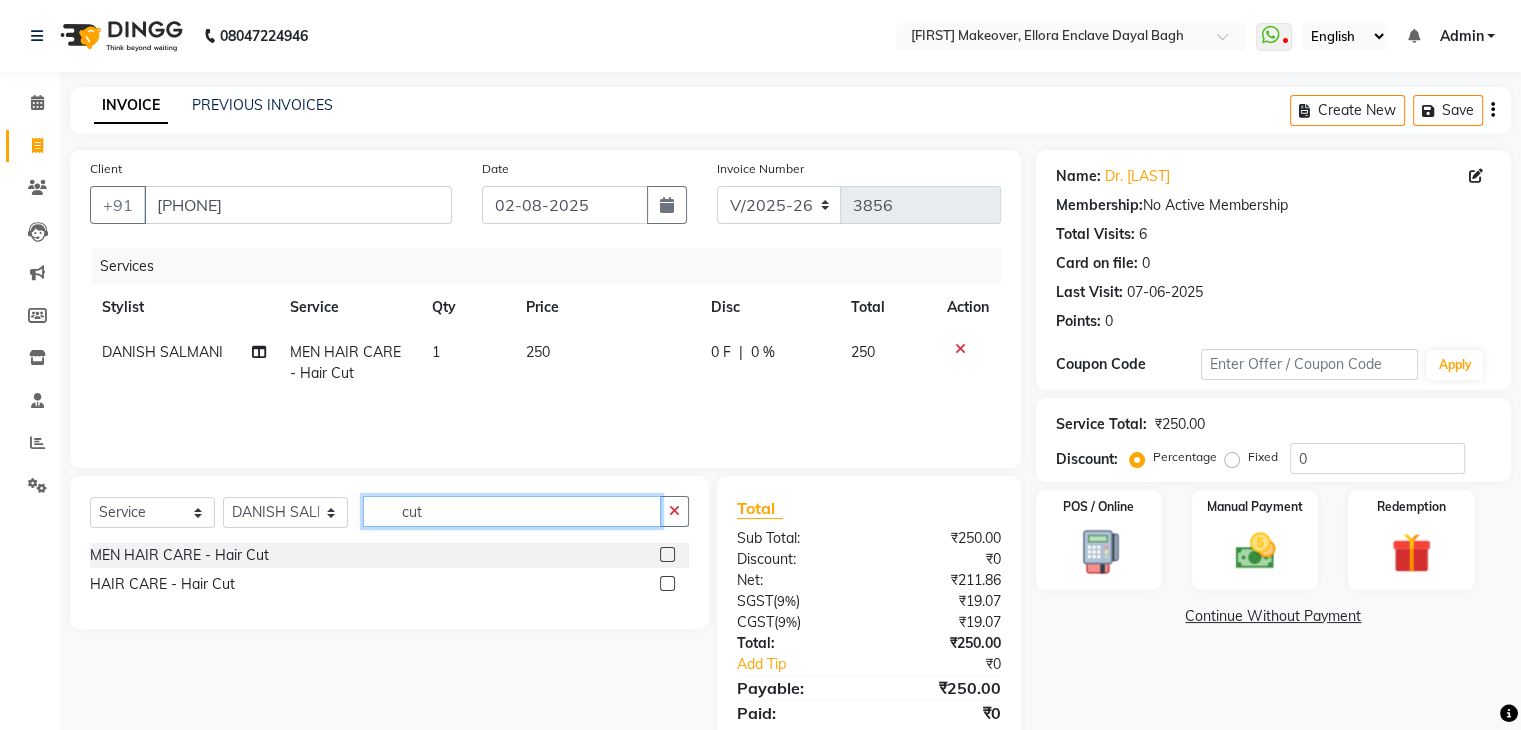 click on "cut" 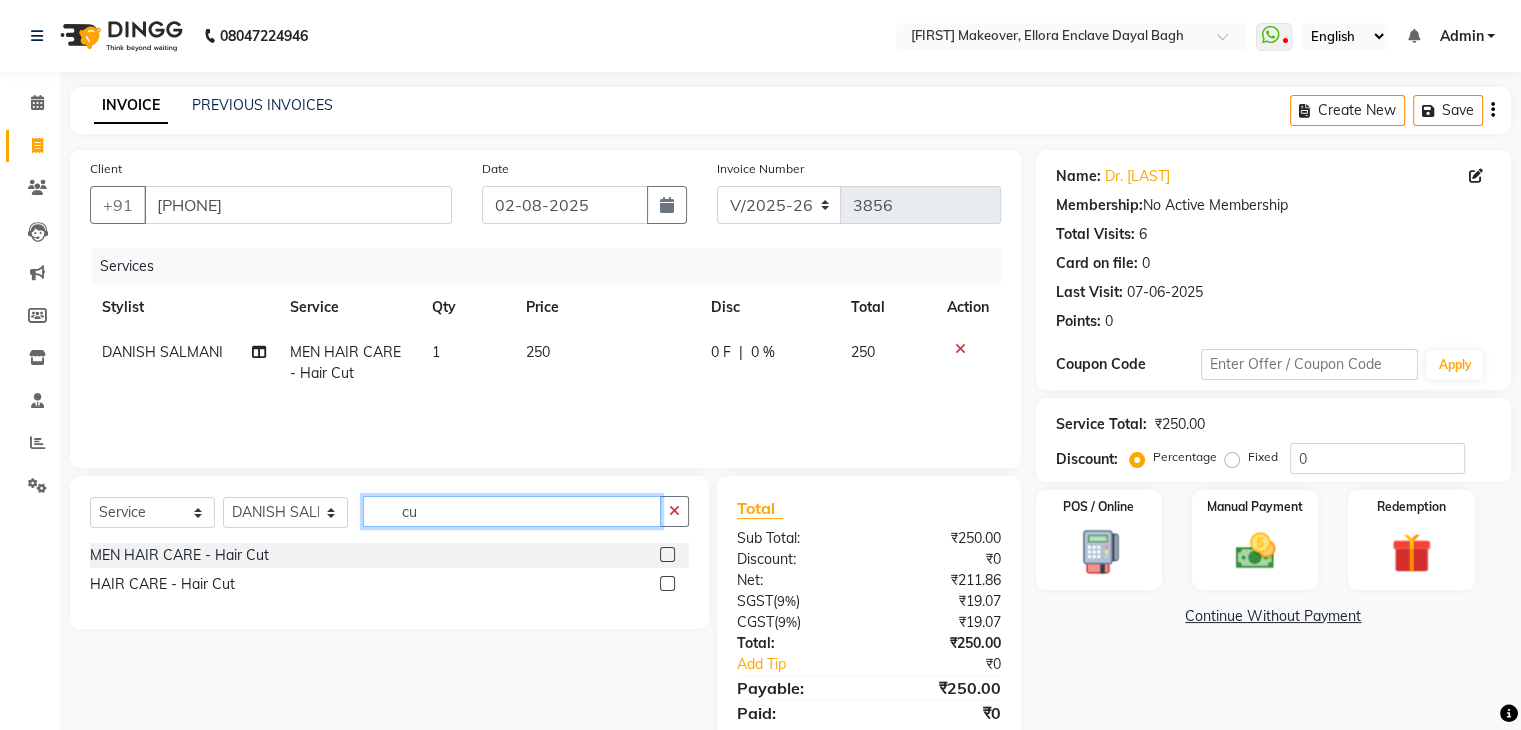 type on "c" 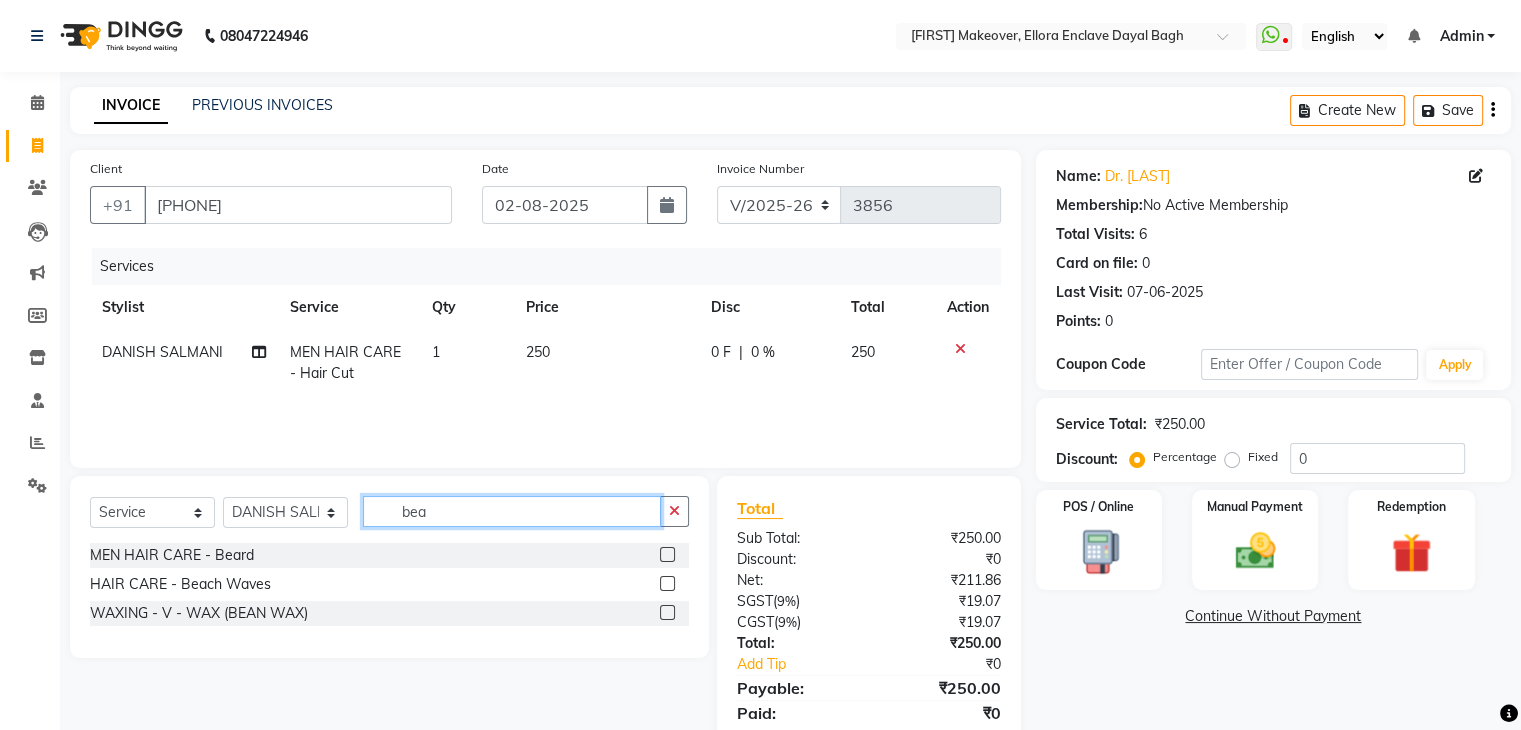type on "bea" 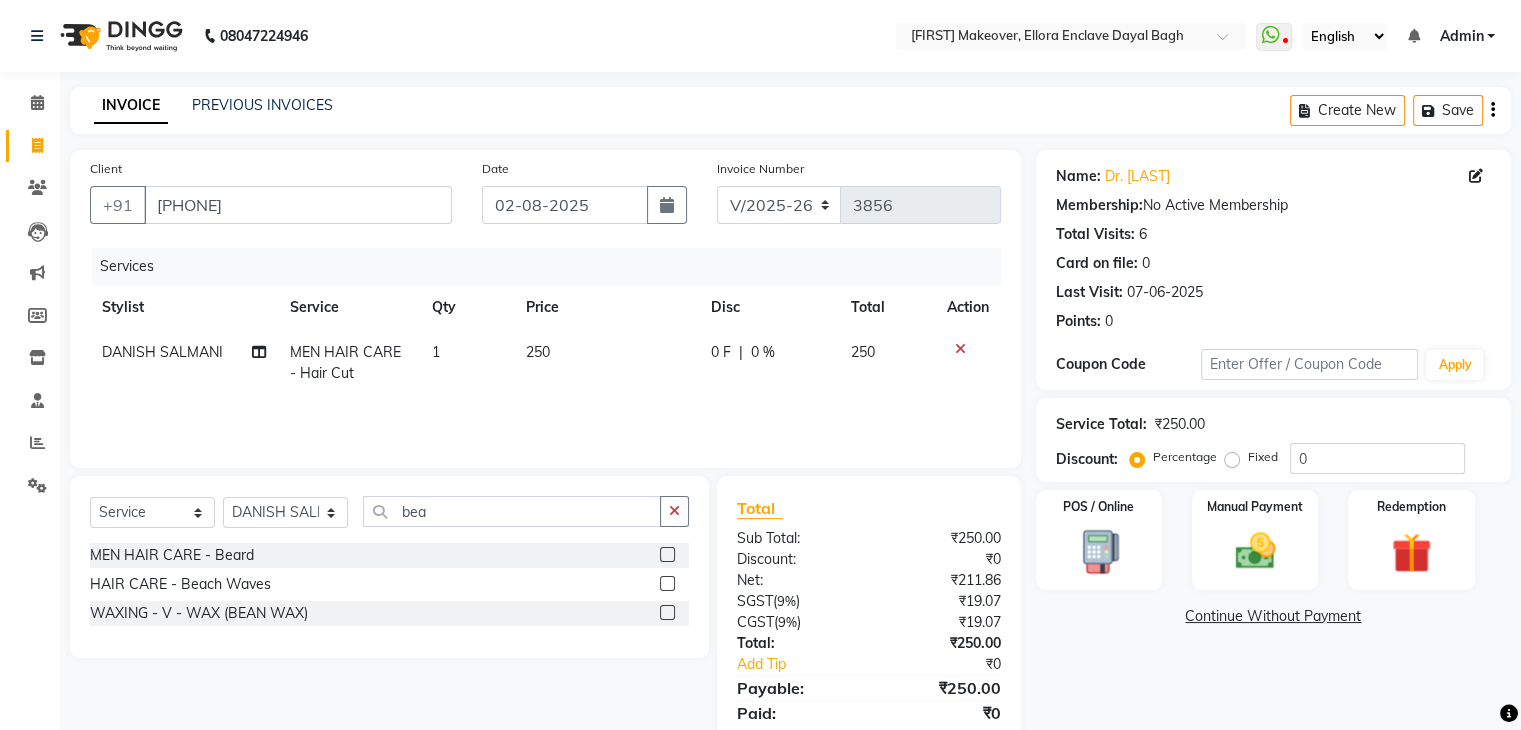 click 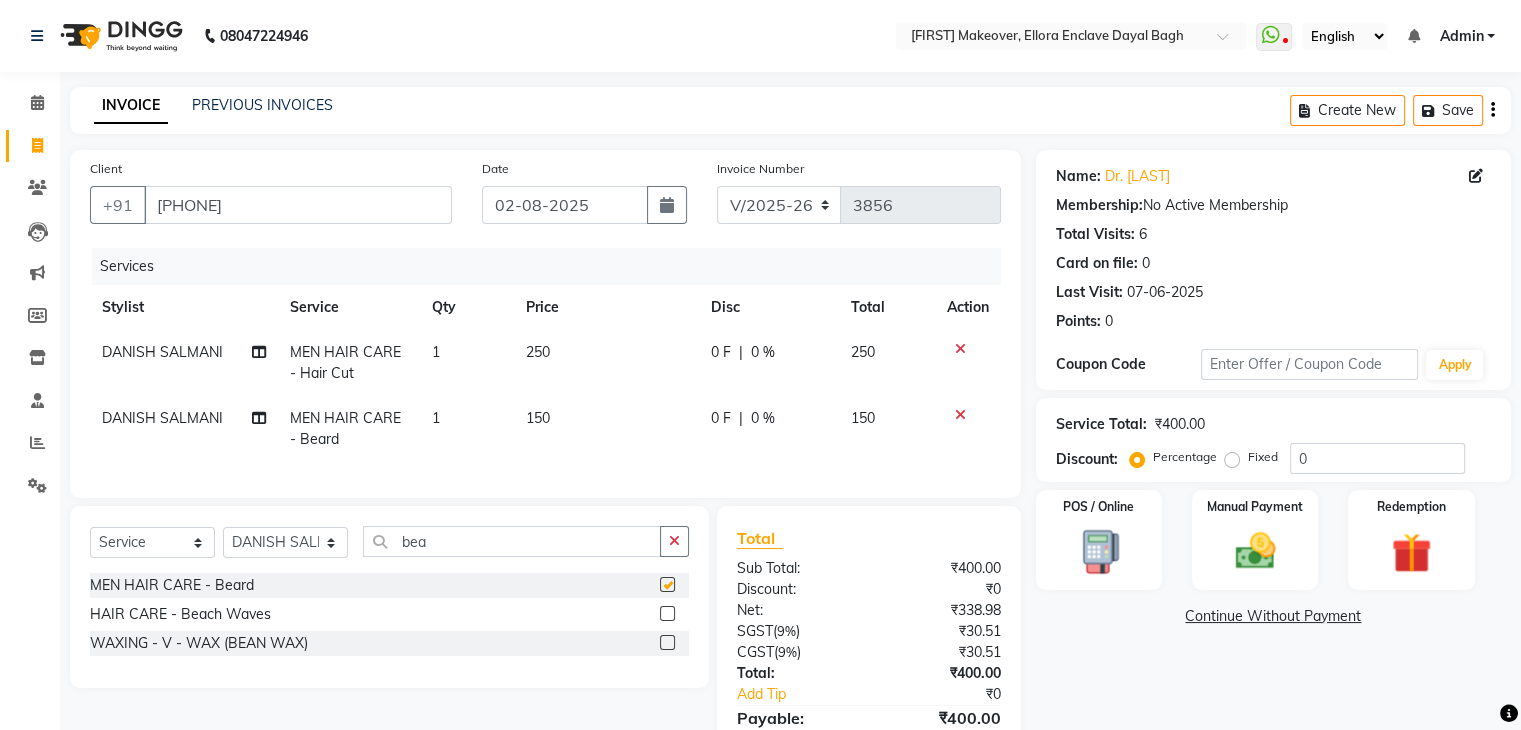 checkbox on "false" 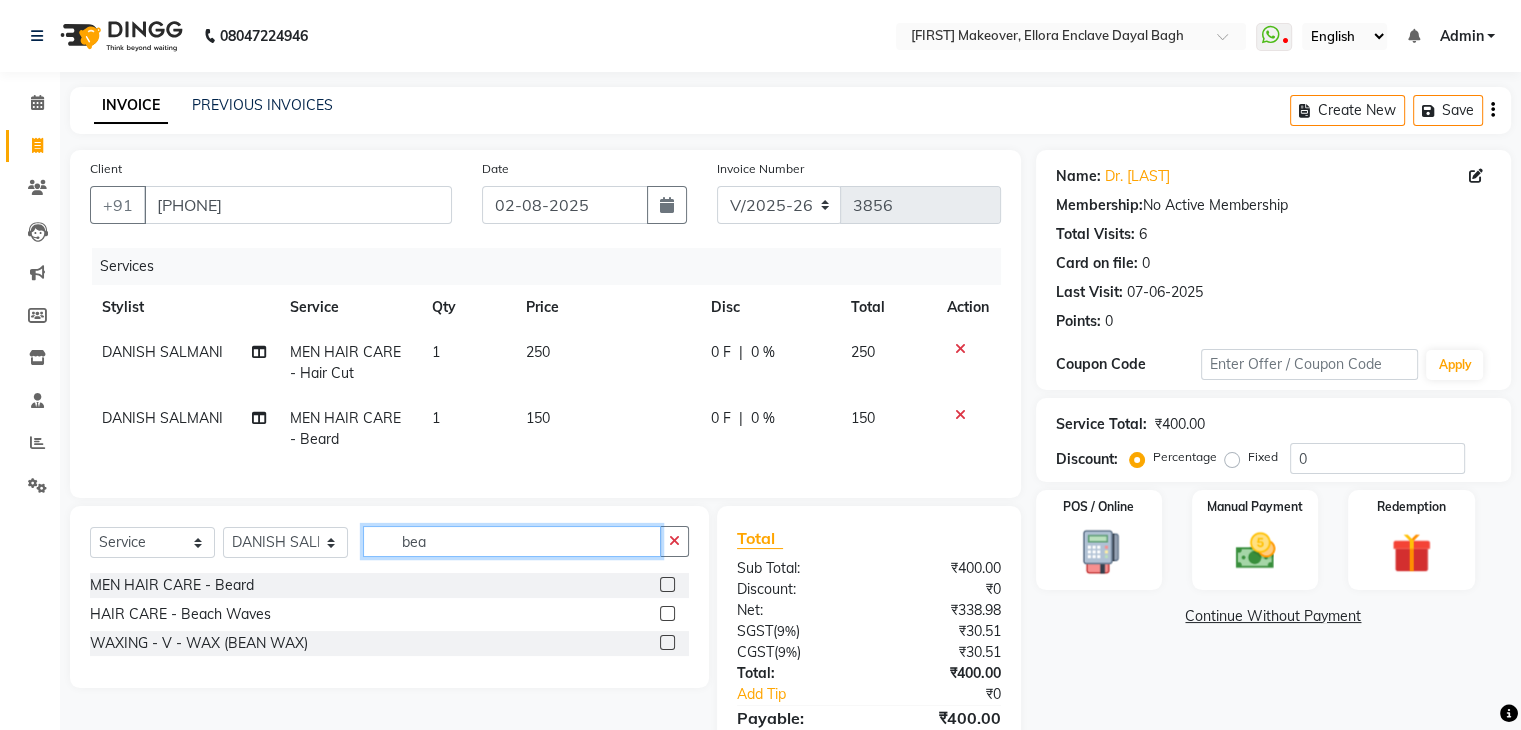 click on "bea" 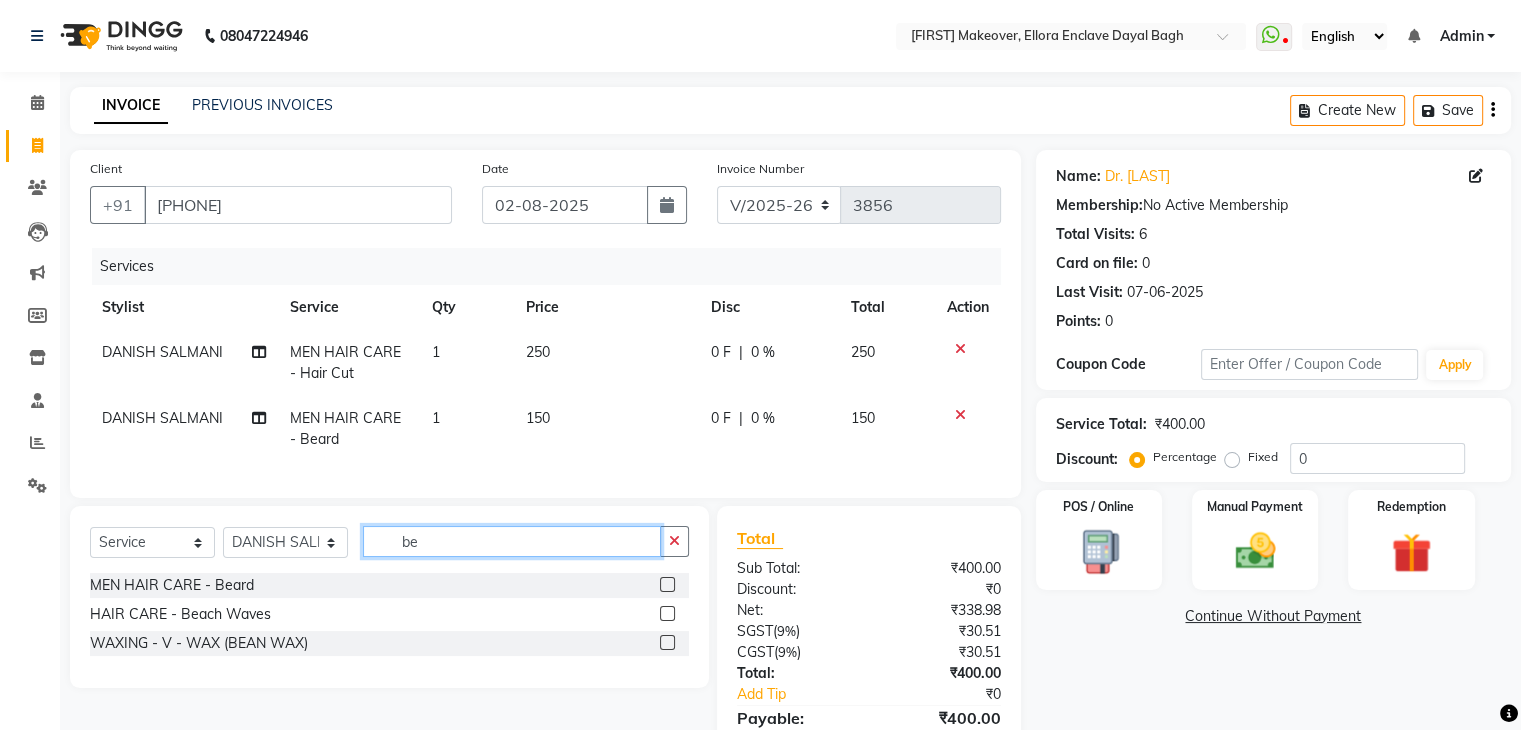 type on "b" 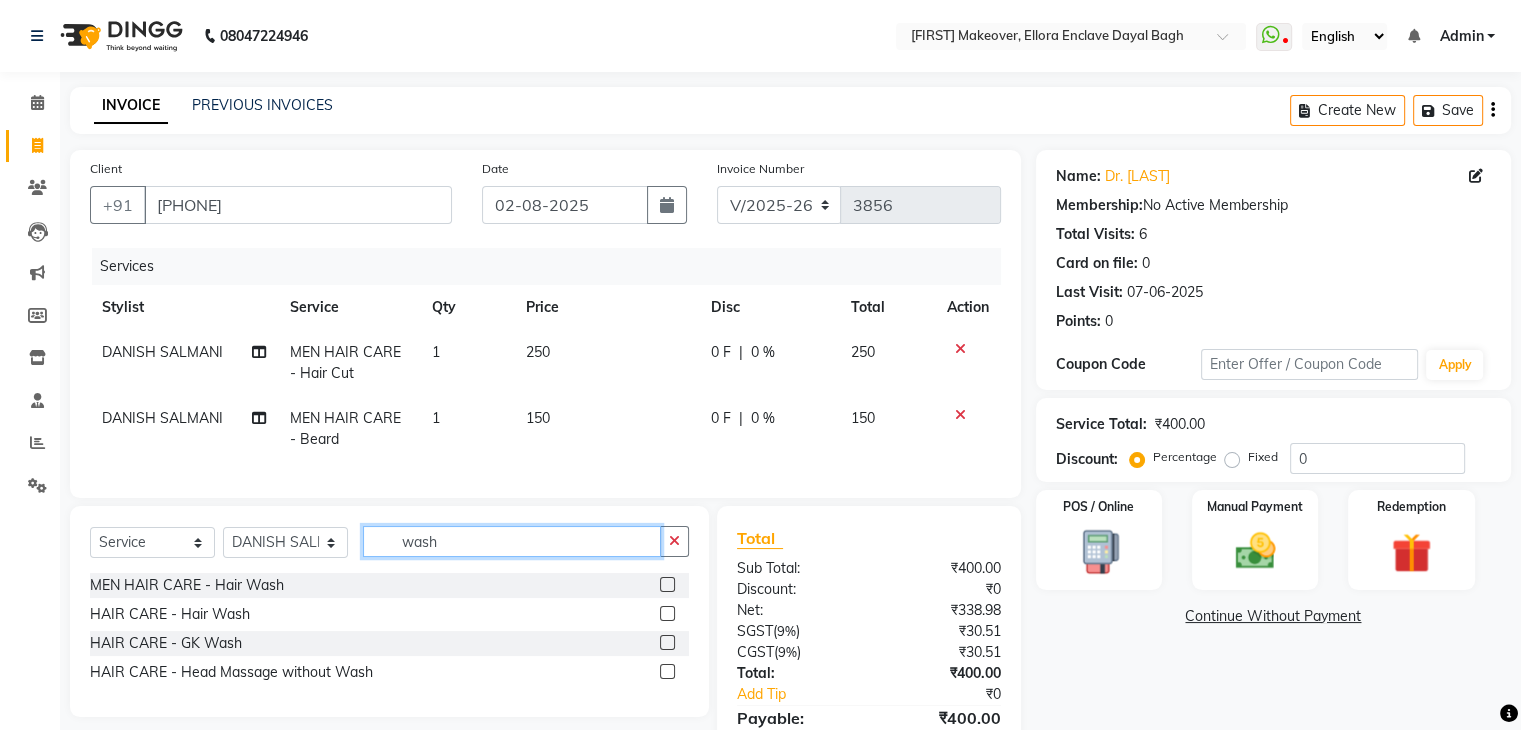 type on "wash" 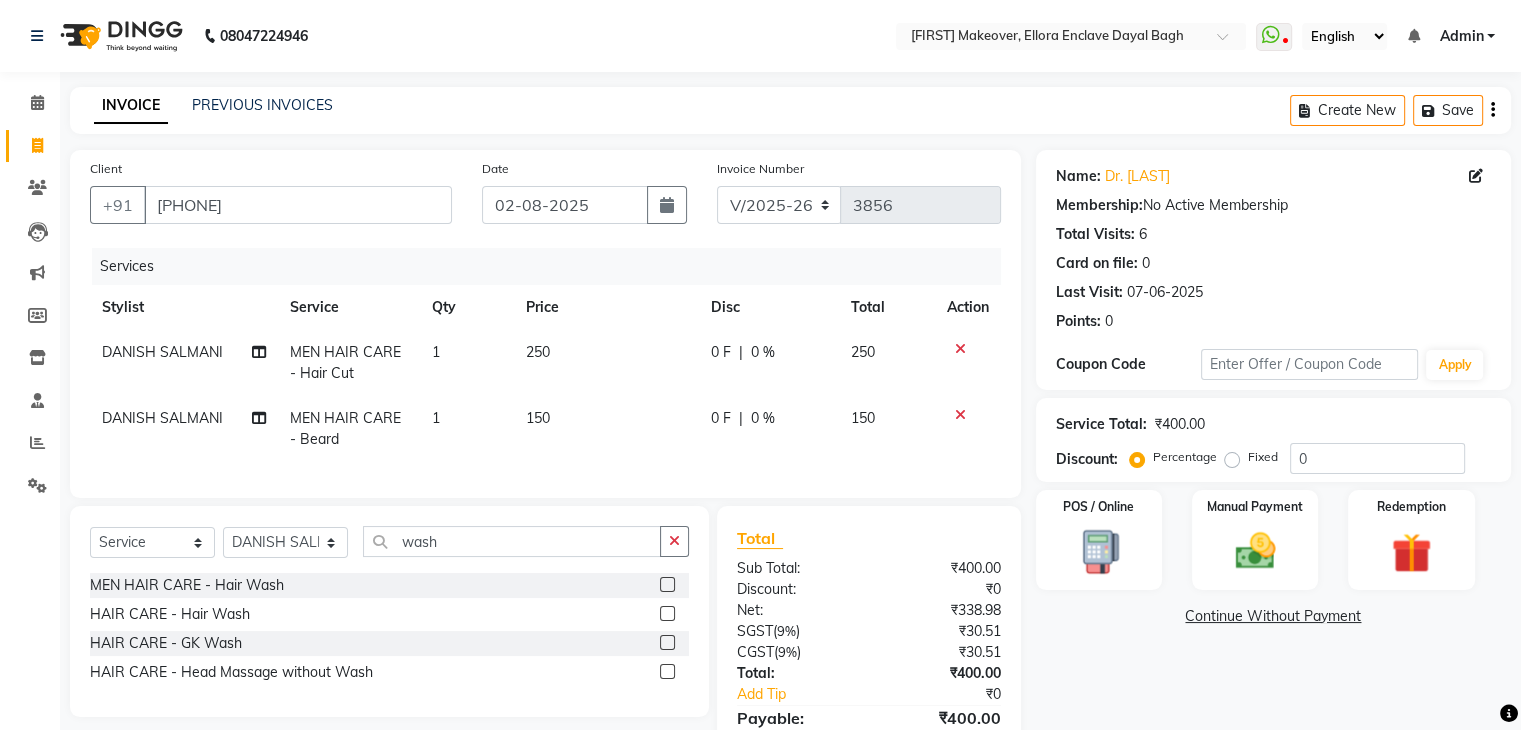 click 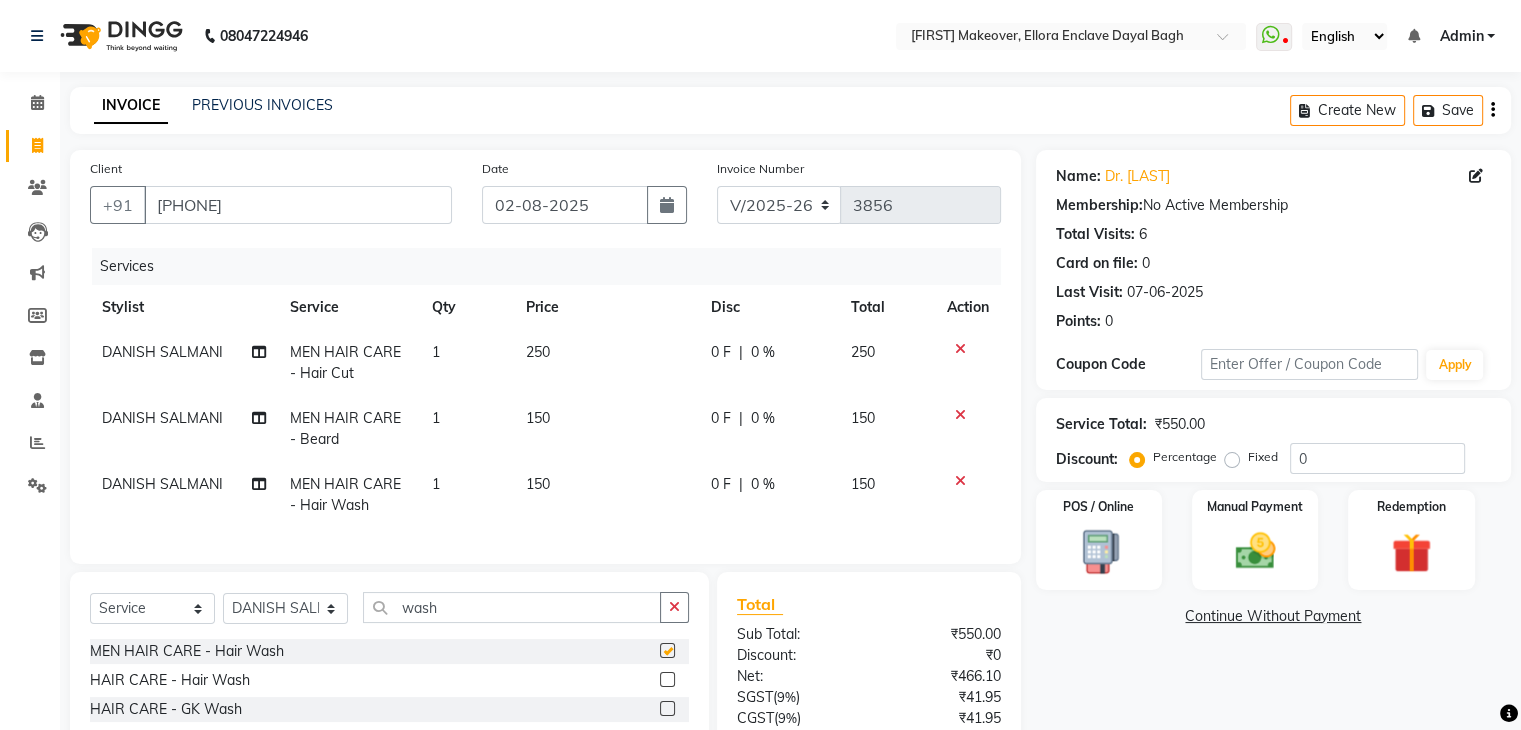 checkbox on "false" 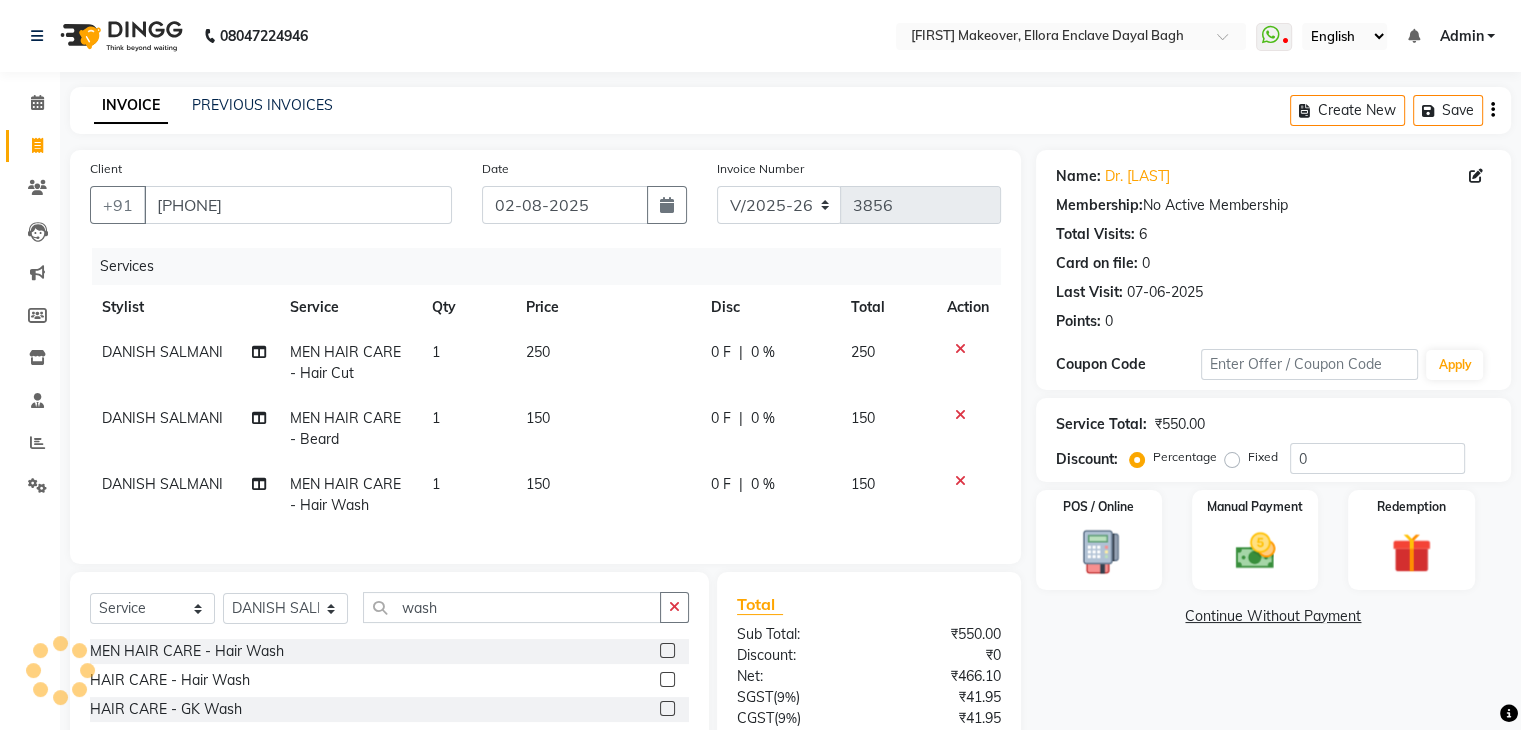 scroll, scrollTop: 182, scrollLeft: 0, axis: vertical 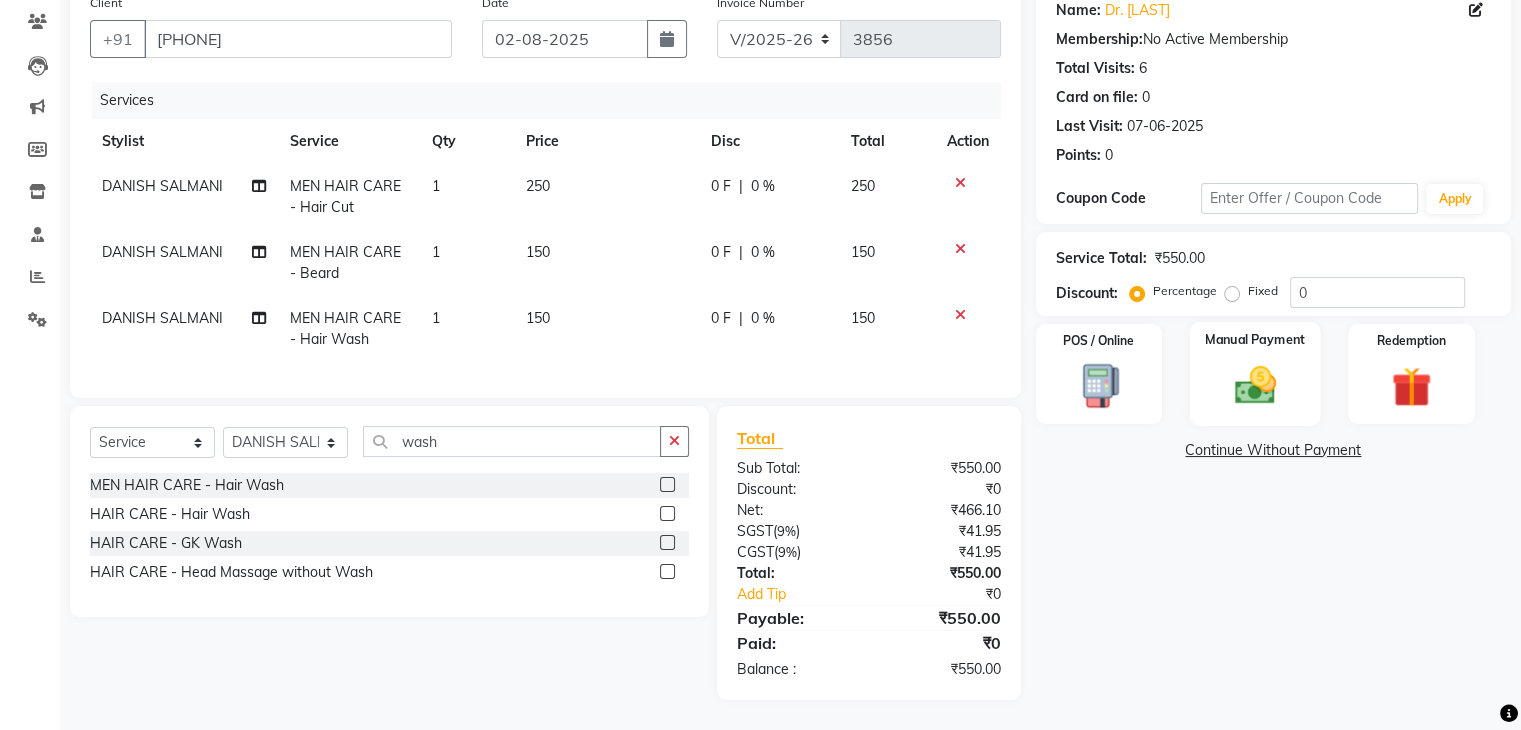 drag, startPoint x: 1176, startPoint y: 582, endPoint x: 1238, endPoint y: 349, distance: 241.10786 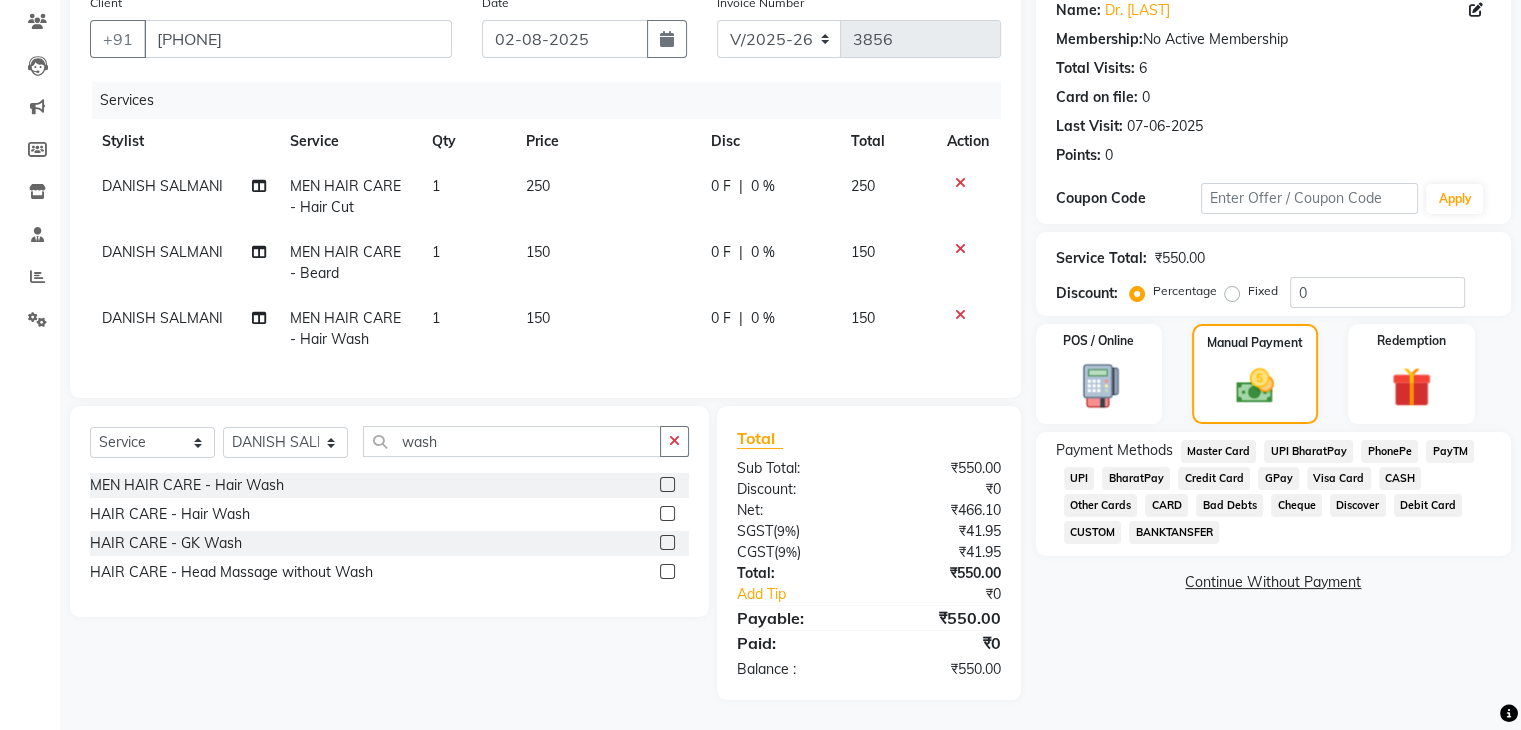 click on "UPI" 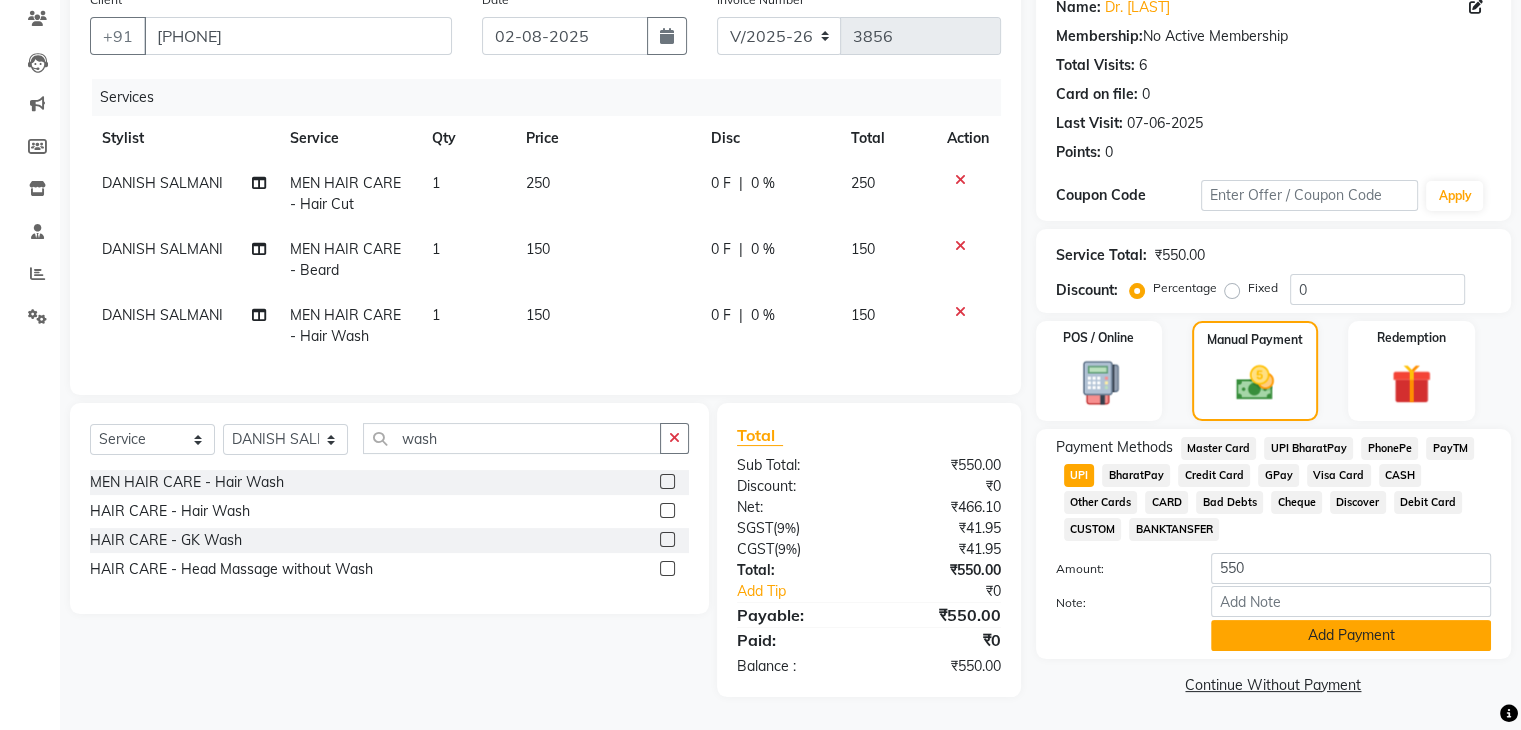click on "Add Payment" 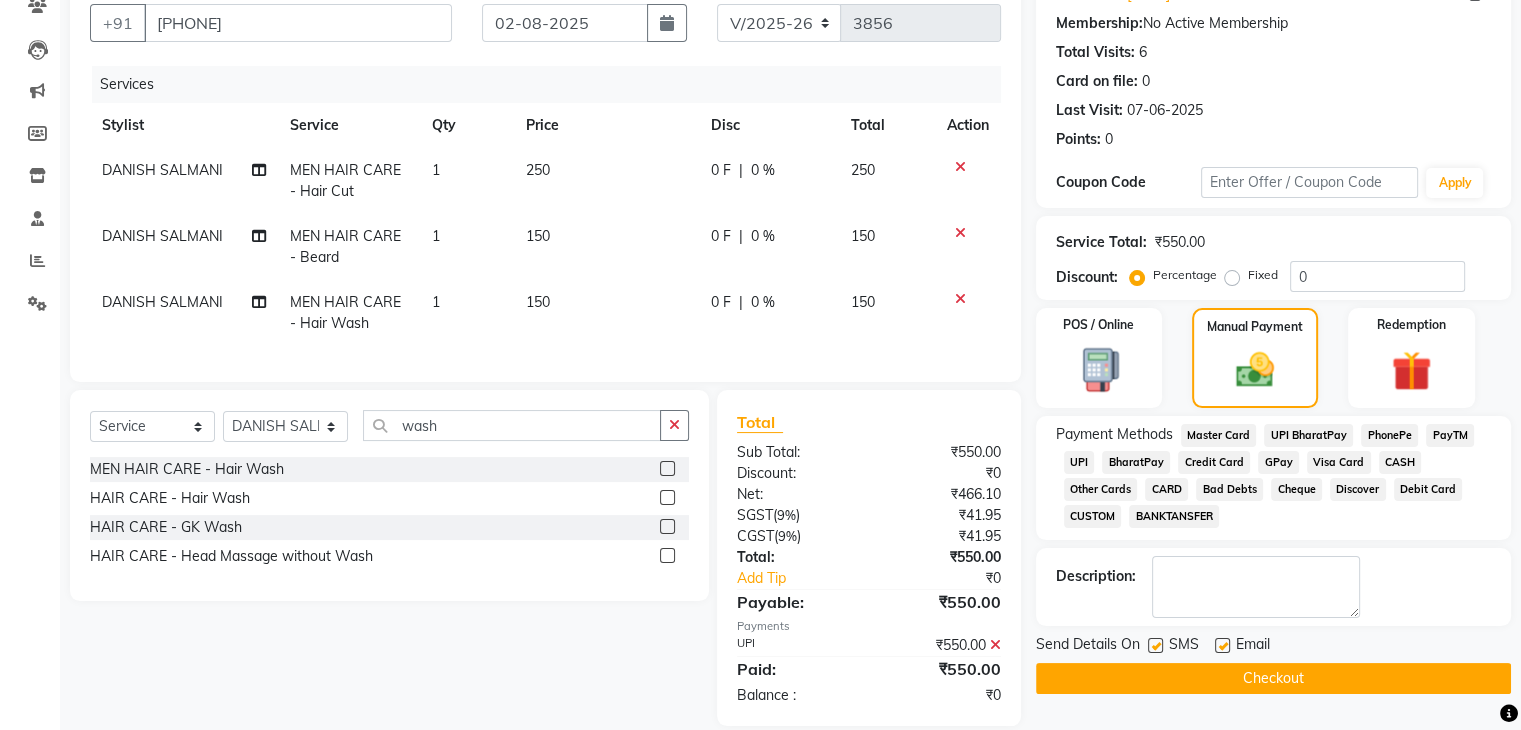 click on "Checkout" 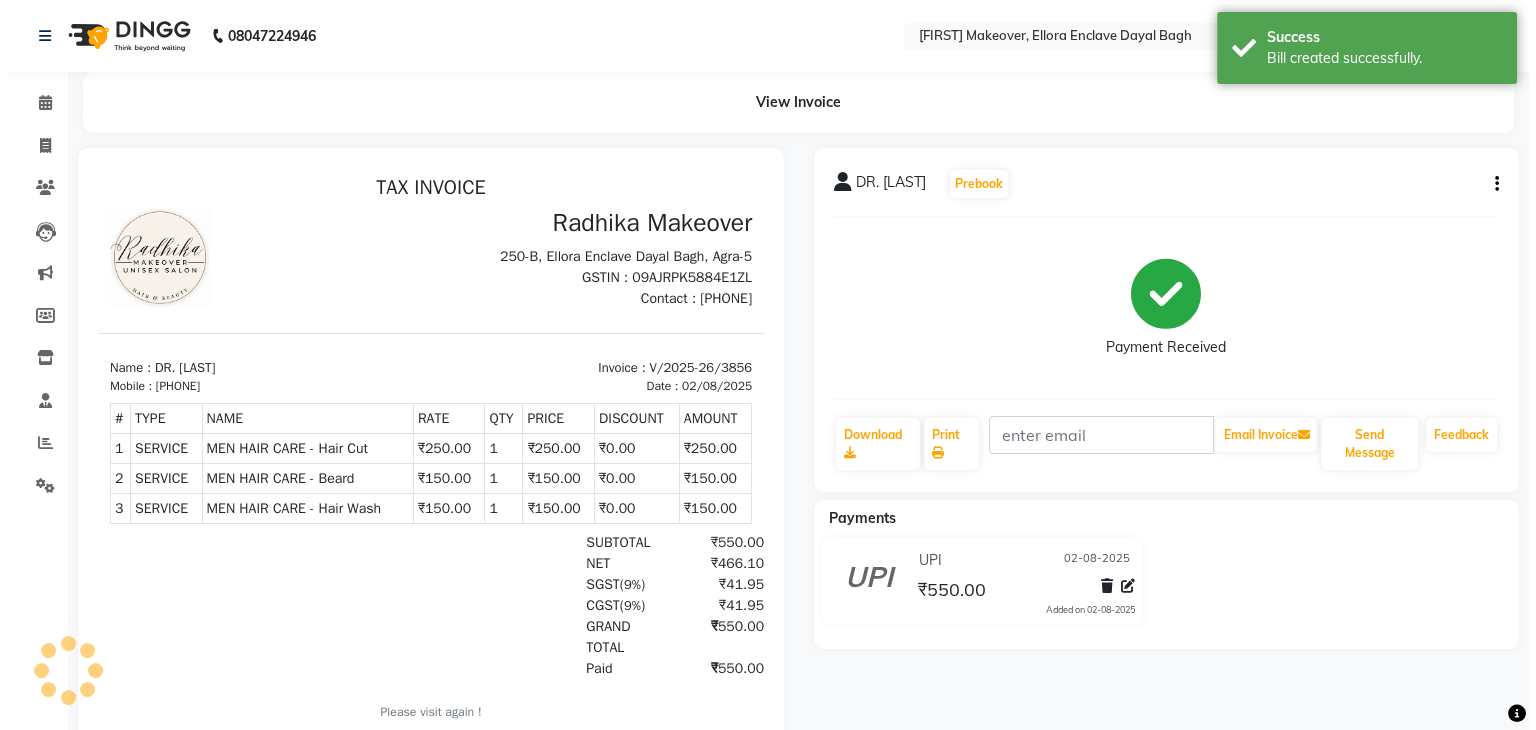 scroll, scrollTop: 0, scrollLeft: 0, axis: both 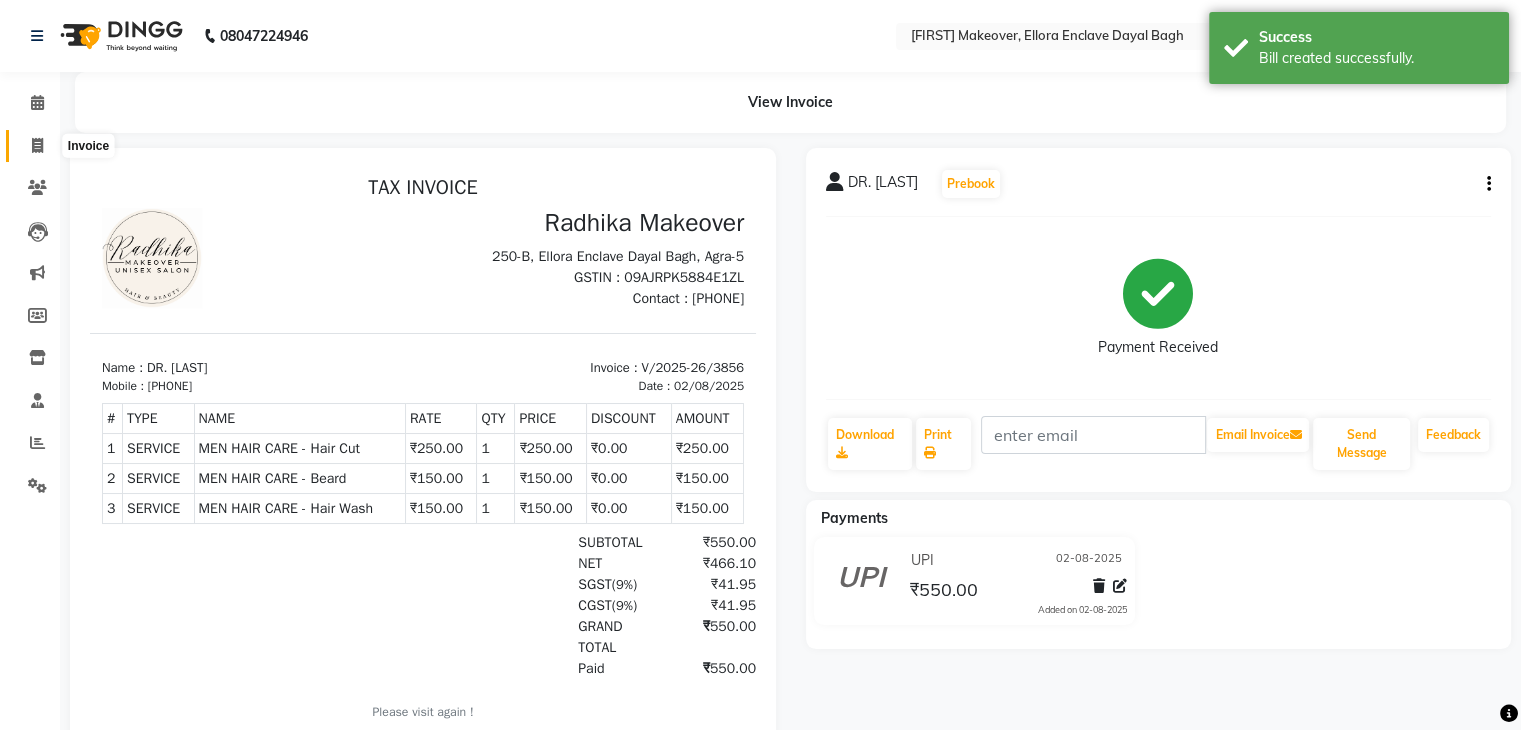 click 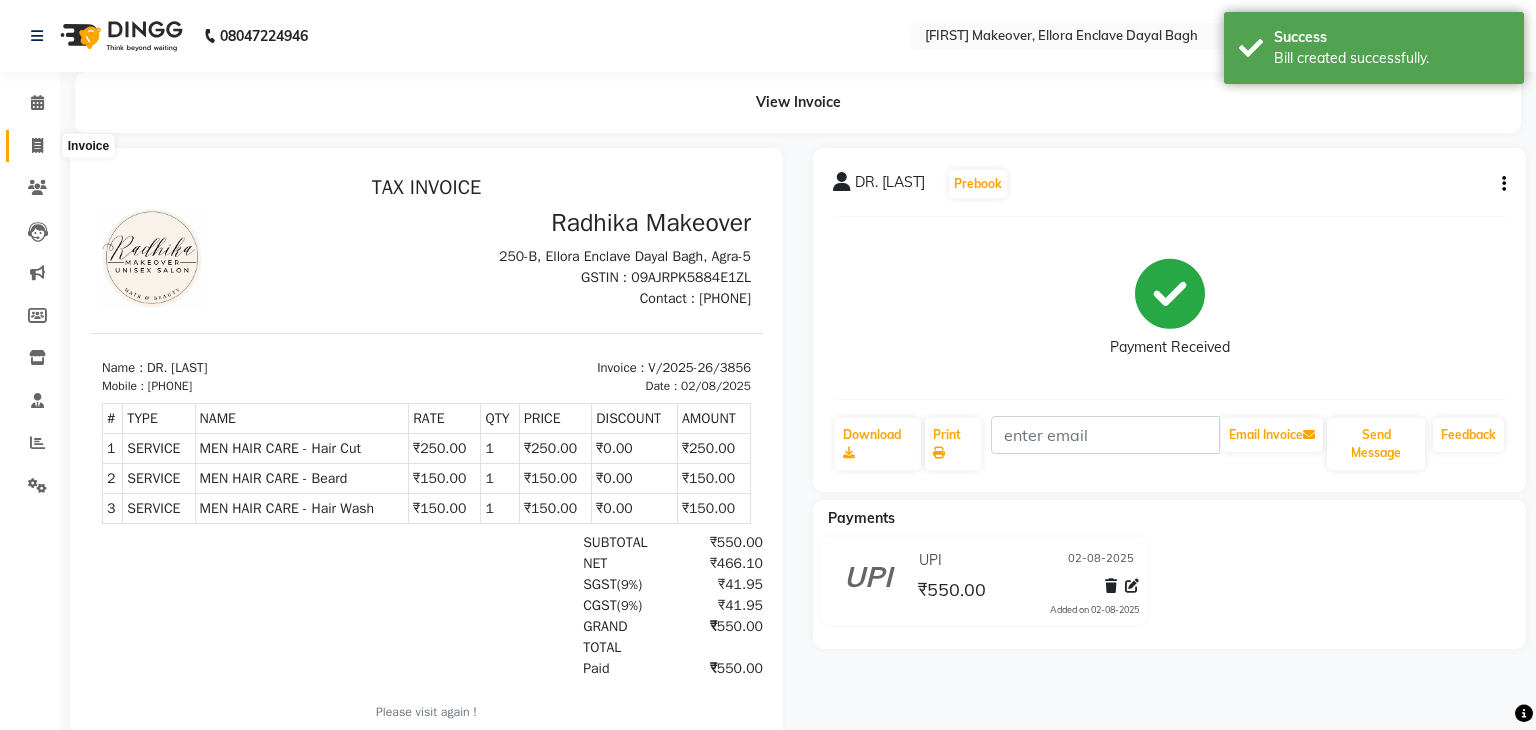 select on "service" 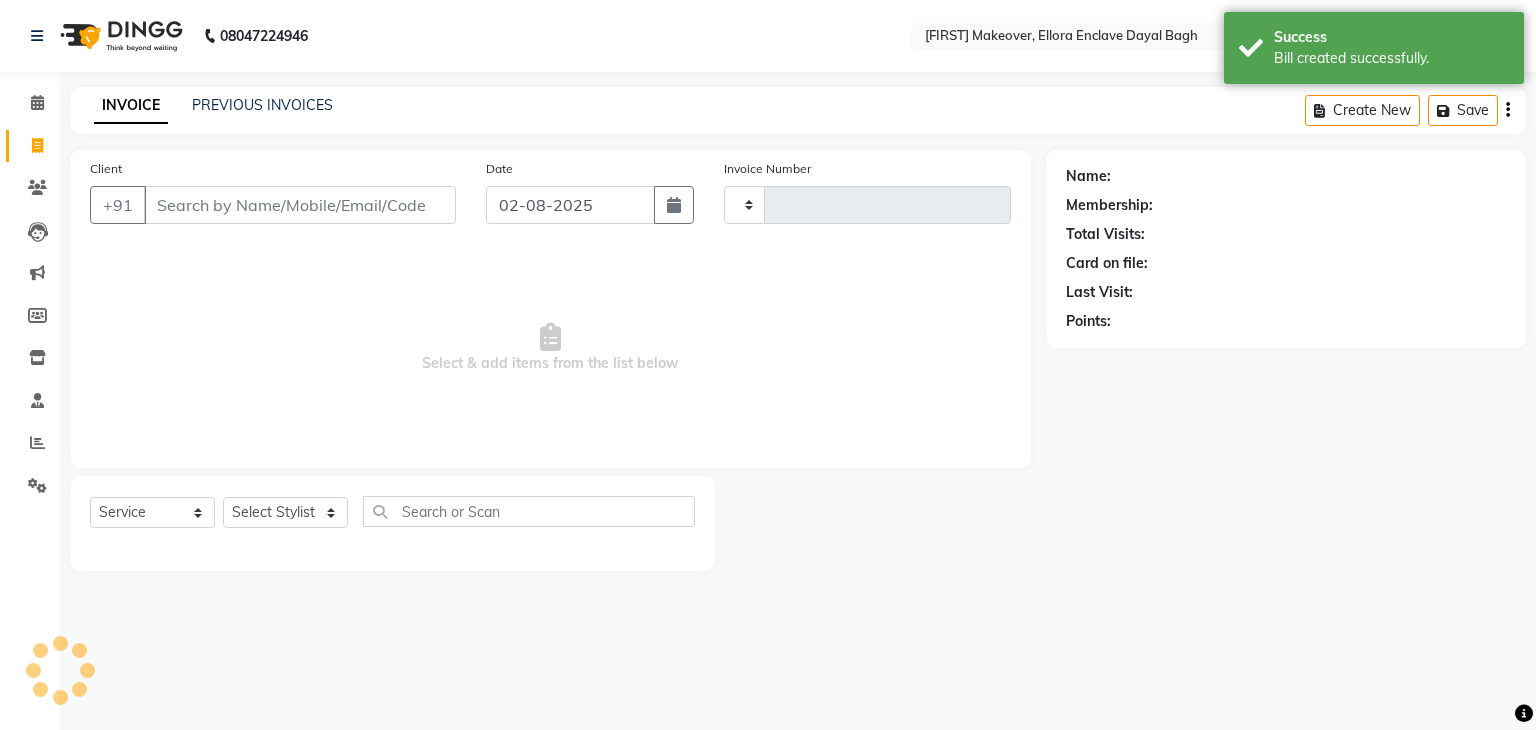 type on "3857" 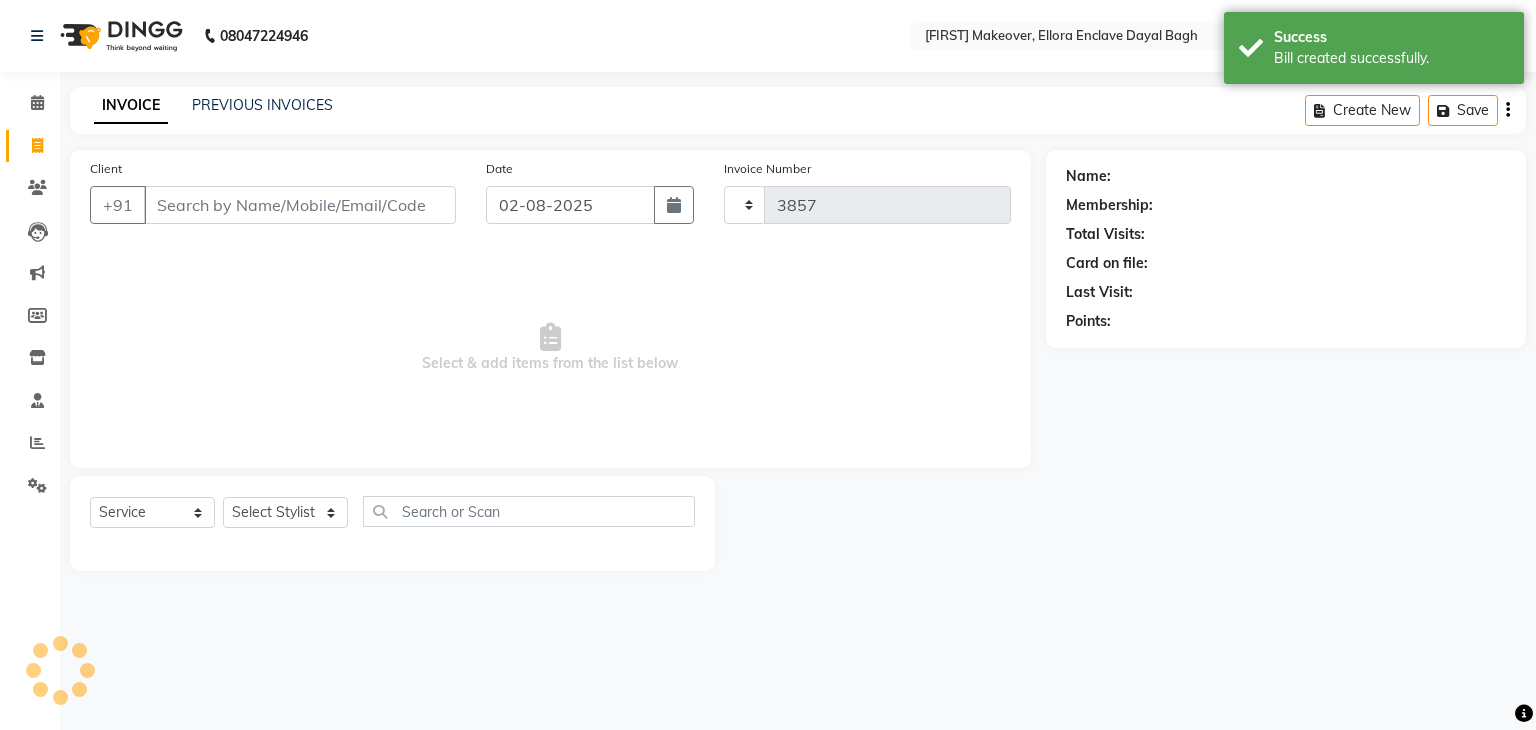 select on "6880" 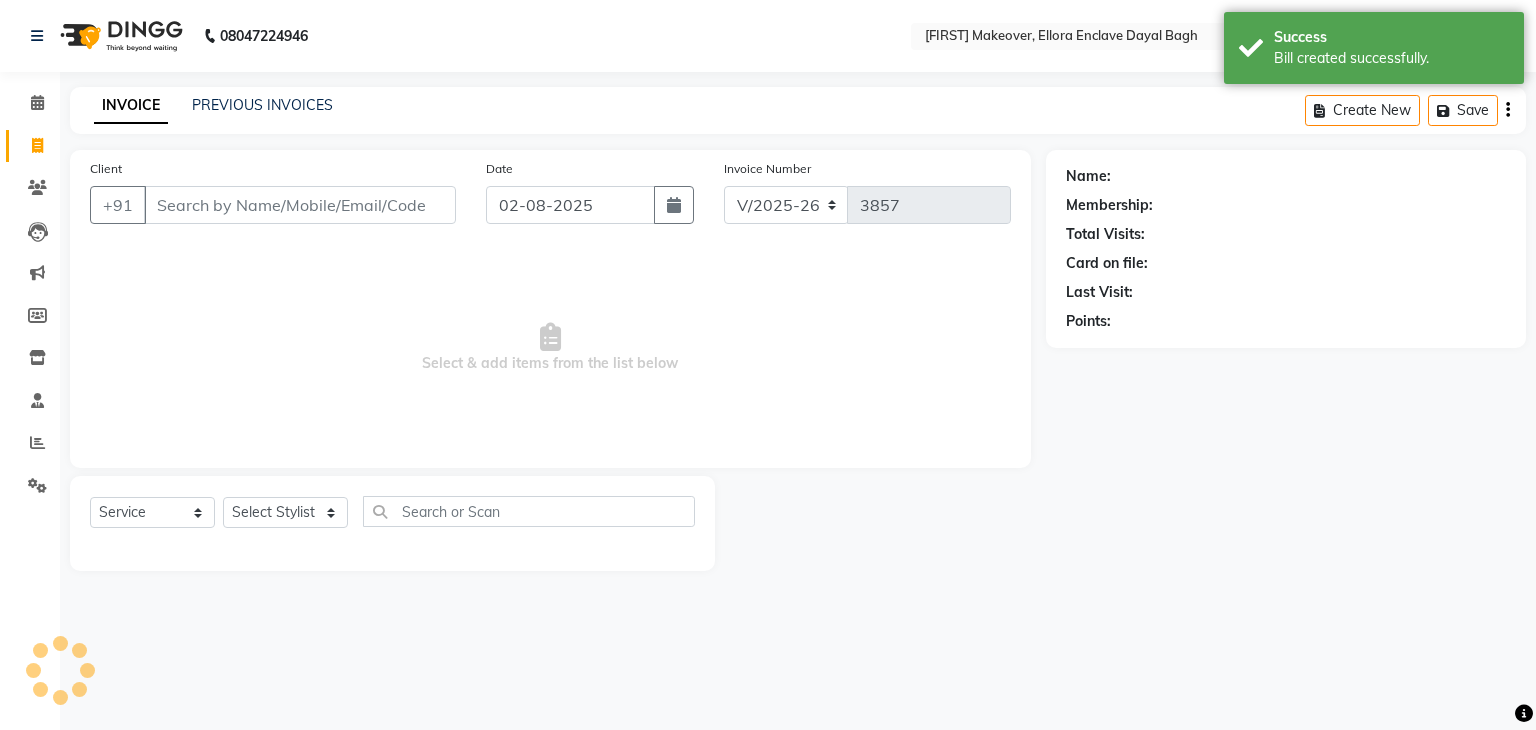 click on "Client" at bounding box center [300, 205] 